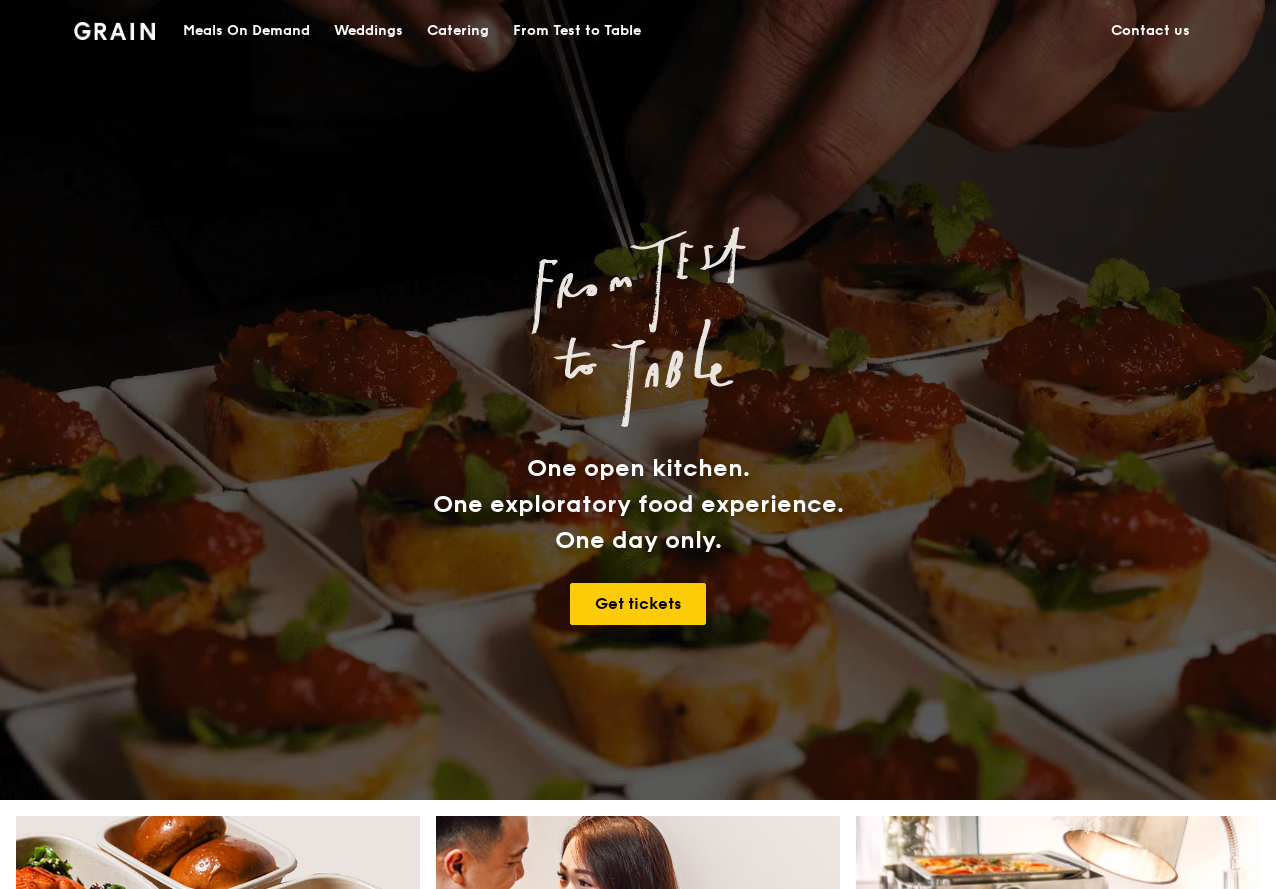 scroll, scrollTop: 0, scrollLeft: 0, axis: both 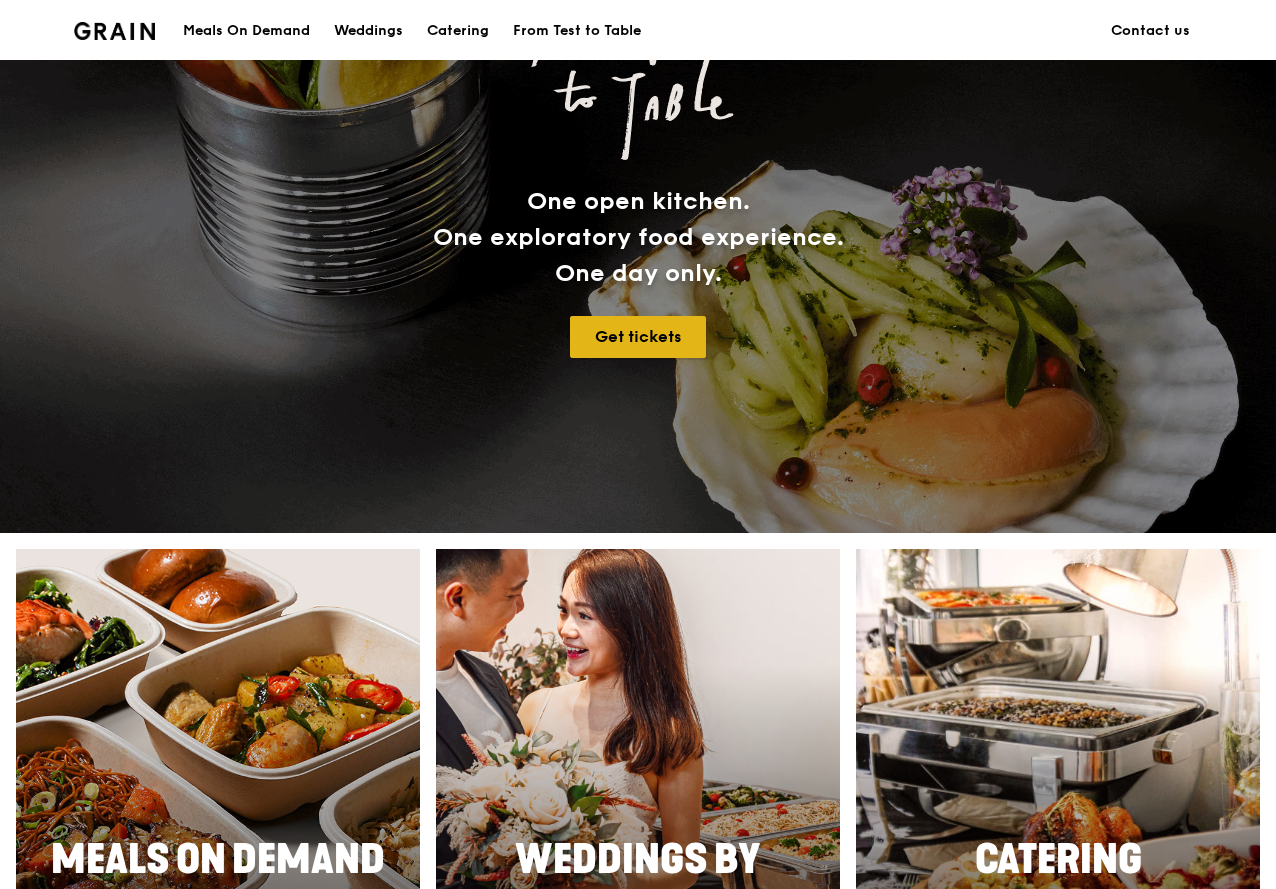 click on "Get tickets" at bounding box center [638, 337] 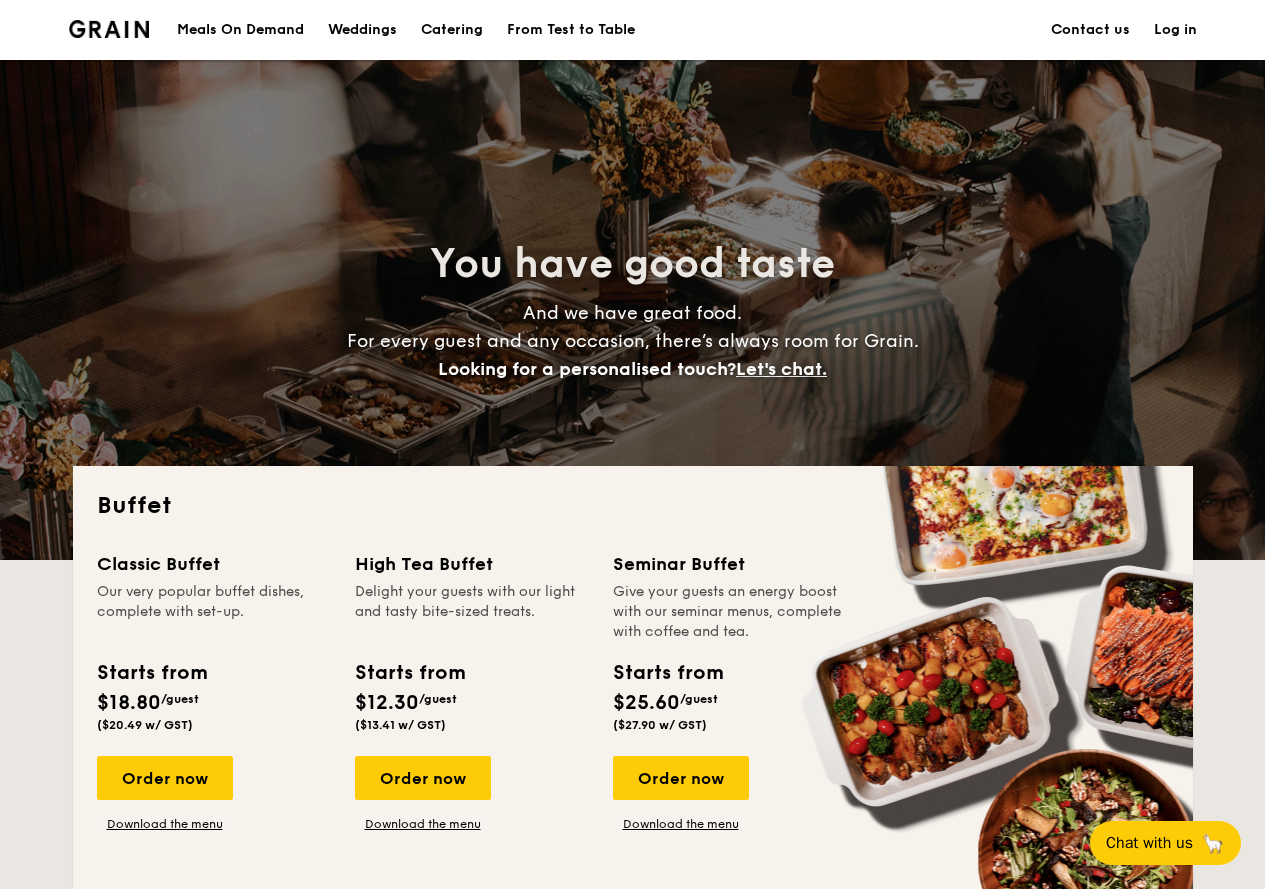 scroll, scrollTop: 0, scrollLeft: 0, axis: both 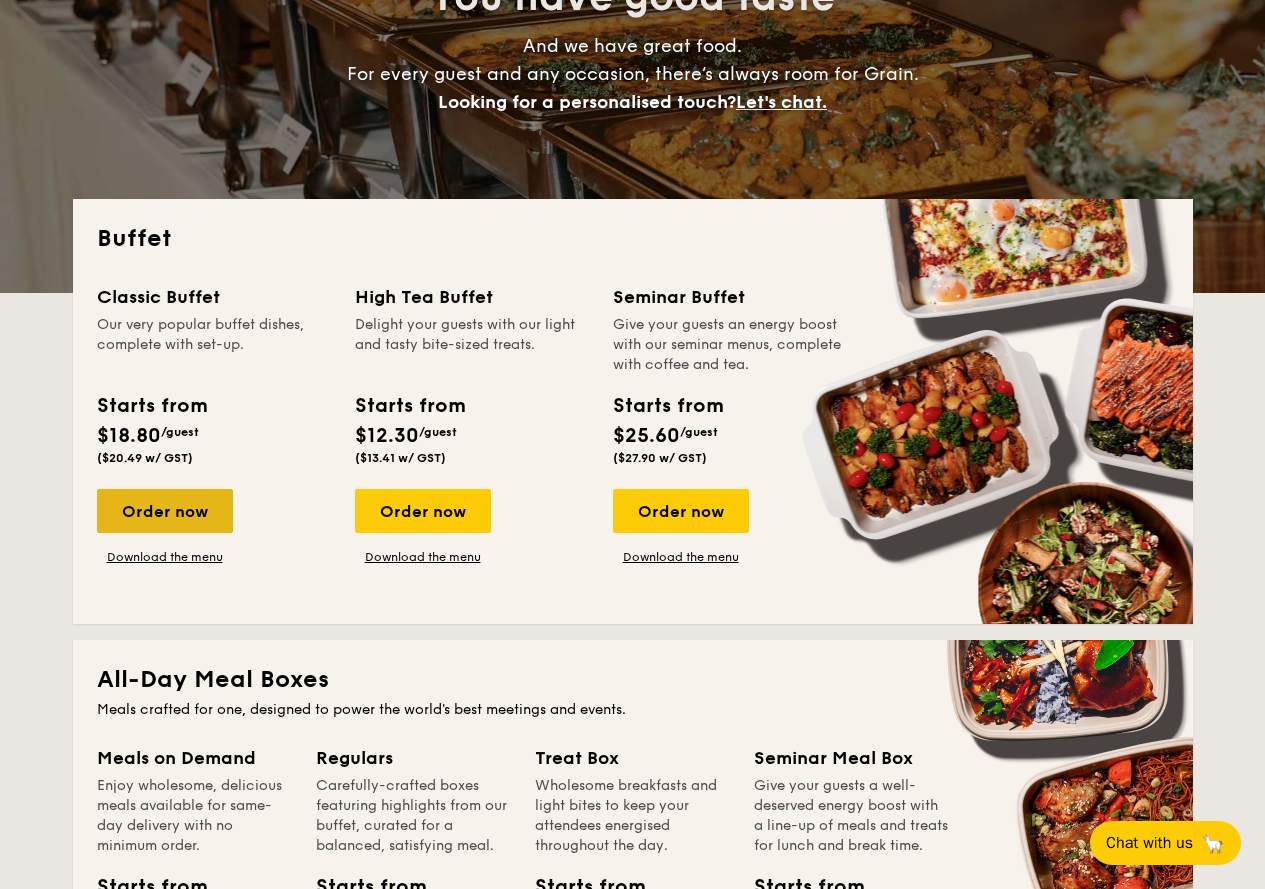 click on "Order now" at bounding box center [165, 511] 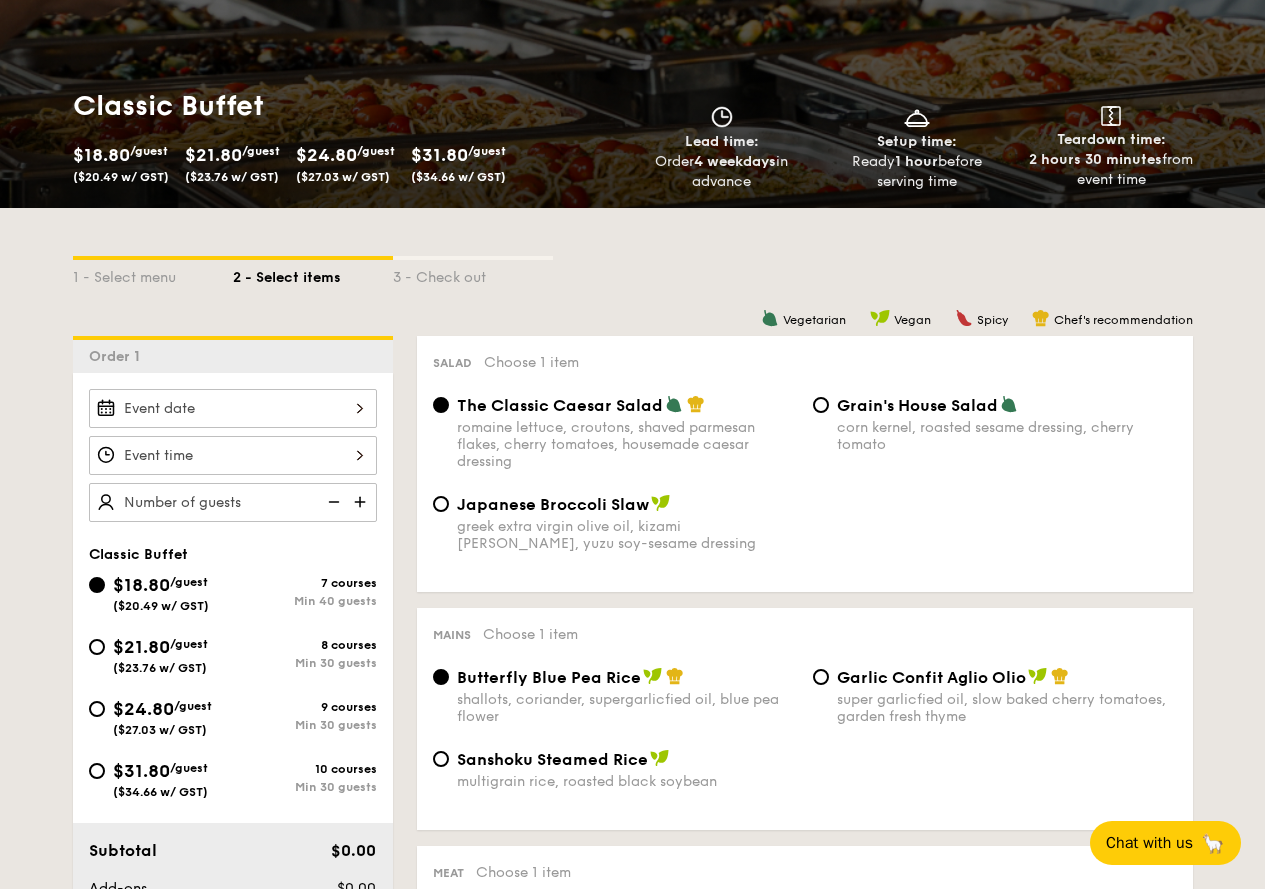 scroll, scrollTop: 267, scrollLeft: 0, axis: vertical 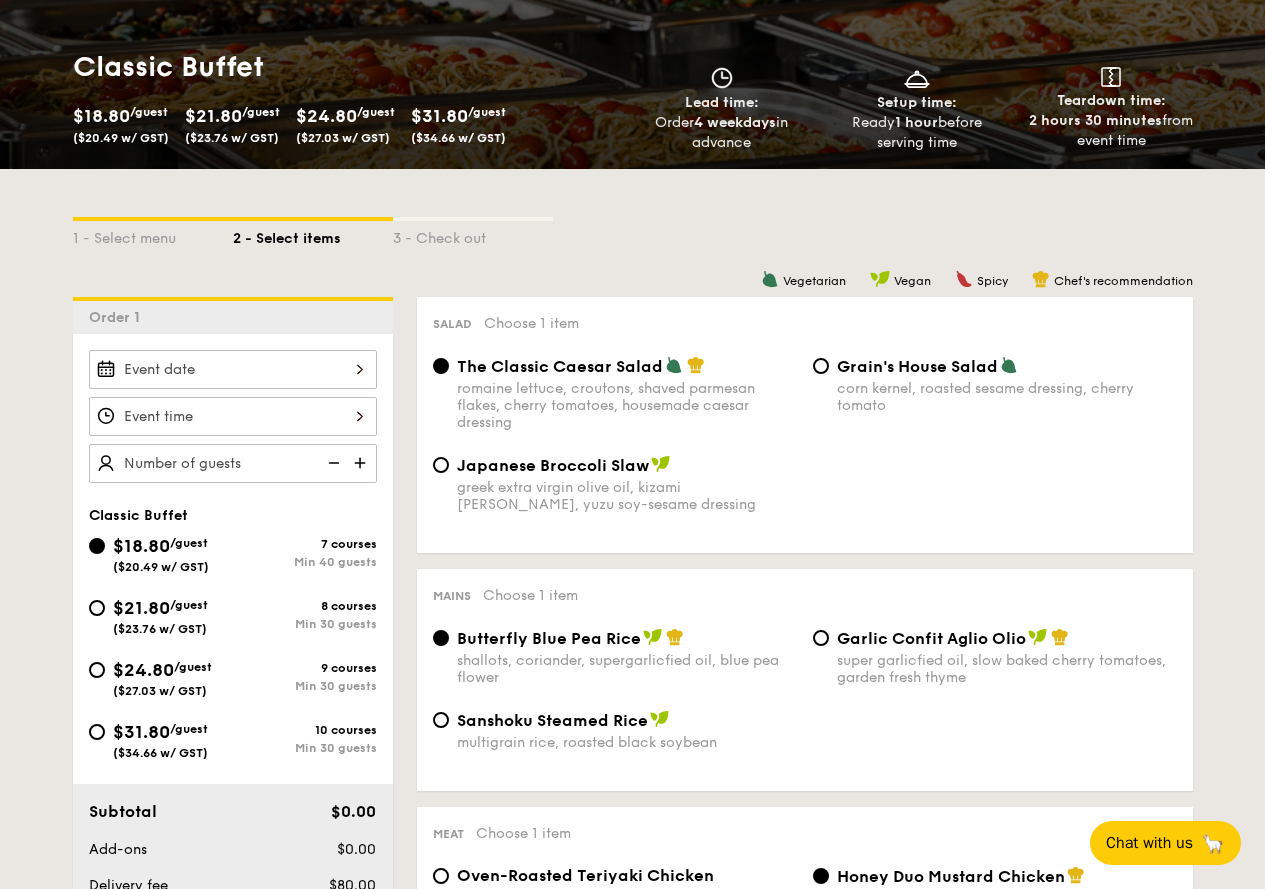 click at bounding box center [233, 369] 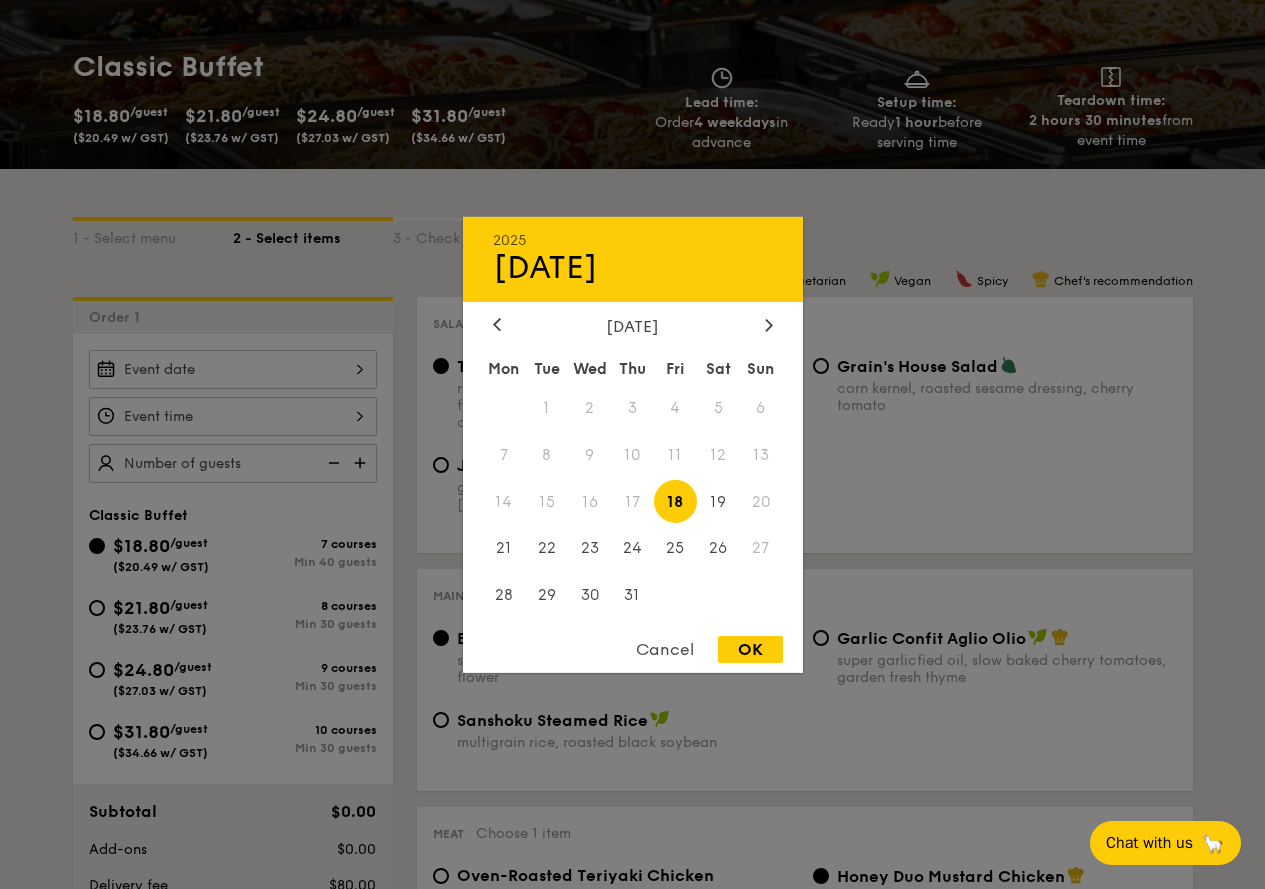 click on "OK" at bounding box center (750, 649) 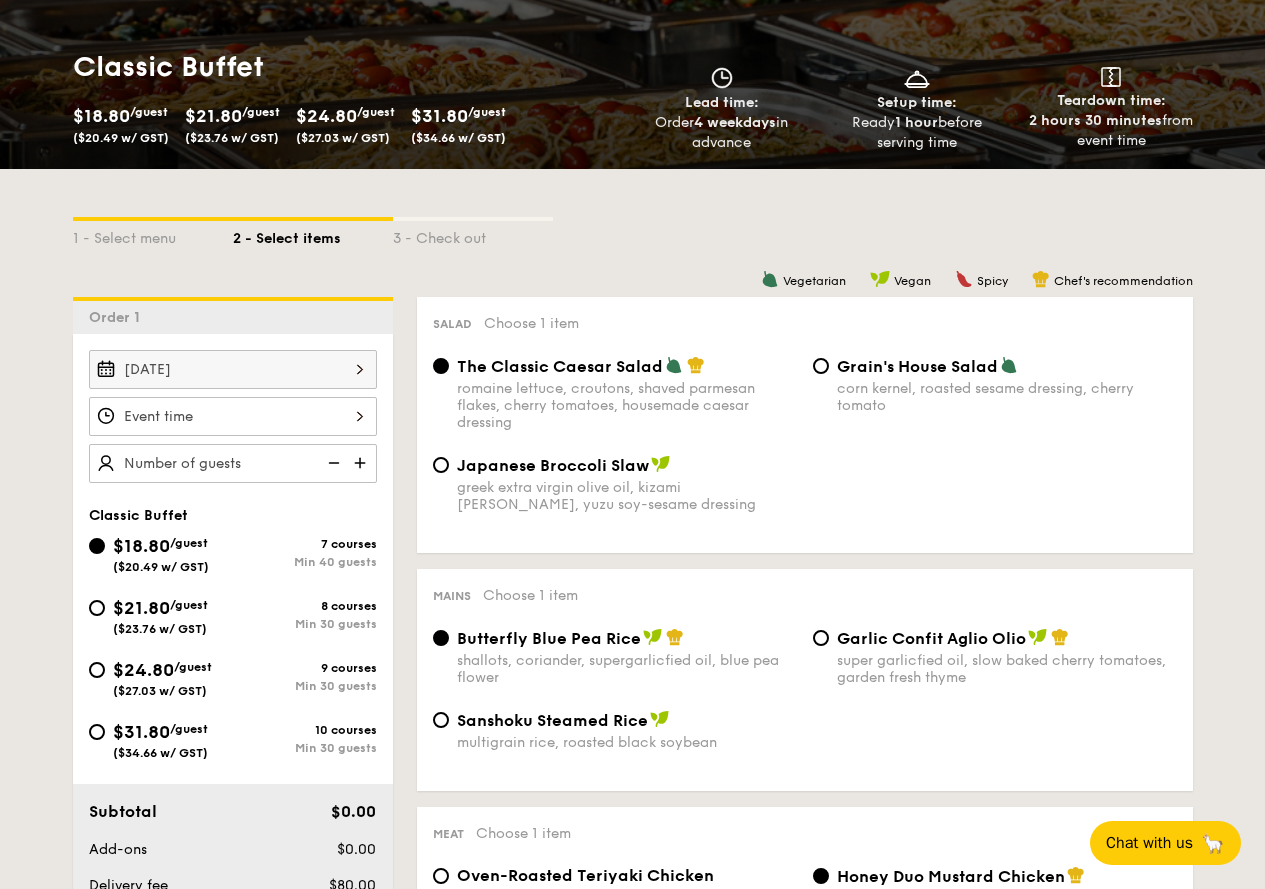 click at bounding box center (233, 416) 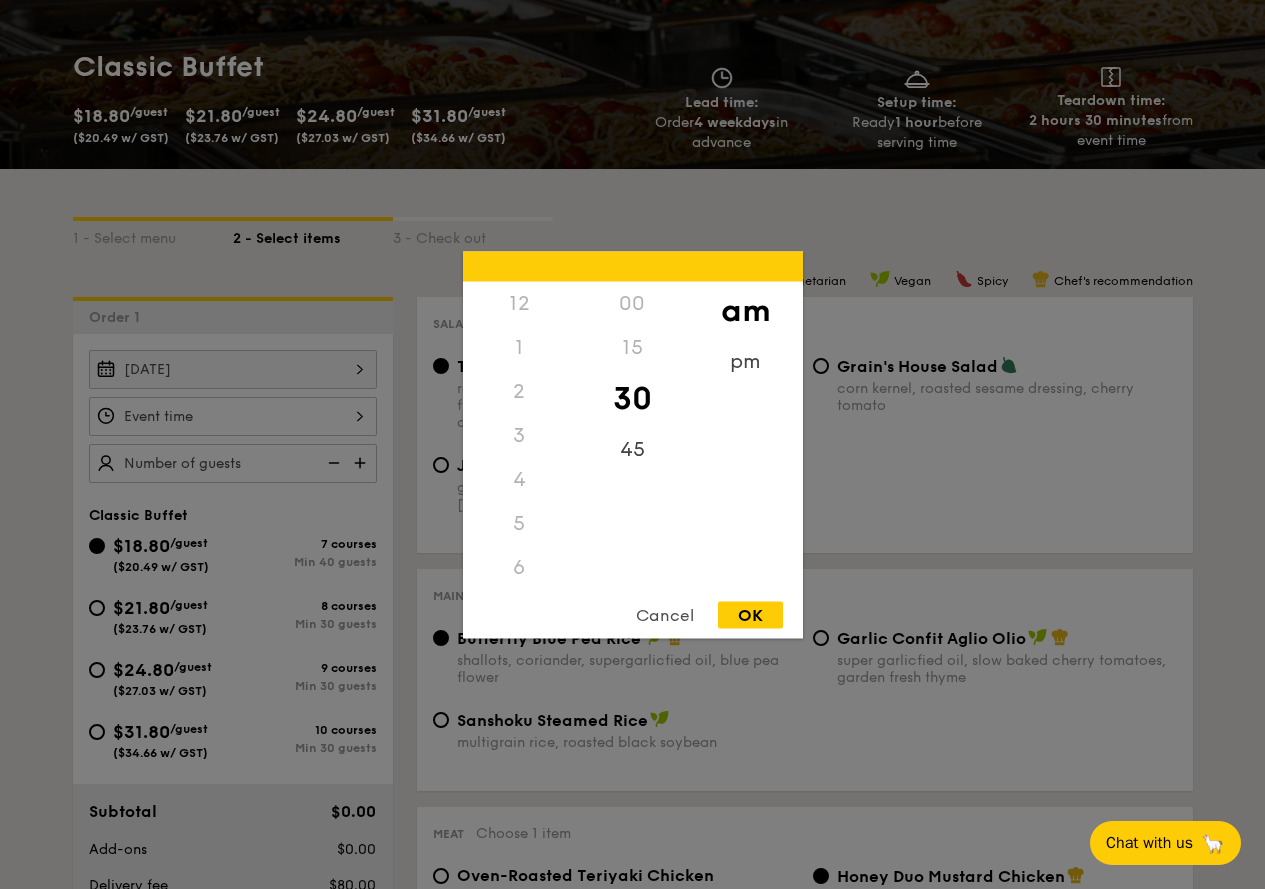 scroll, scrollTop: 220, scrollLeft: 0, axis: vertical 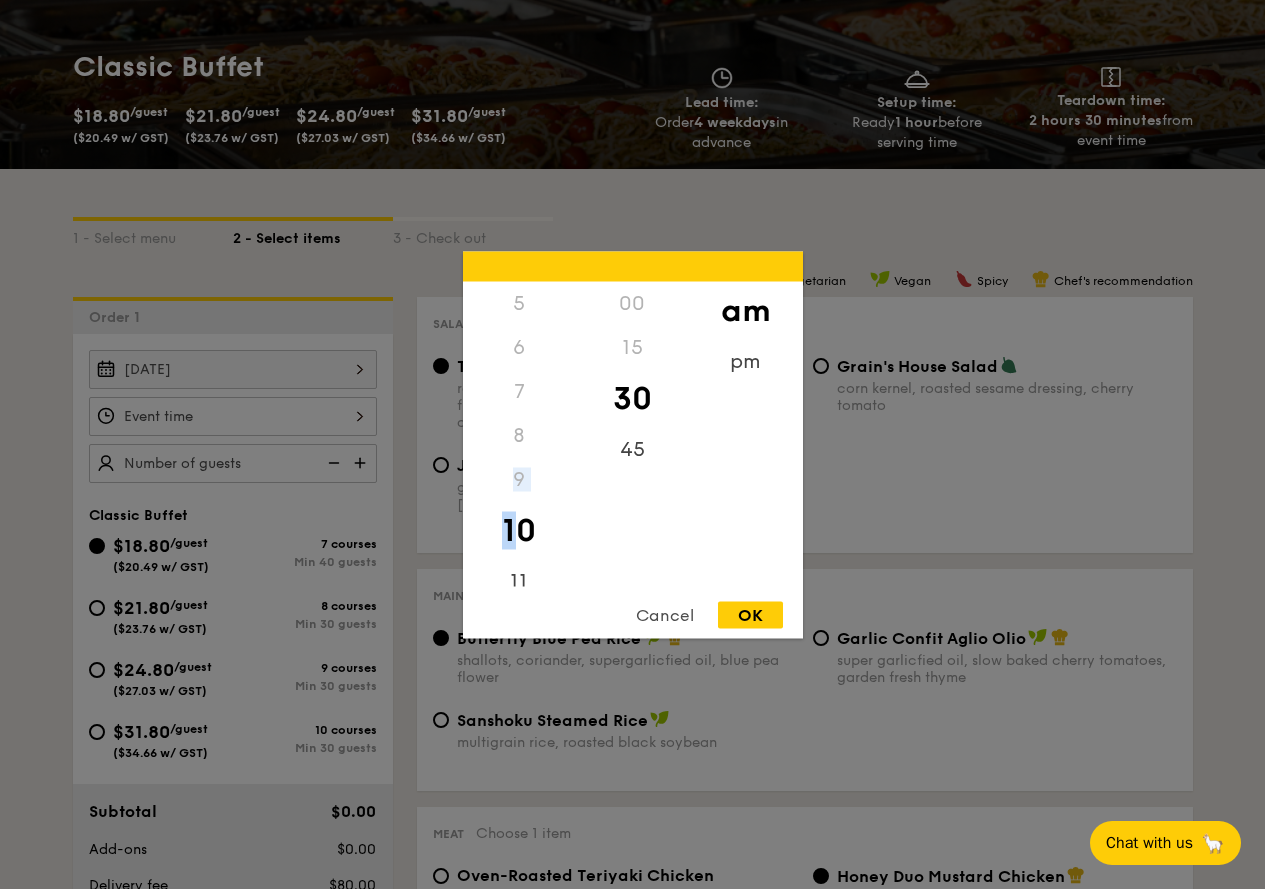 drag, startPoint x: 523, startPoint y: 532, endPoint x: 540, endPoint y: 415, distance: 118.22859 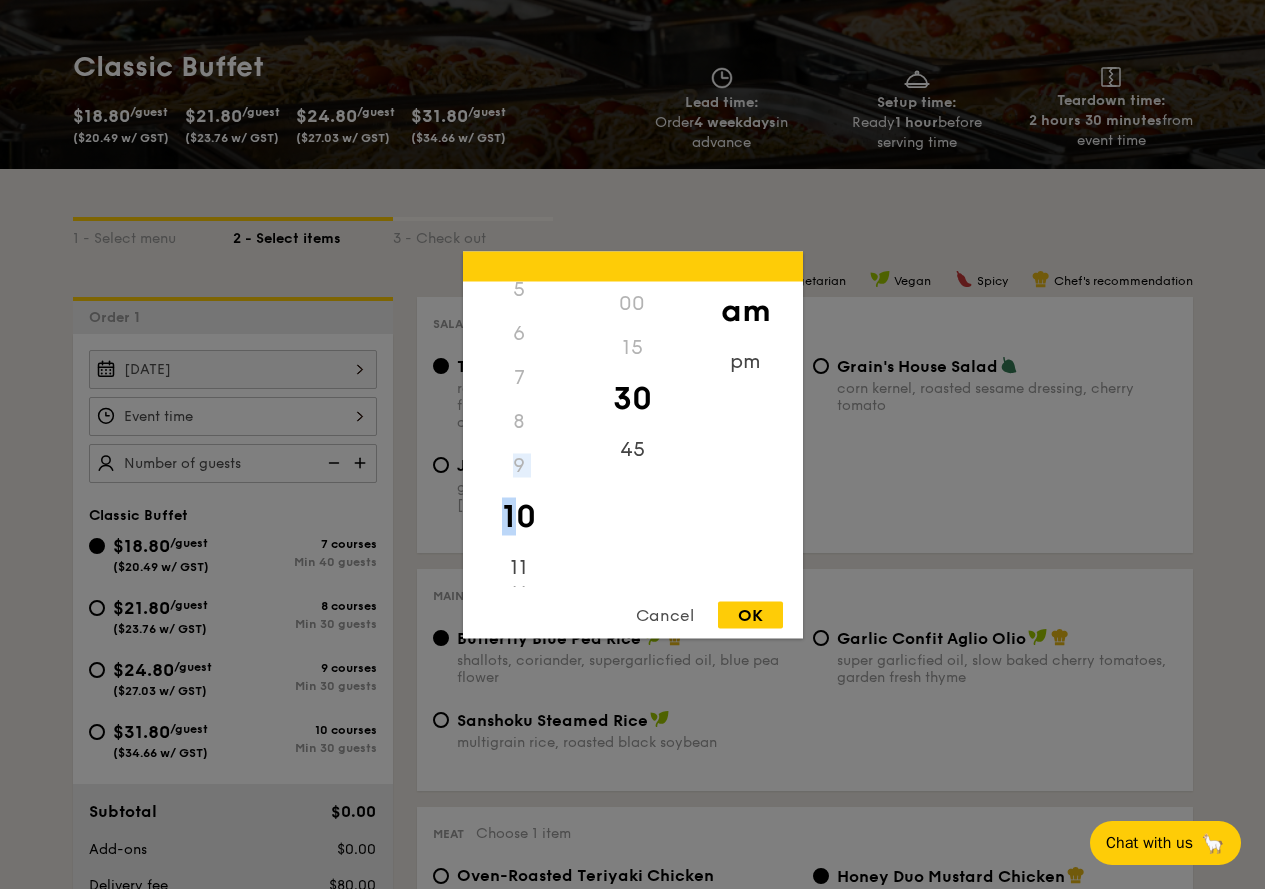 scroll, scrollTop: 237, scrollLeft: 0, axis: vertical 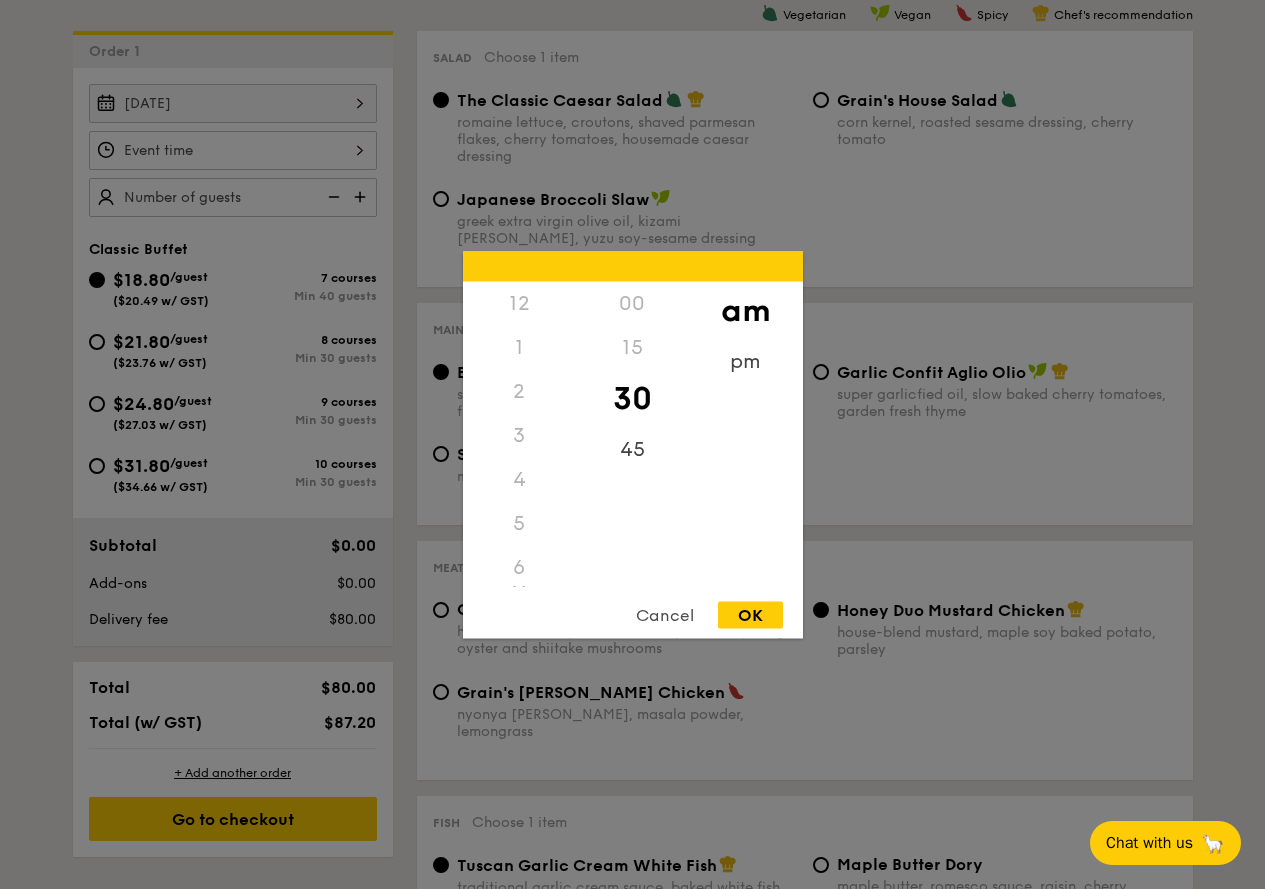 click on "5" at bounding box center (519, 523) 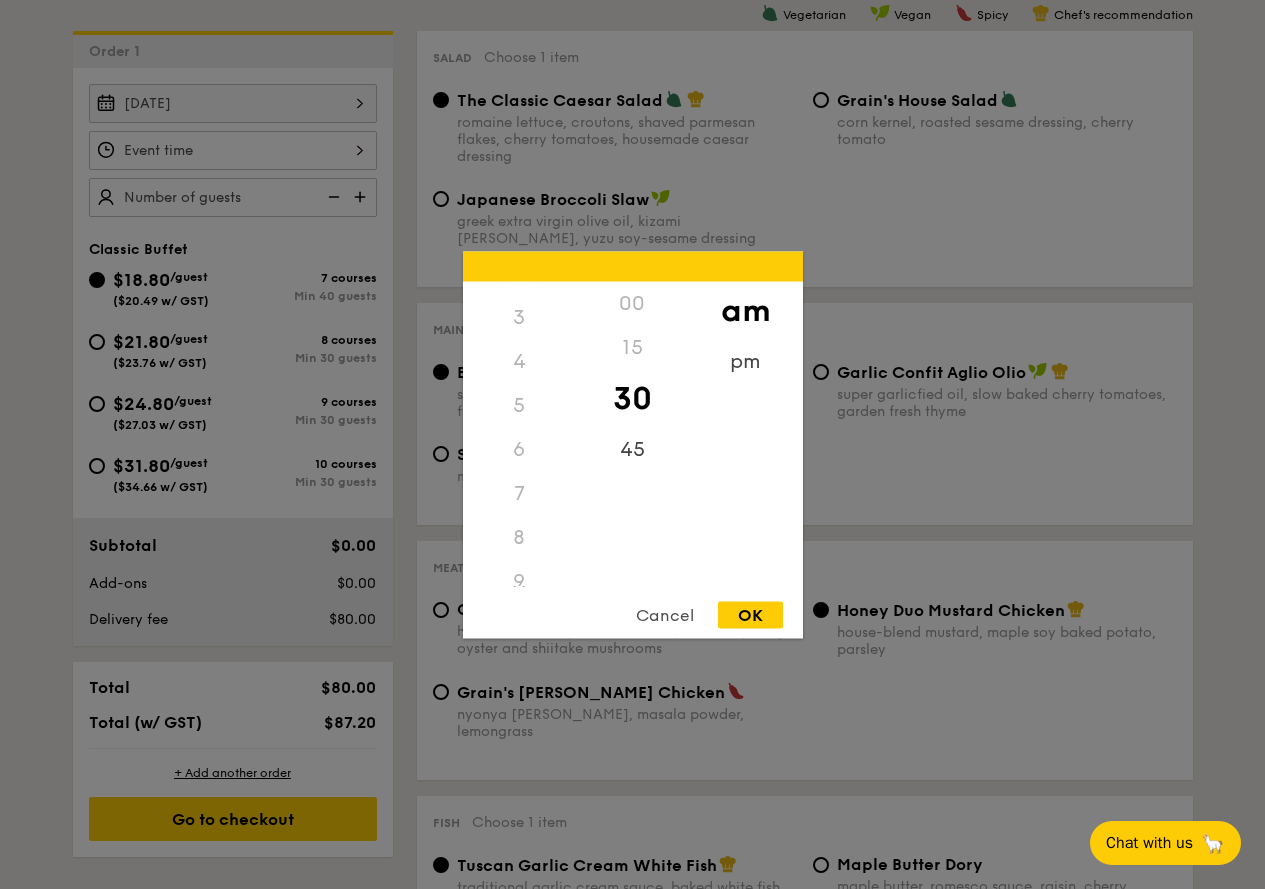 scroll, scrollTop: 237, scrollLeft: 0, axis: vertical 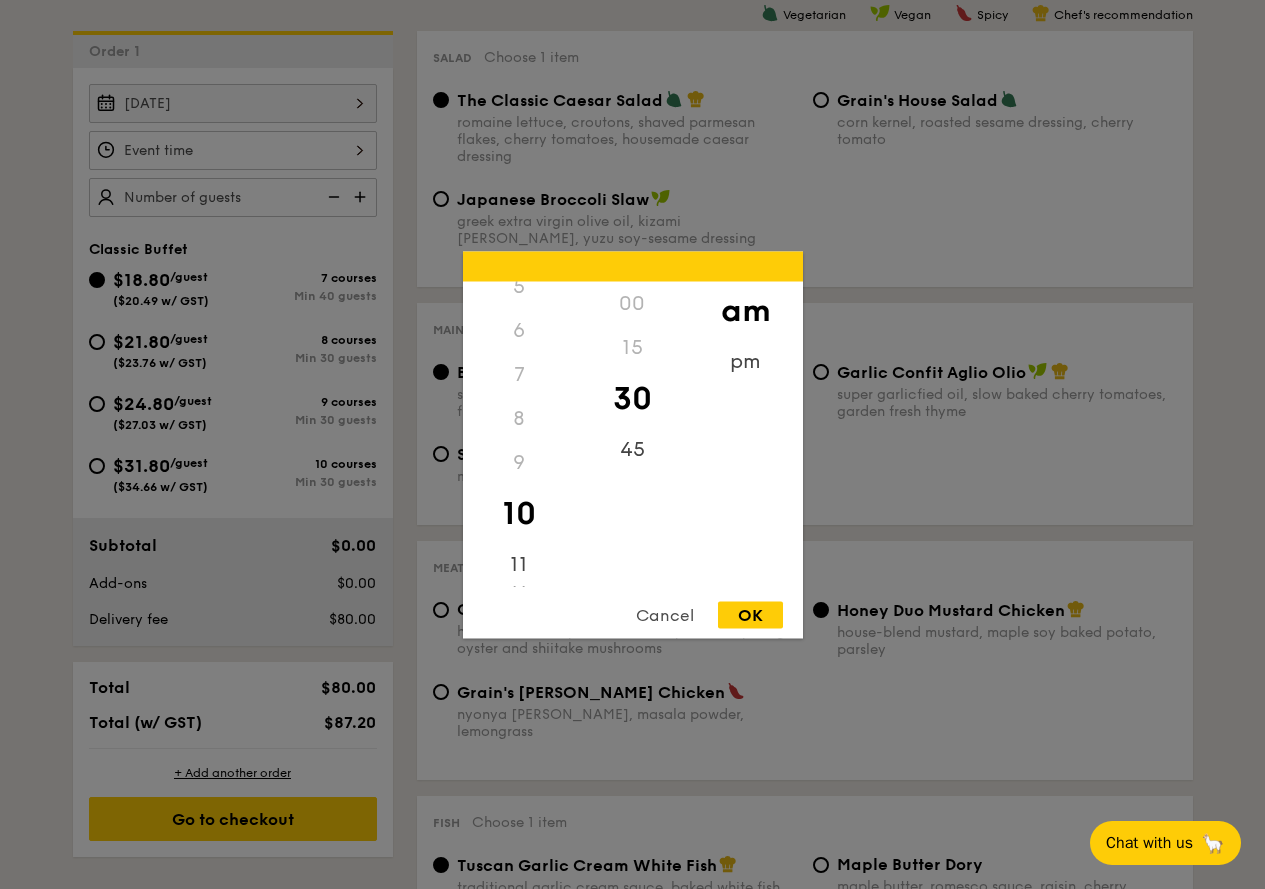 click on "10" at bounding box center [519, 513] 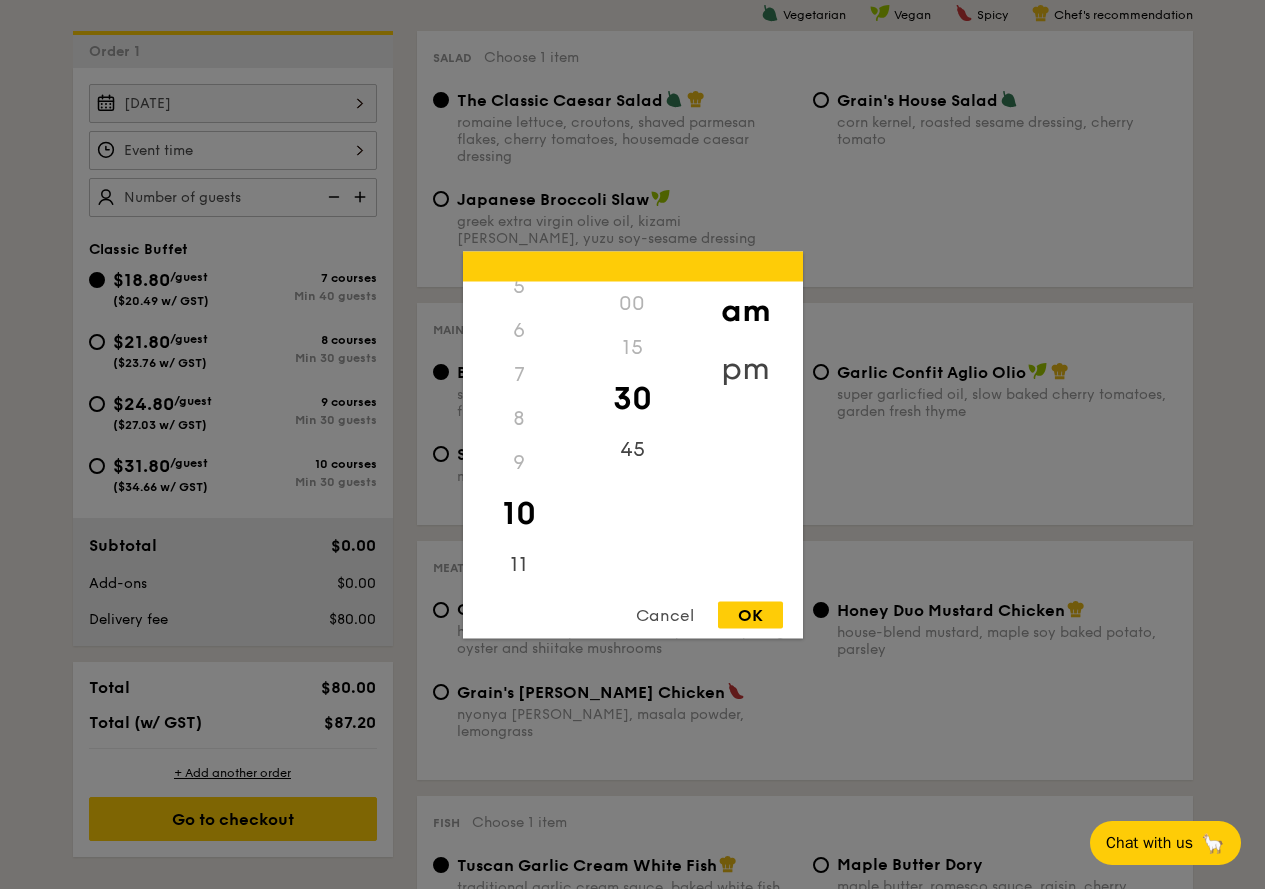 click on "pm" at bounding box center (745, 368) 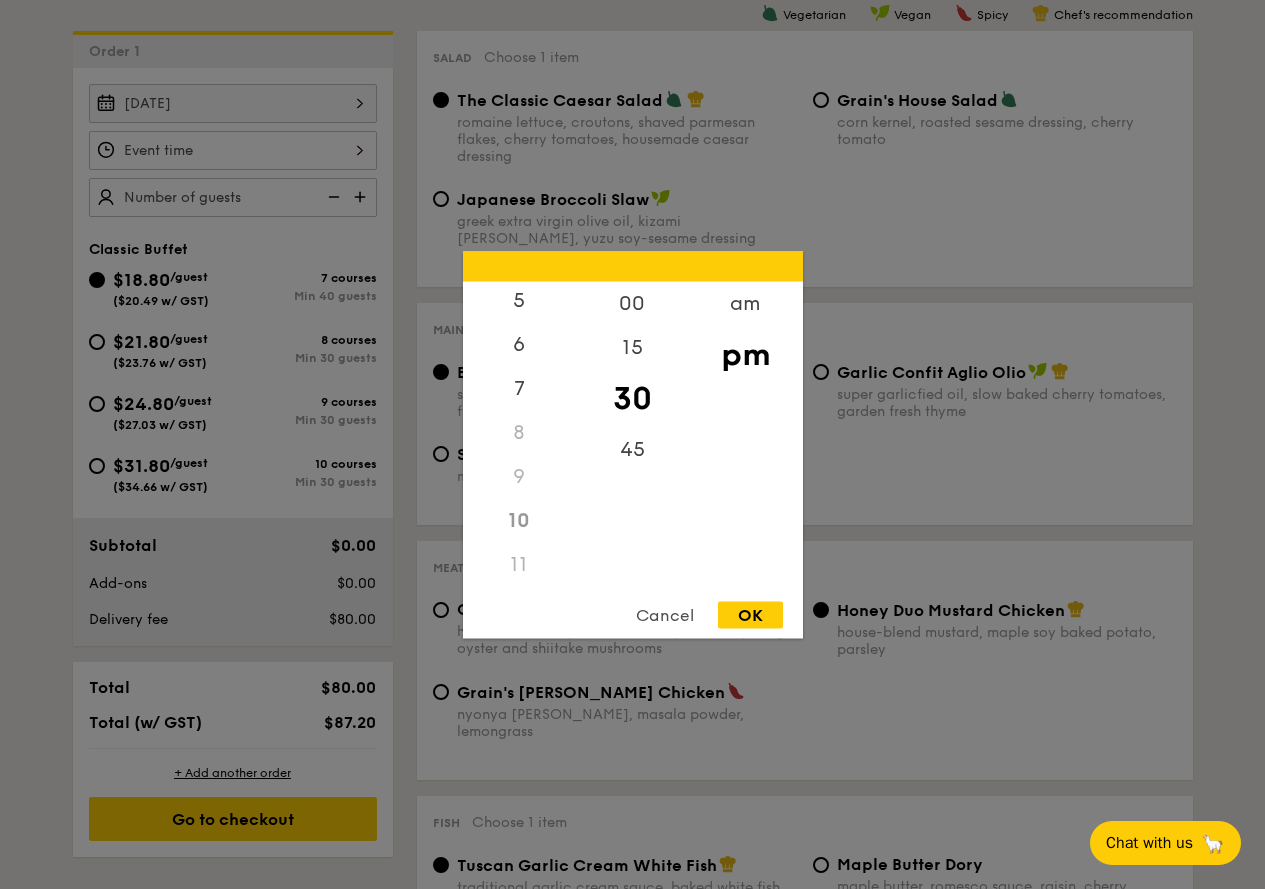 scroll, scrollTop: 223, scrollLeft: 0, axis: vertical 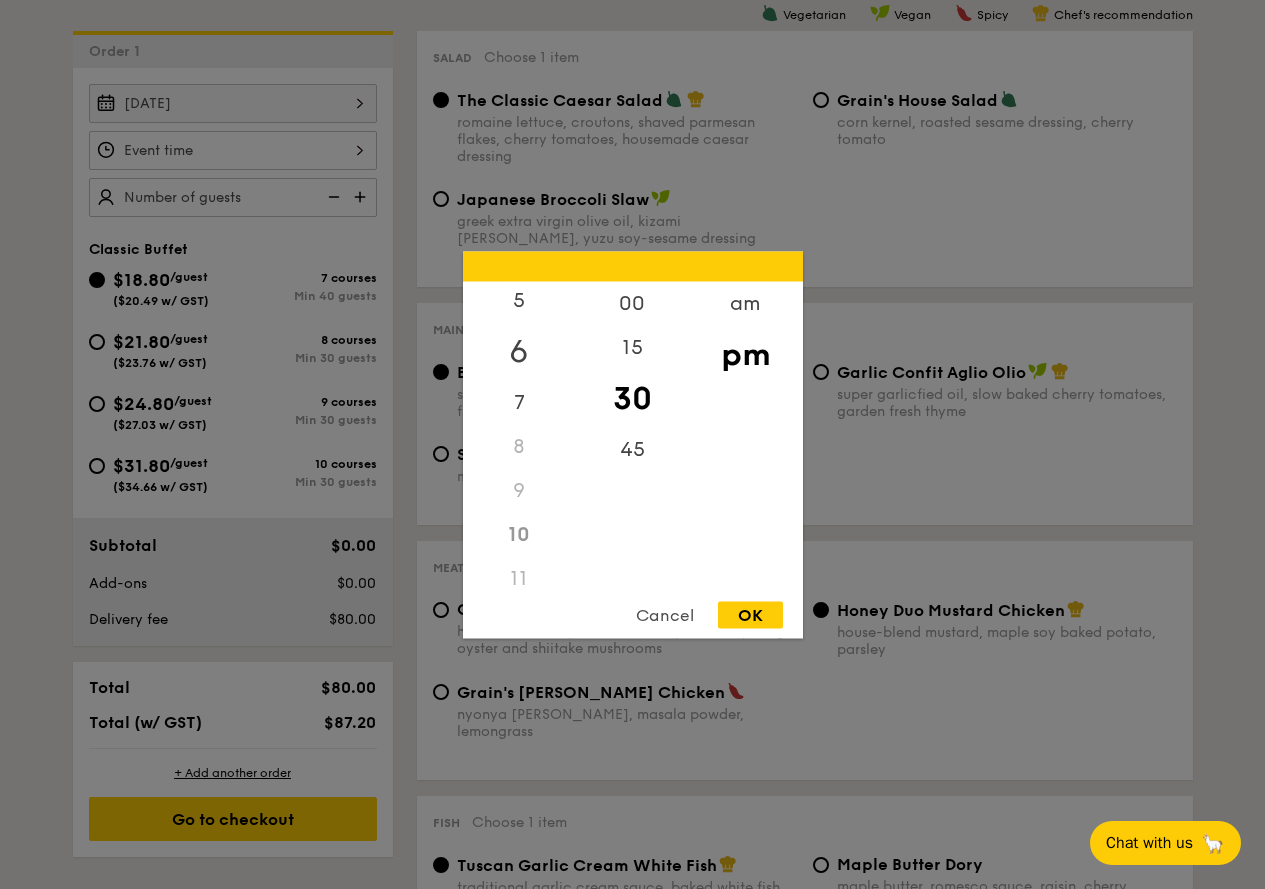 click on "6" at bounding box center [519, 351] 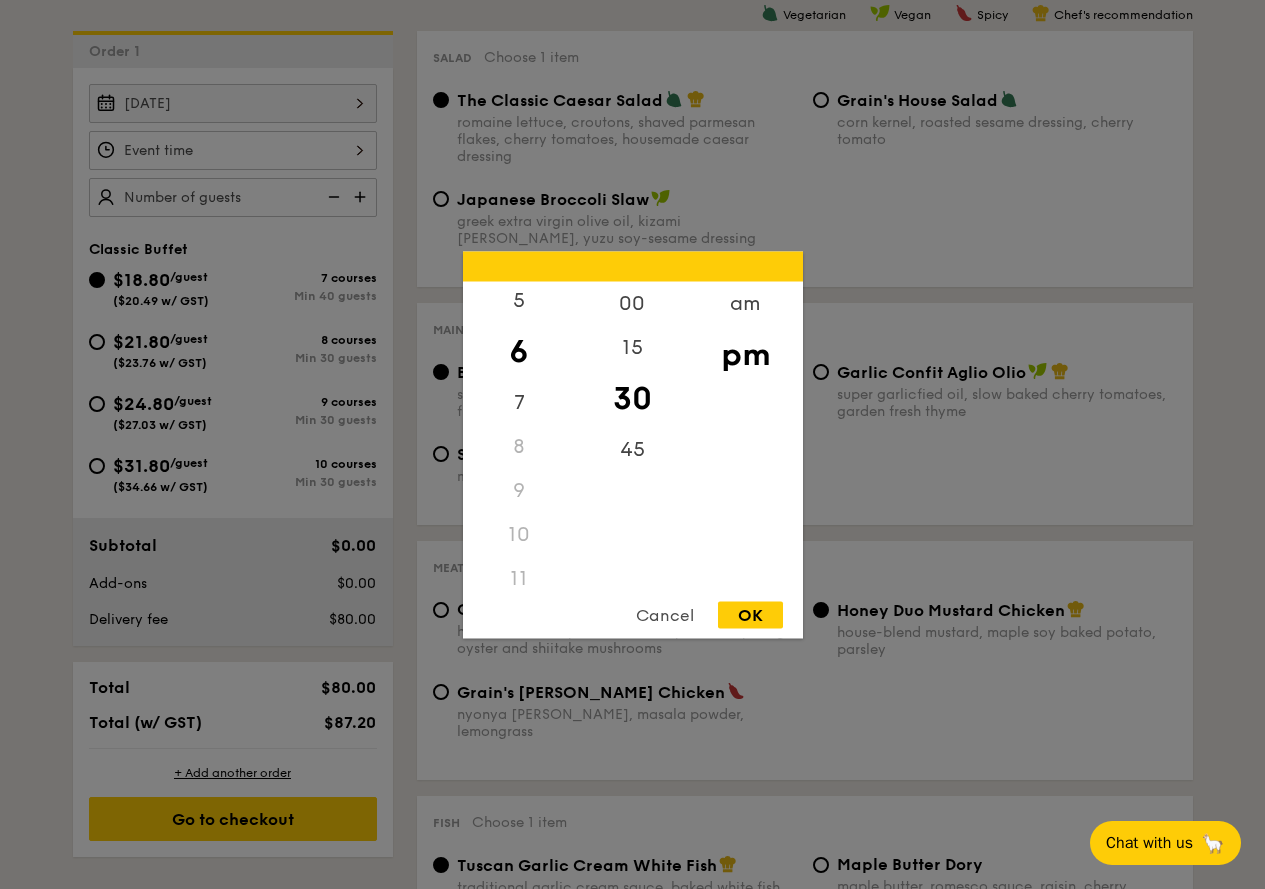 click on "OK" at bounding box center [750, 614] 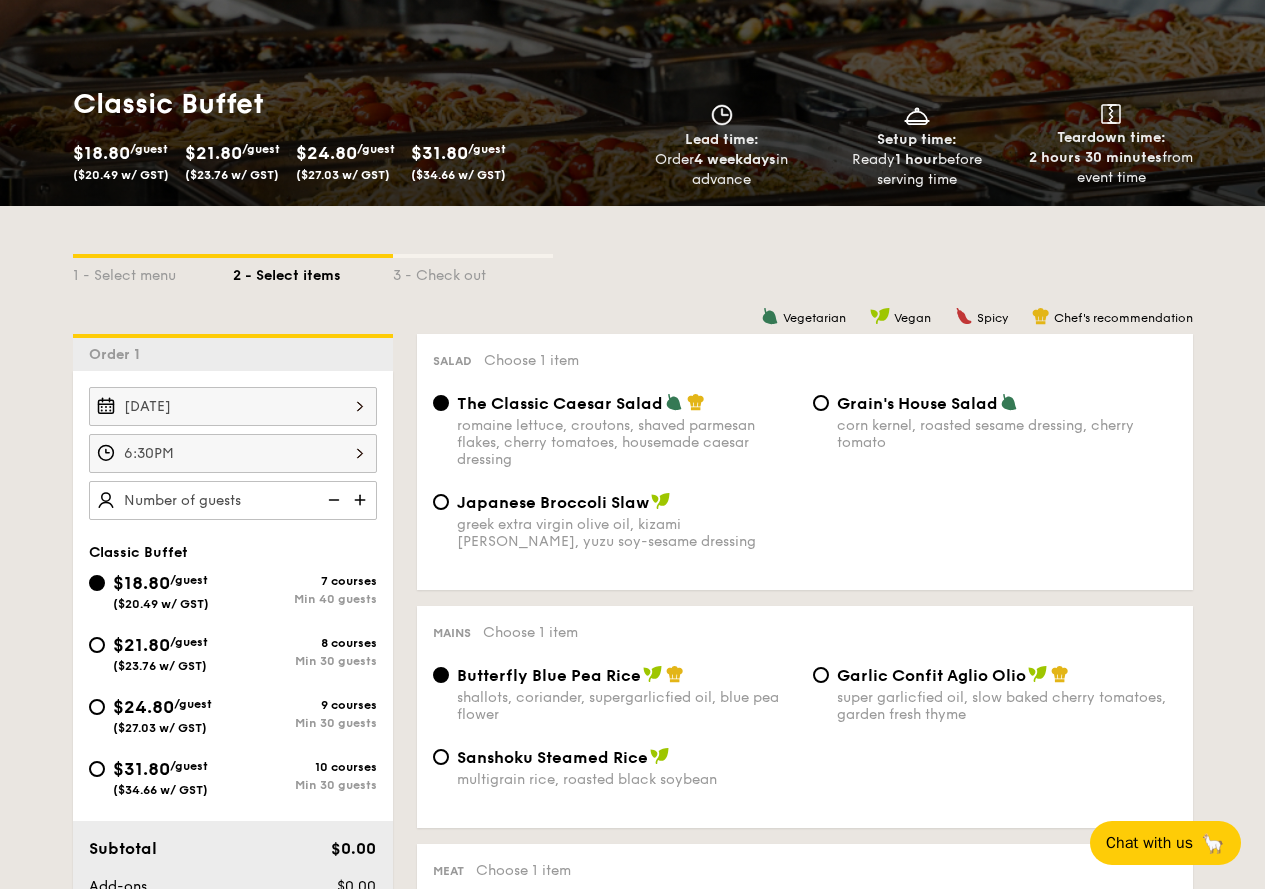 scroll, scrollTop: 267, scrollLeft: 0, axis: vertical 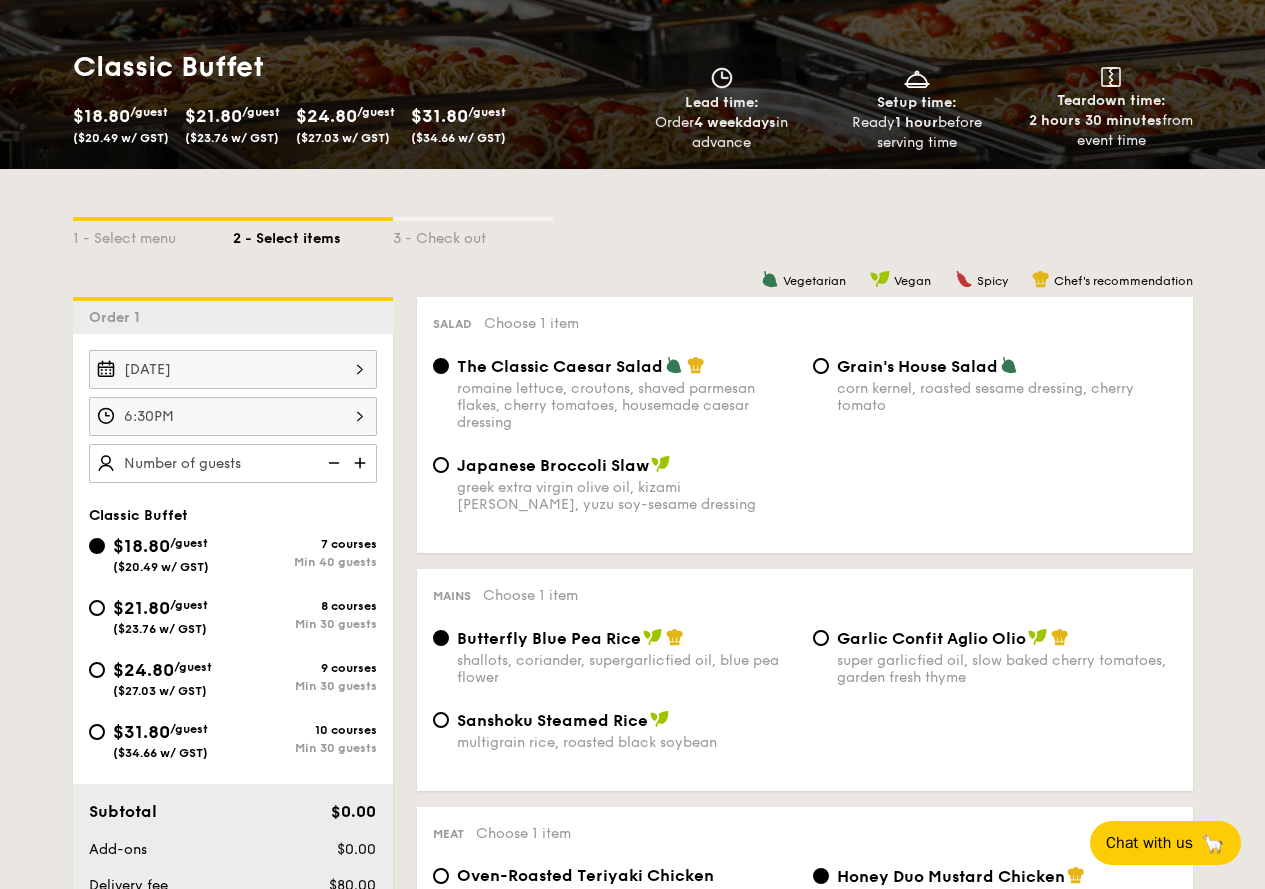 click on "Japanese Broccoli Slaw" at bounding box center (553, 465) 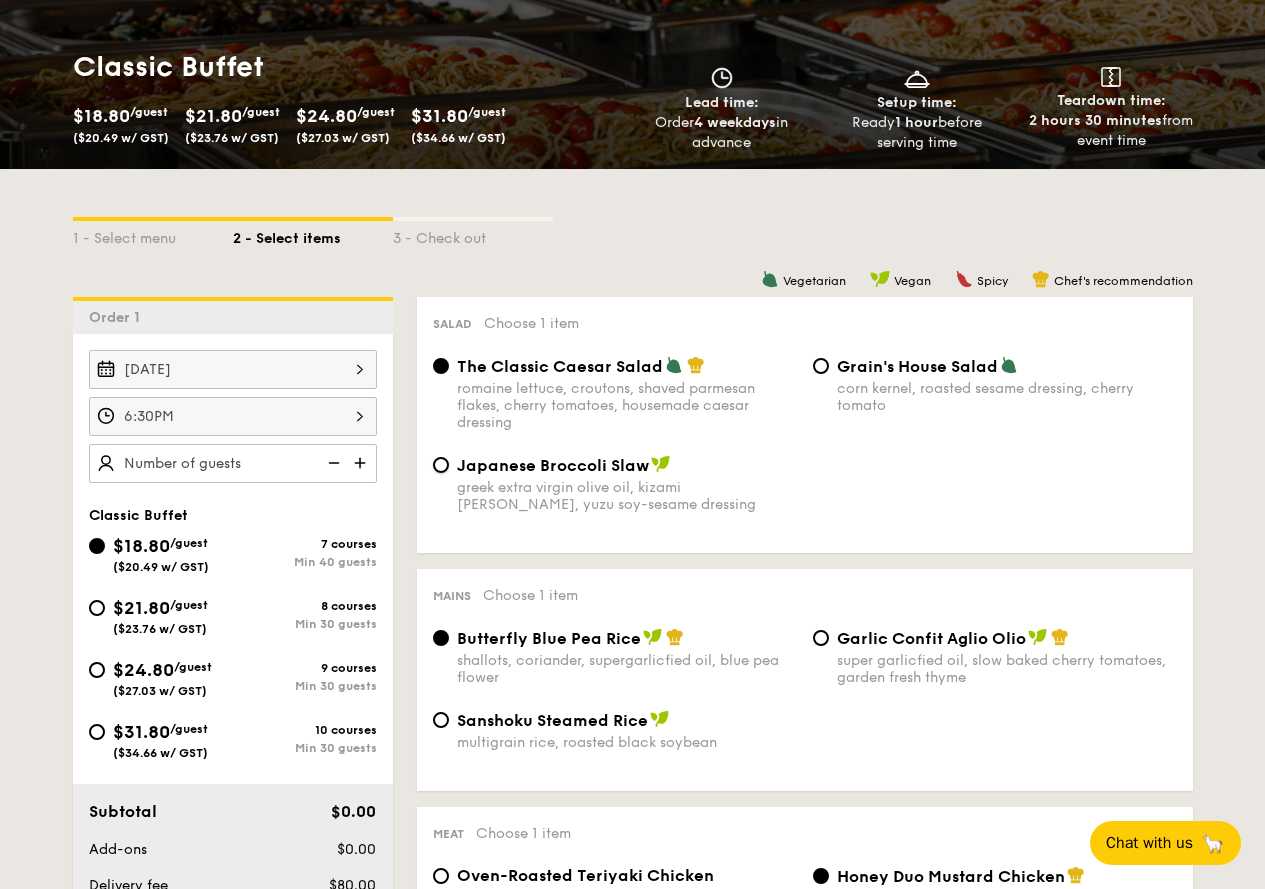 click on "Japanese Broccoli Slaw greek extra virgin olive oil, kizami [PERSON_NAME], yuzu soy-sesame dressing" at bounding box center [441, 465] 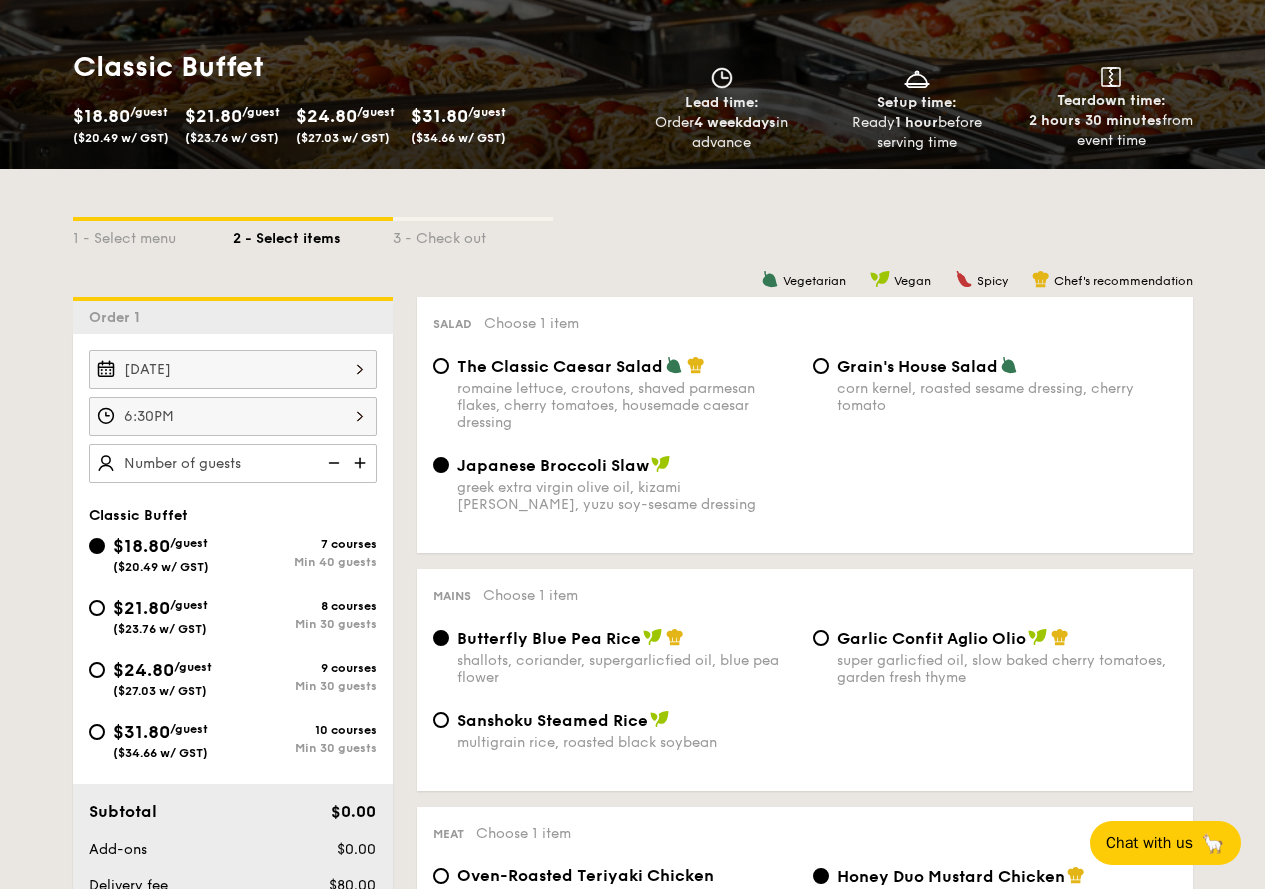 click on "6:30PM" at bounding box center [233, 416] 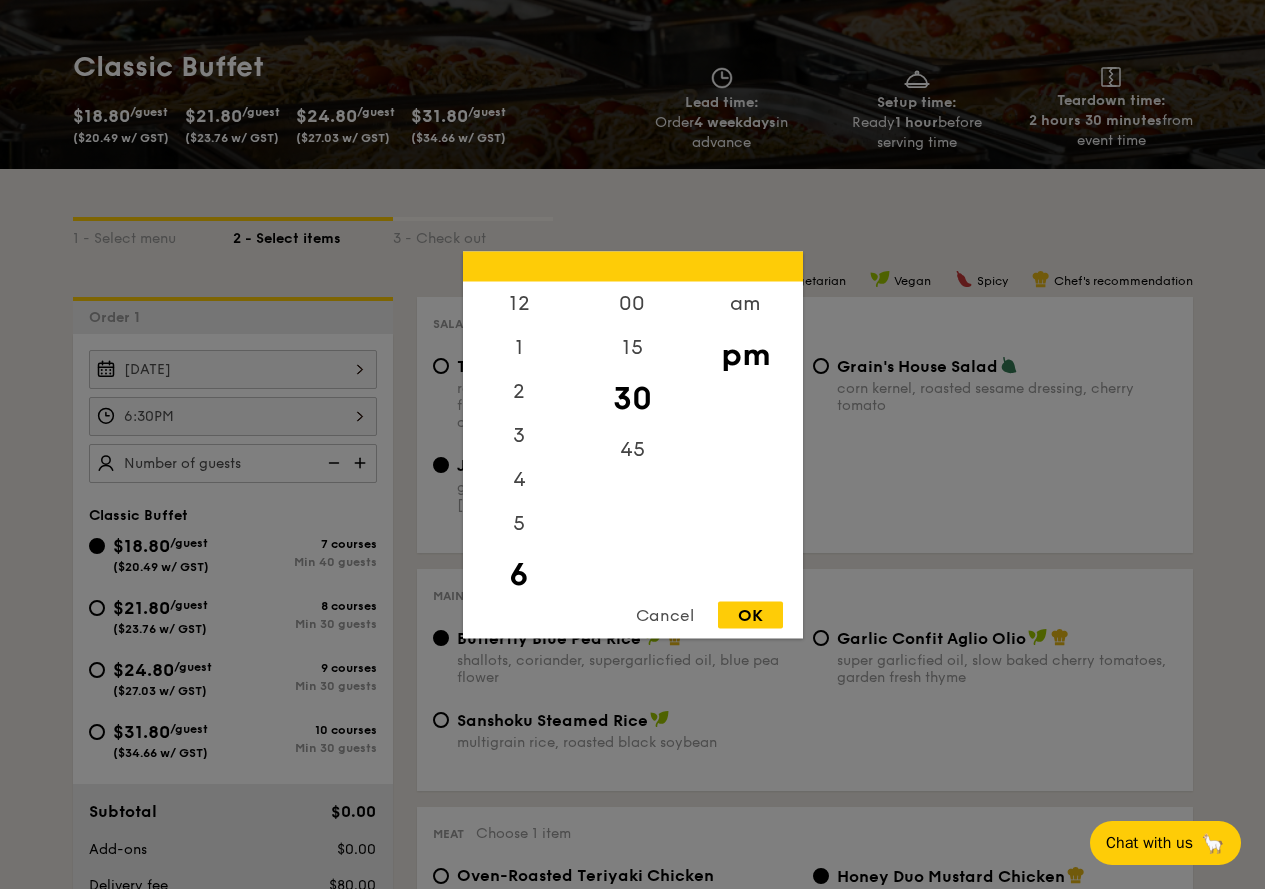 scroll, scrollTop: 44, scrollLeft: 0, axis: vertical 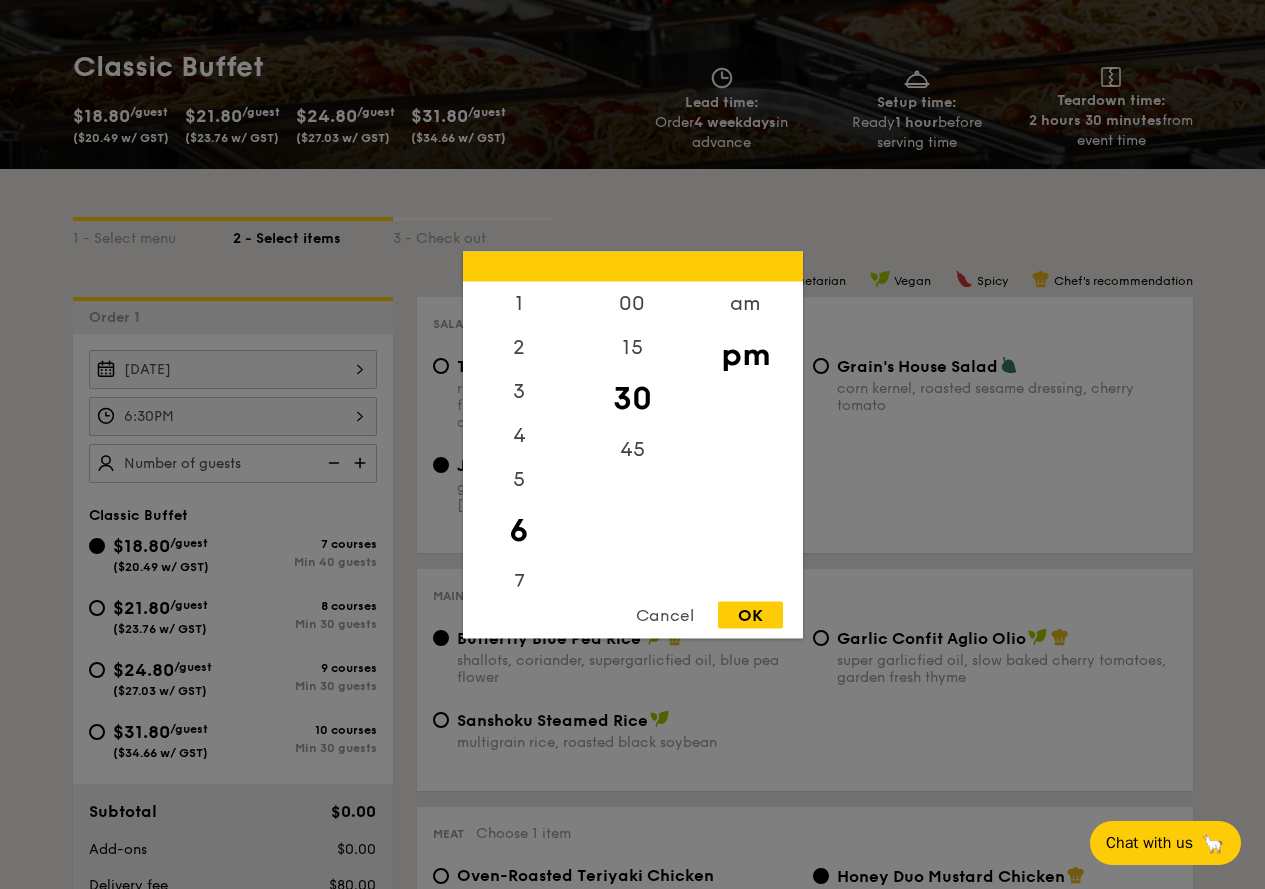 click at bounding box center [632, 444] 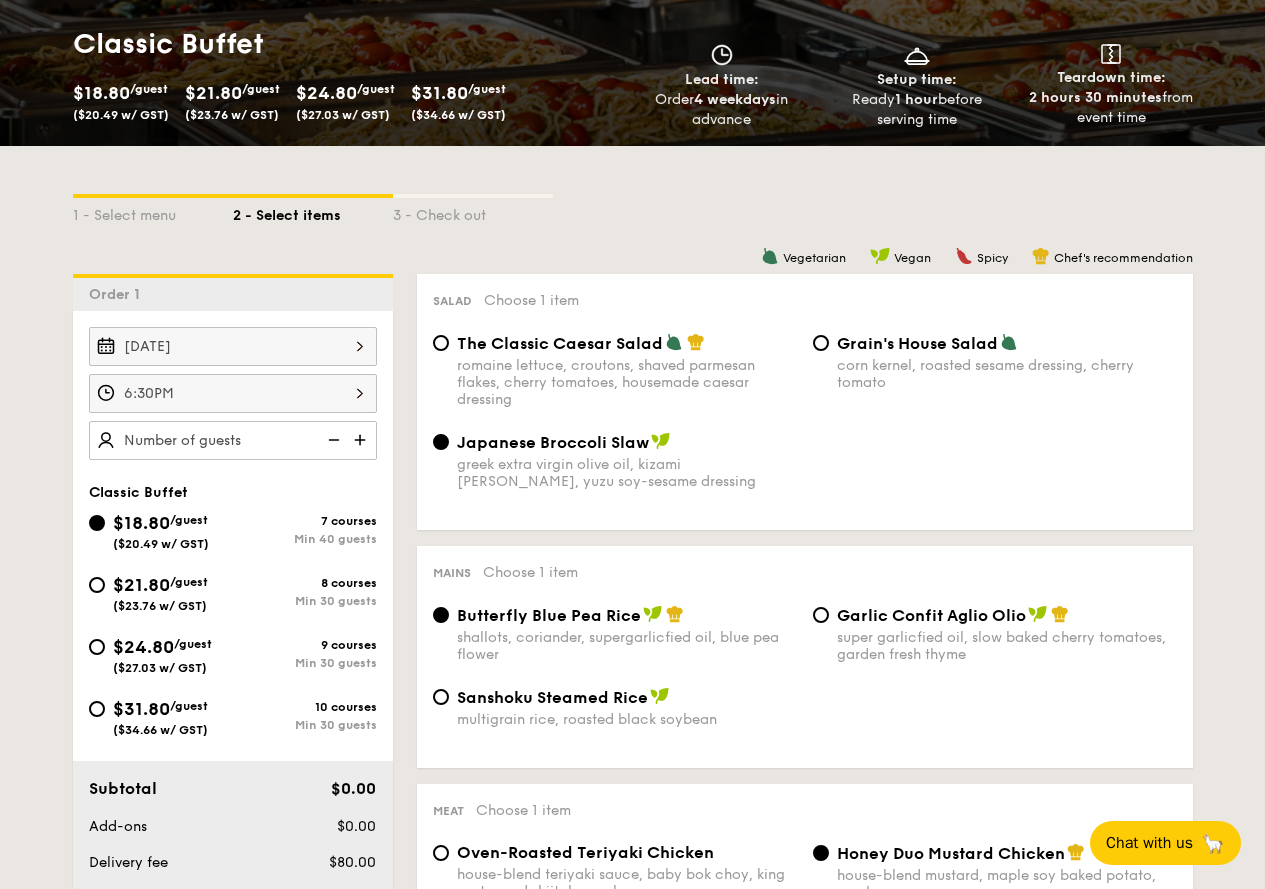 scroll, scrollTop: 267, scrollLeft: 0, axis: vertical 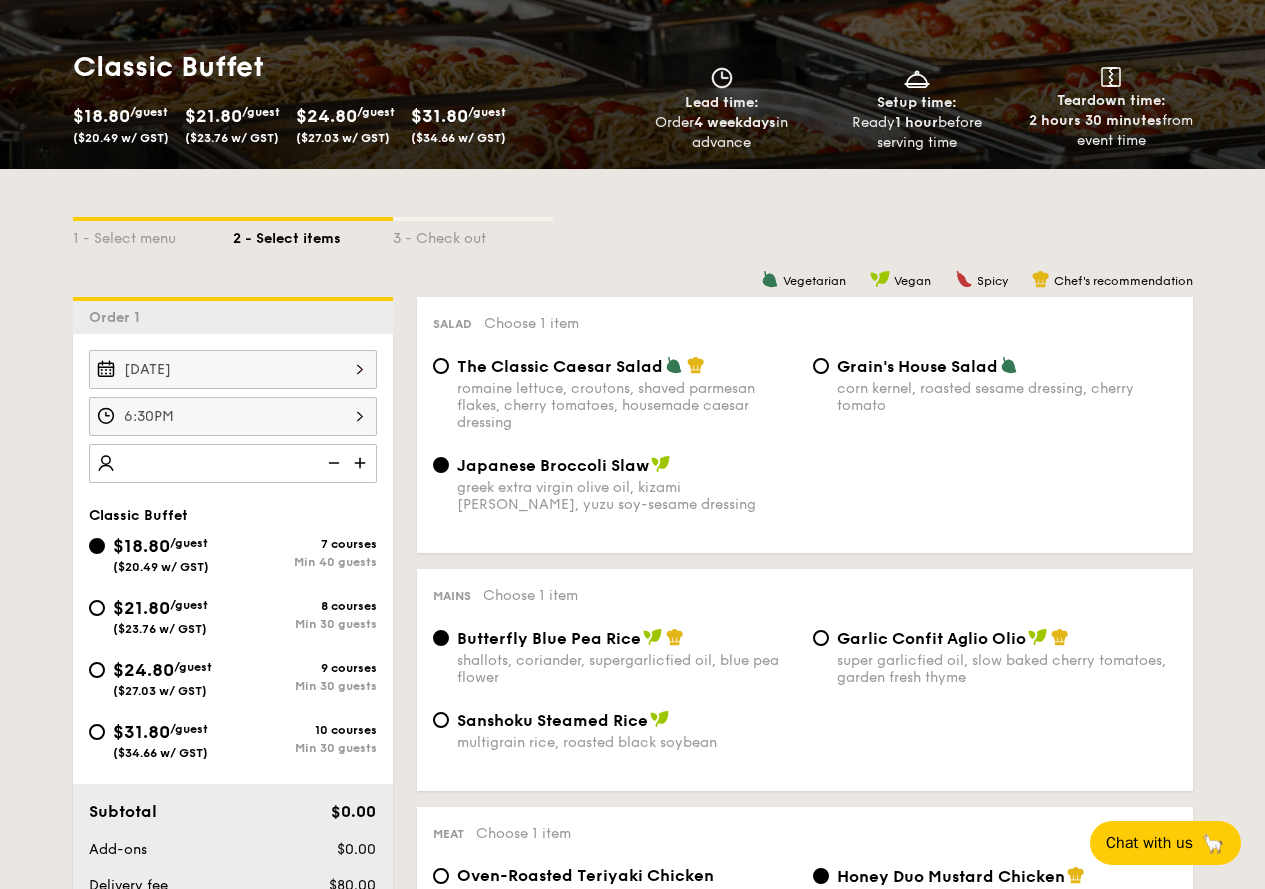 click at bounding box center [332, 463] 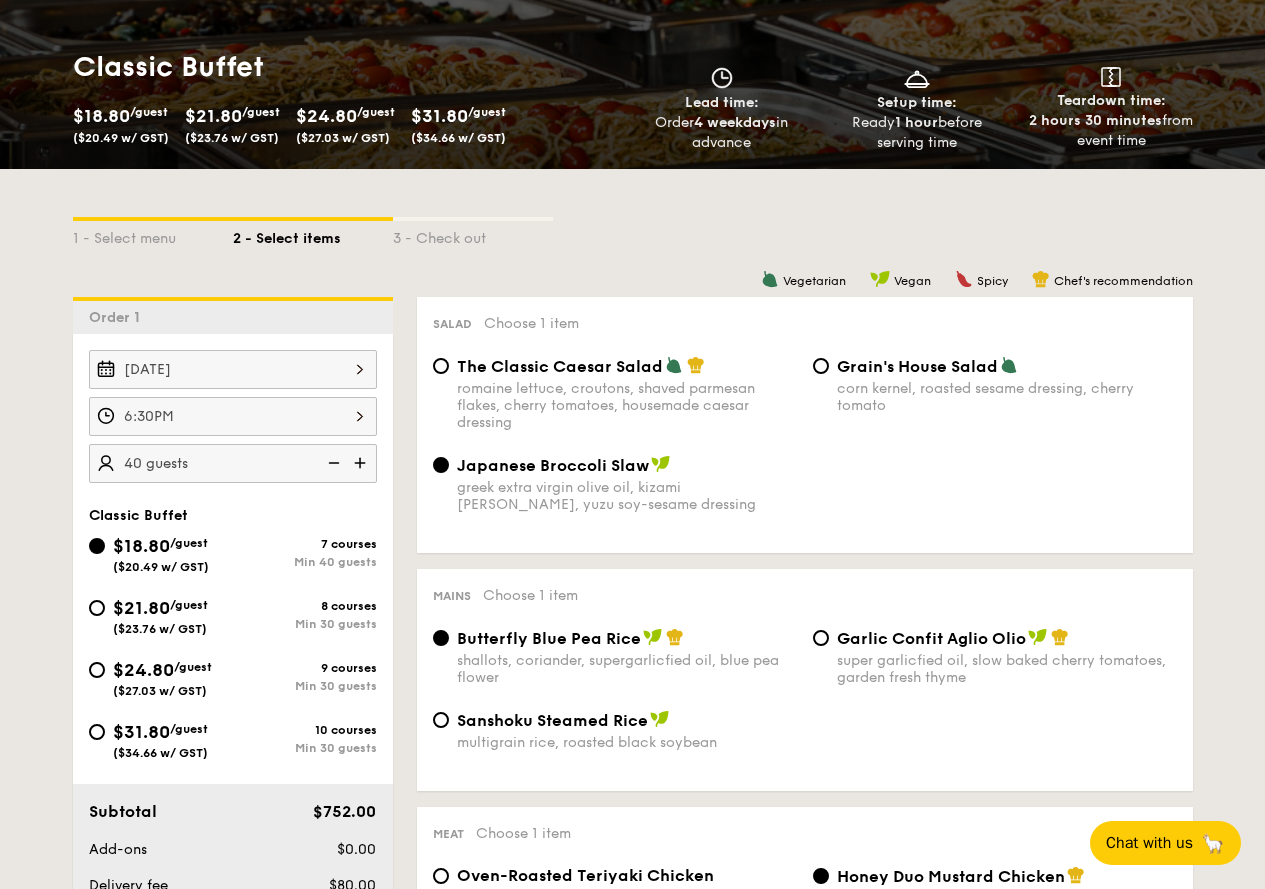 click at bounding box center [362, 463] 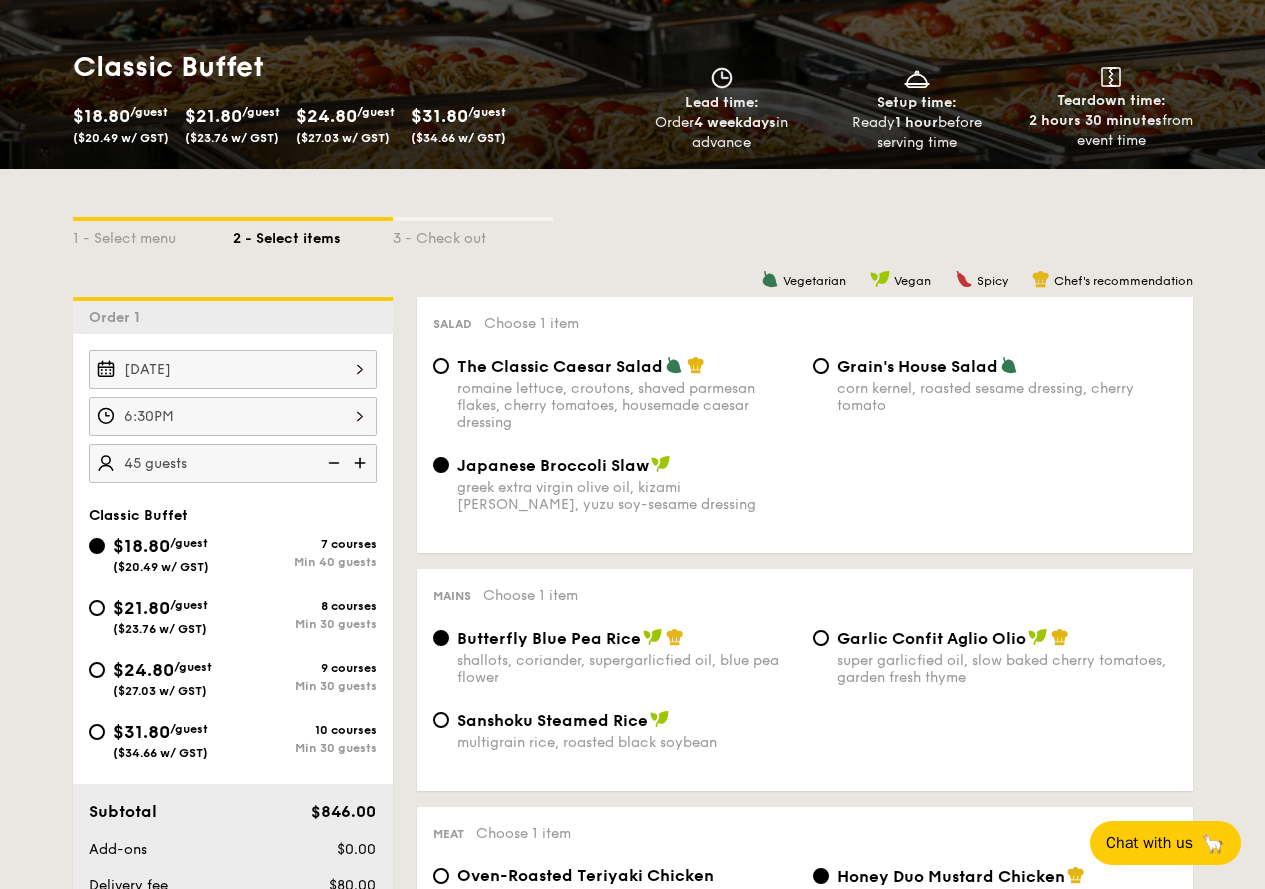 click at bounding box center [362, 463] 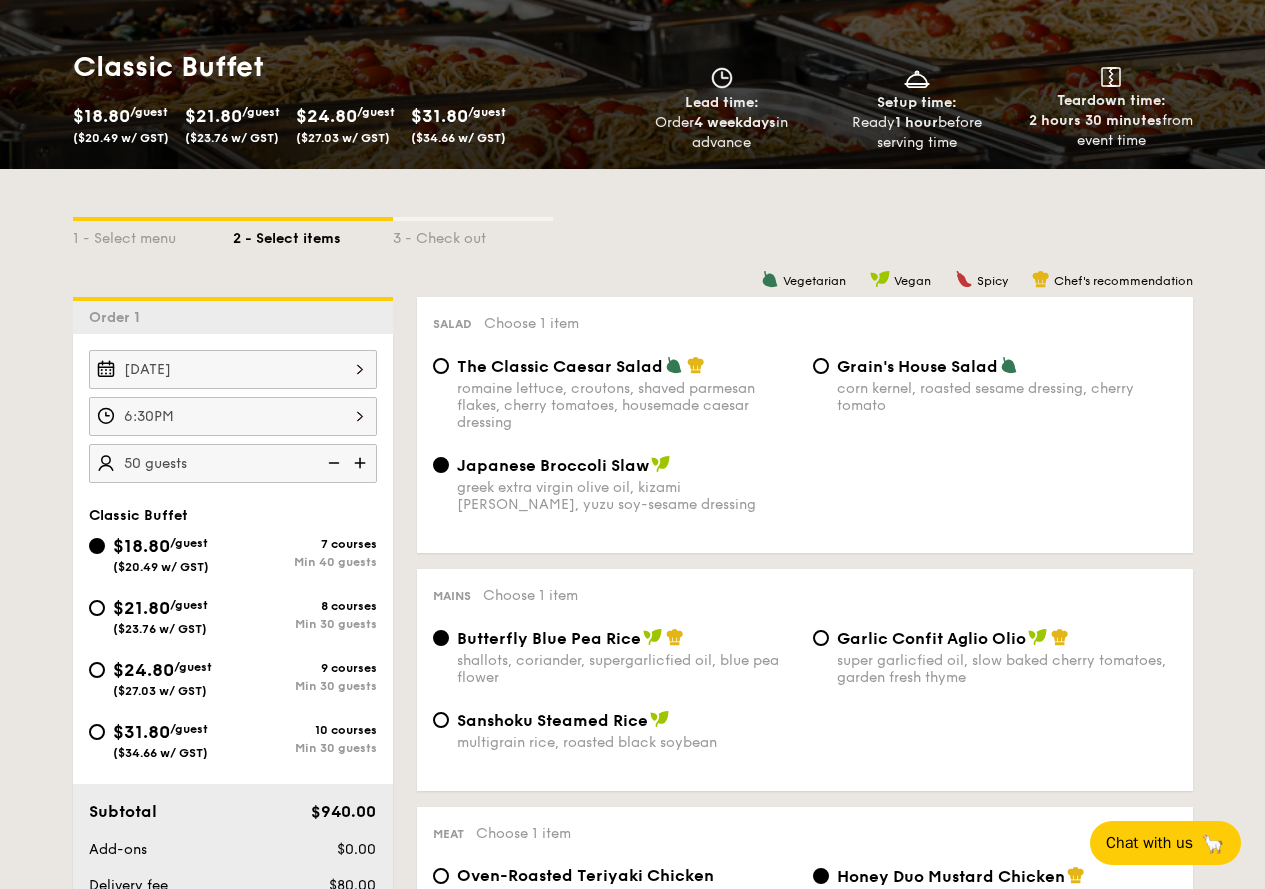 click at bounding box center [362, 463] 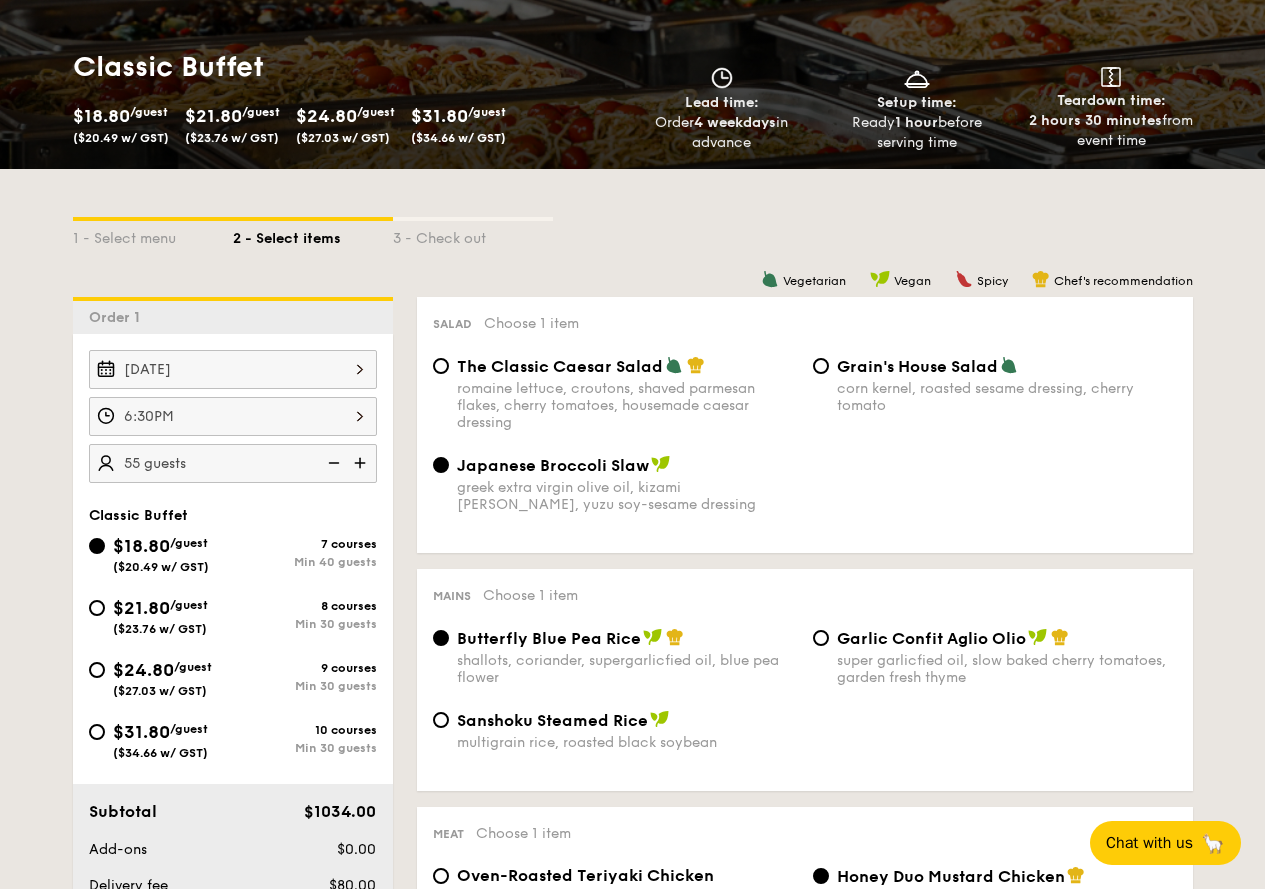 click at bounding box center [362, 463] 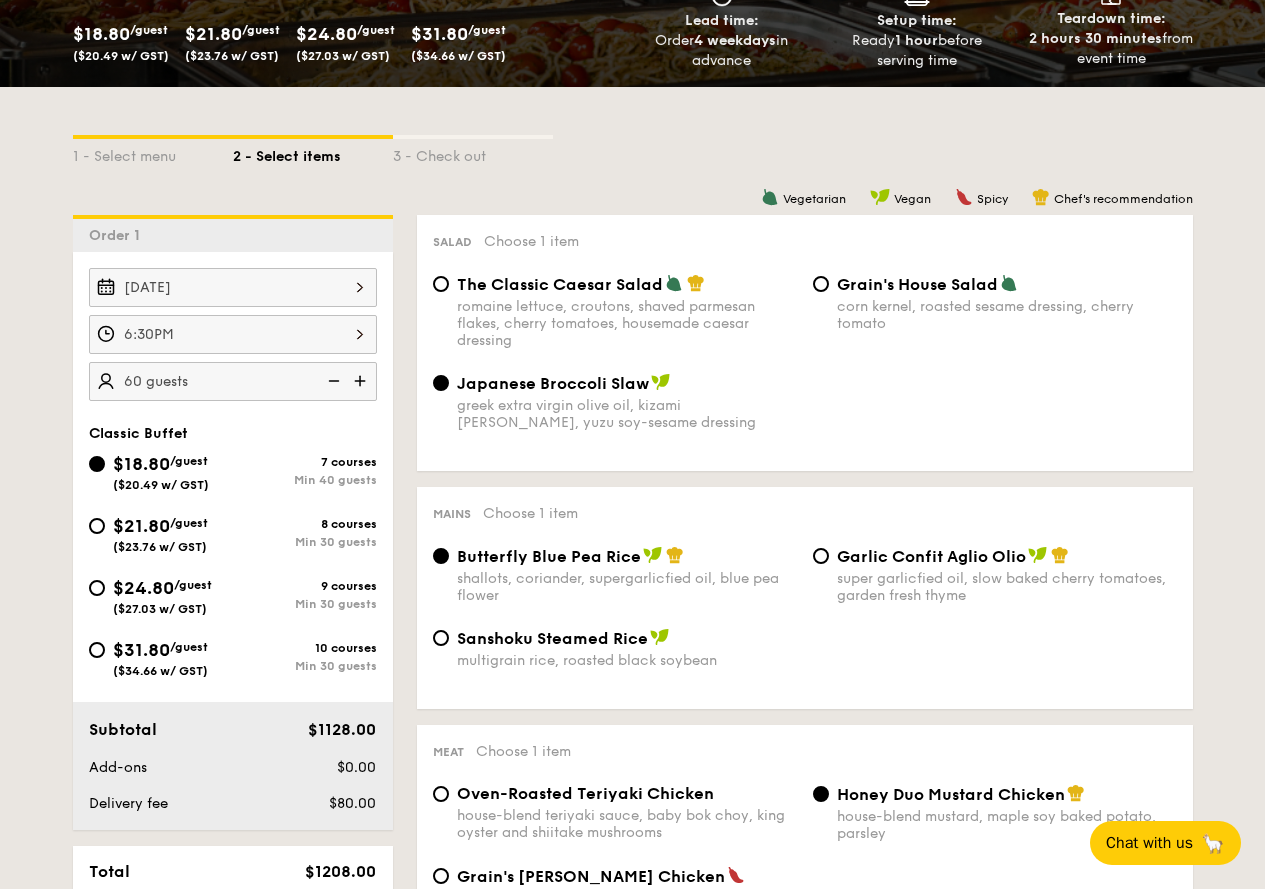 scroll, scrollTop: 315, scrollLeft: 0, axis: vertical 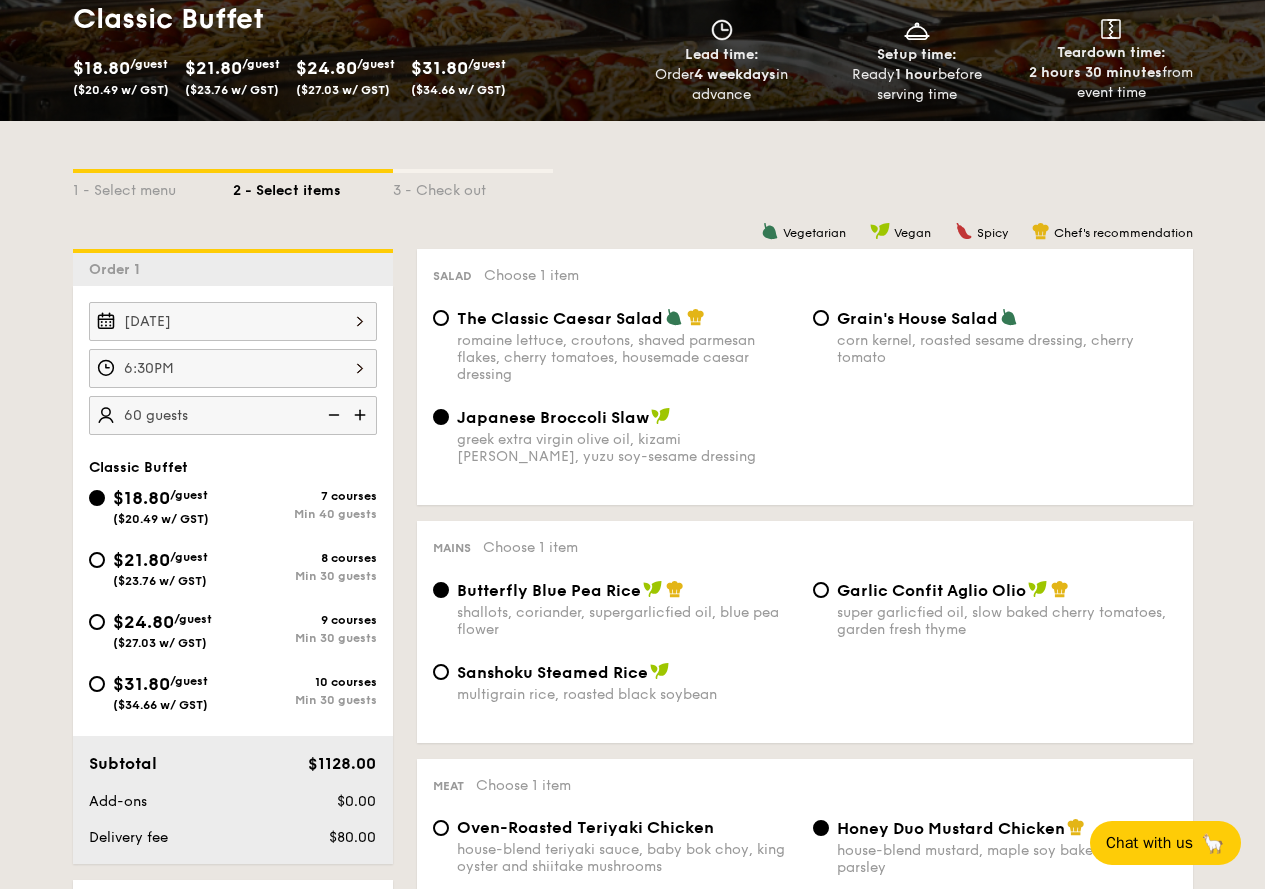 click on "$21.80" at bounding box center (141, 560) 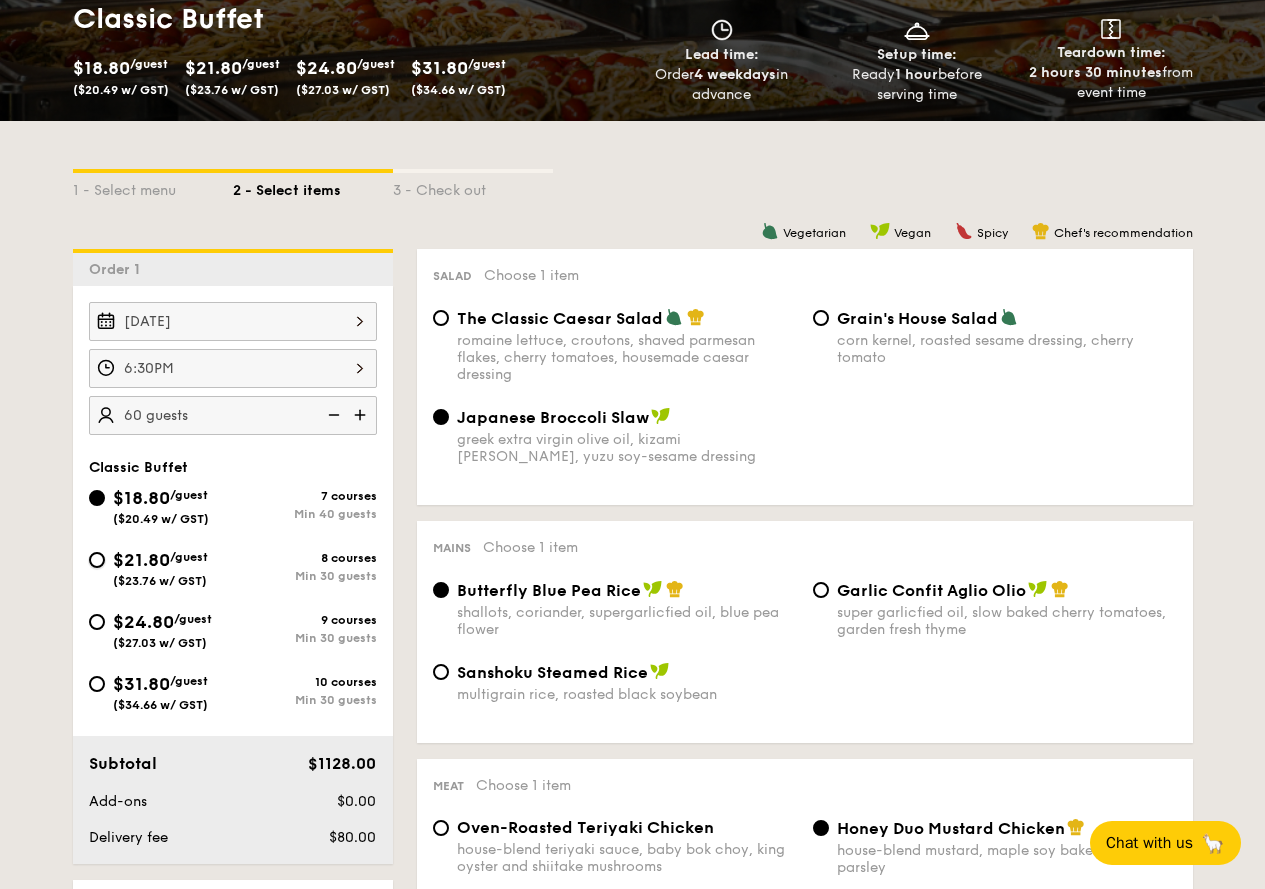 click on "$21.80
/guest
($23.76 w/ GST)
8 courses
Min 30 guests" at bounding box center [97, 560] 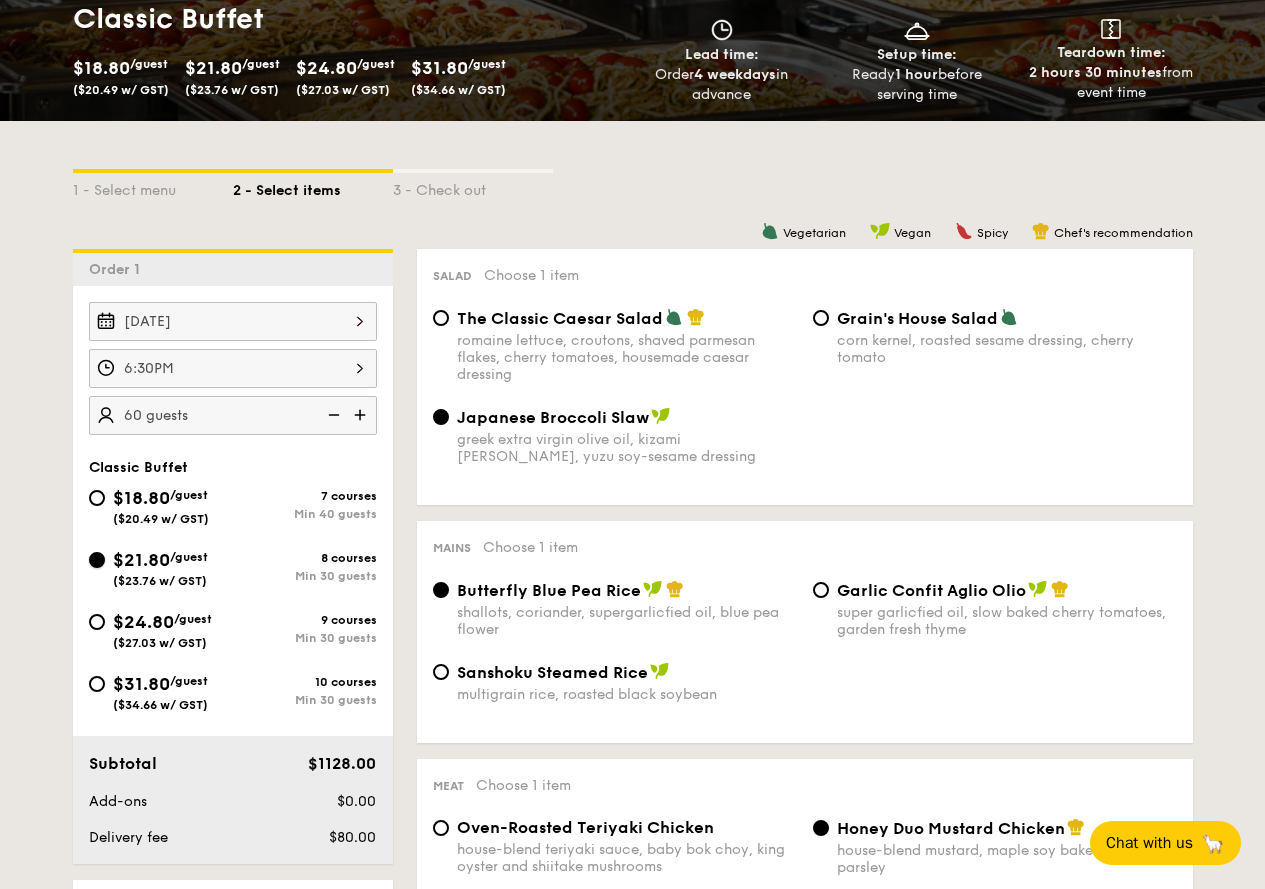 radio on "true" 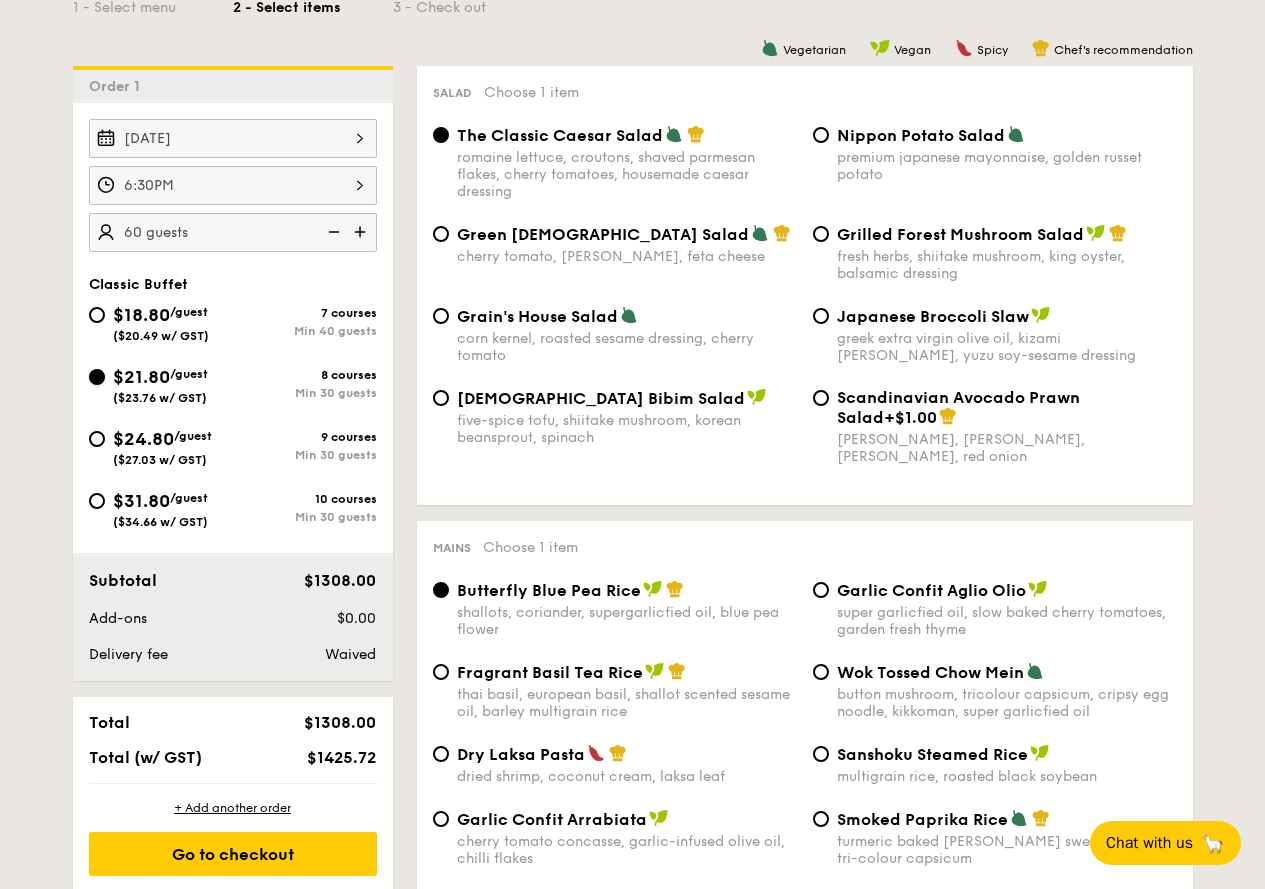 scroll, scrollTop: 533, scrollLeft: 0, axis: vertical 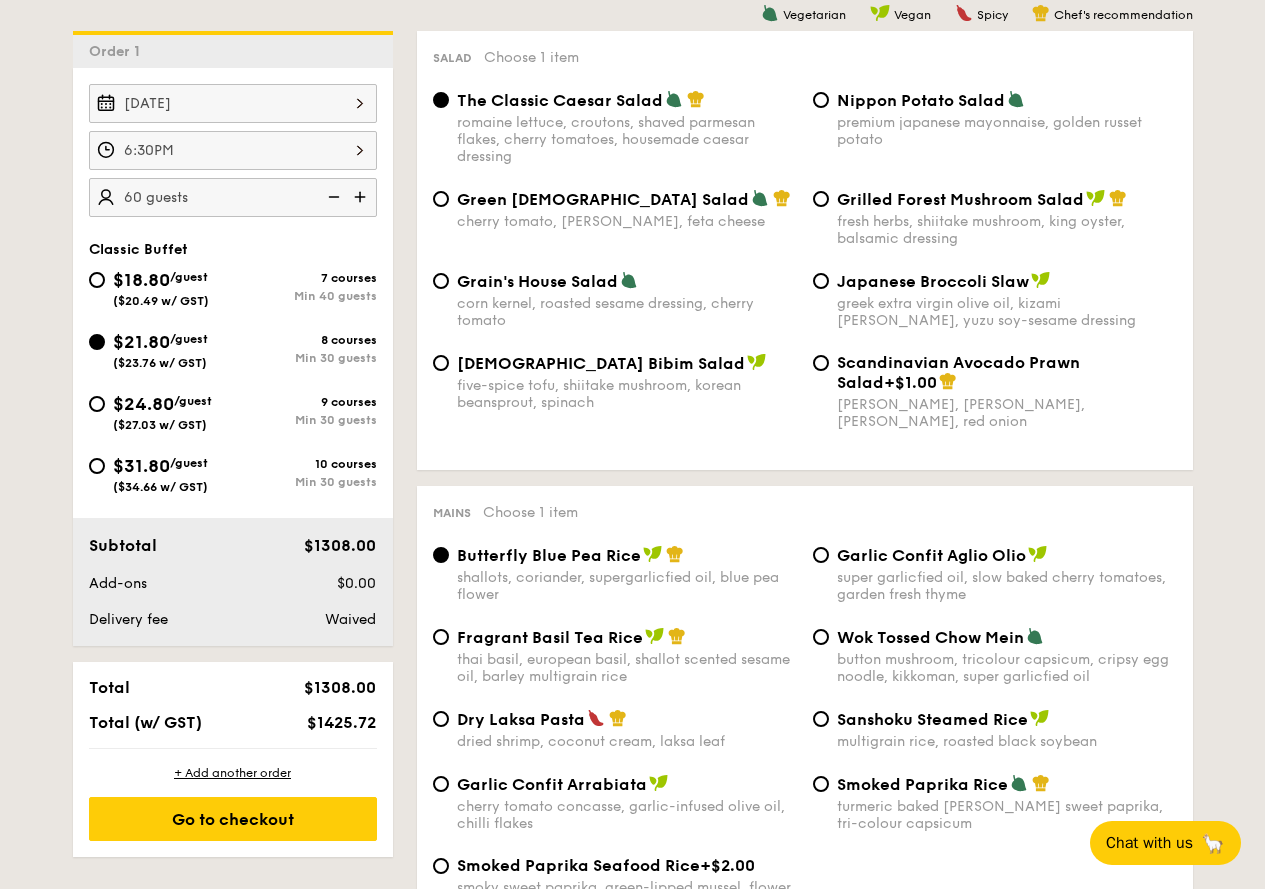 click on "five-spice tofu, shiitake mushroom, korean beansprout, spinach" at bounding box center [627, 394] 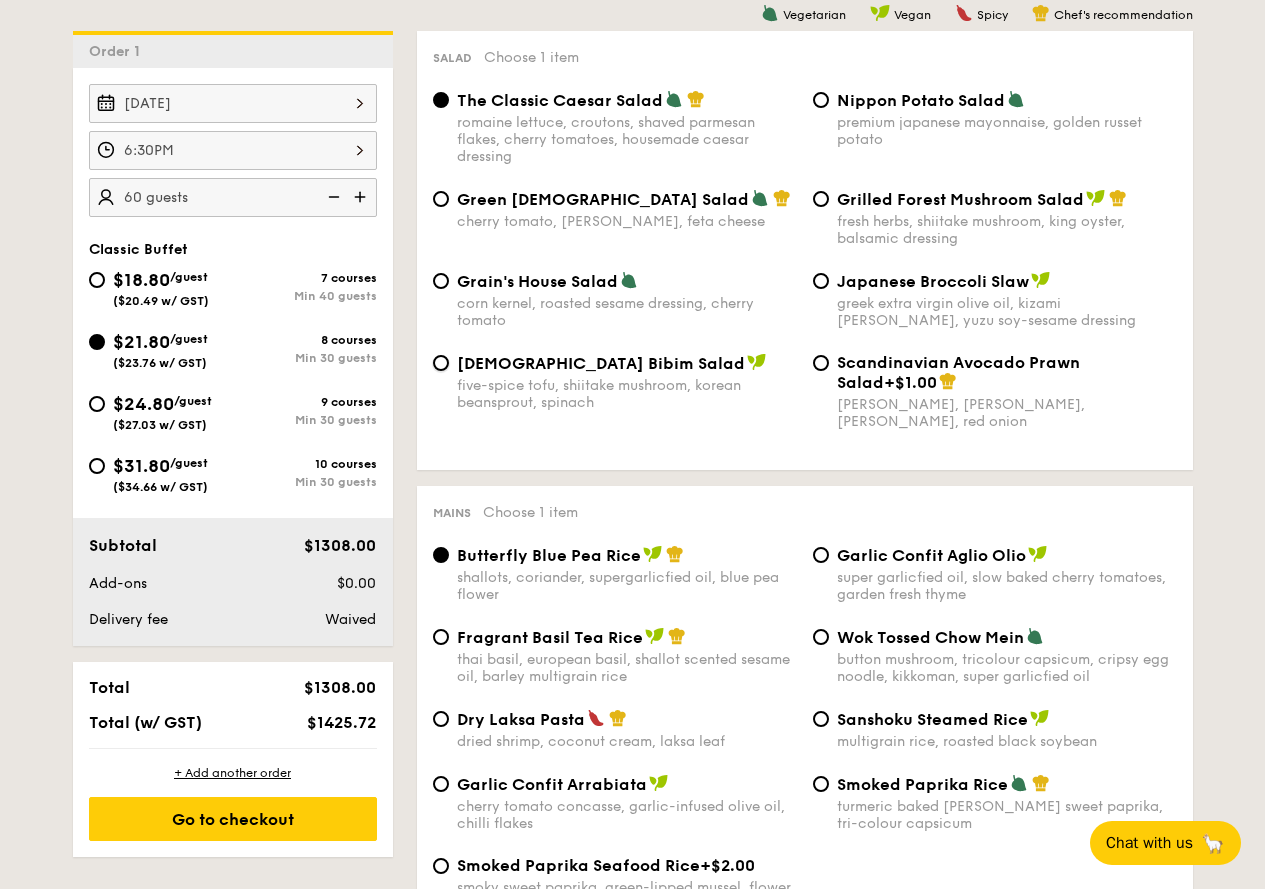click on "Korean Bibim Salad five-spice tofu, shiitake mushroom, korean beansprout, spinach" at bounding box center [441, 363] 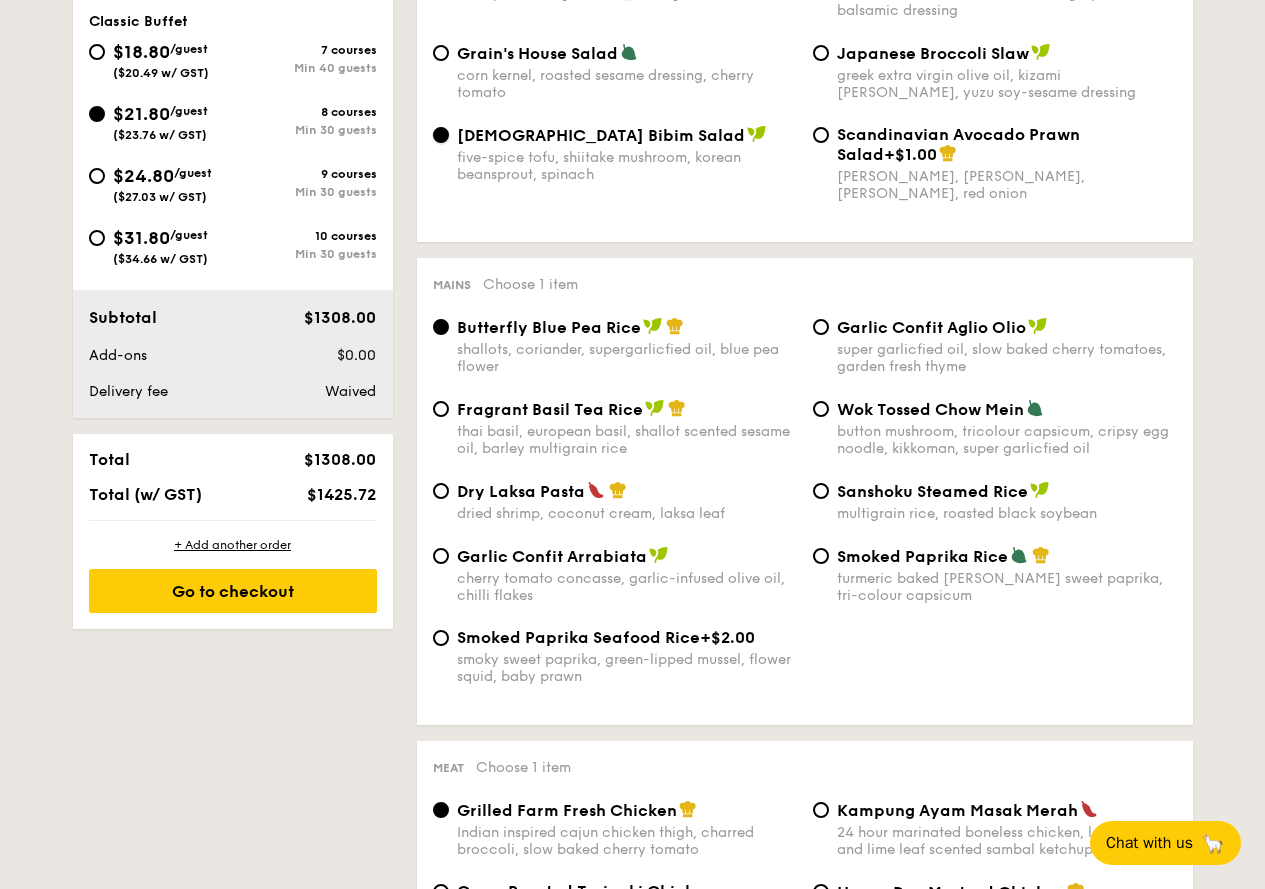 scroll, scrollTop: 800, scrollLeft: 0, axis: vertical 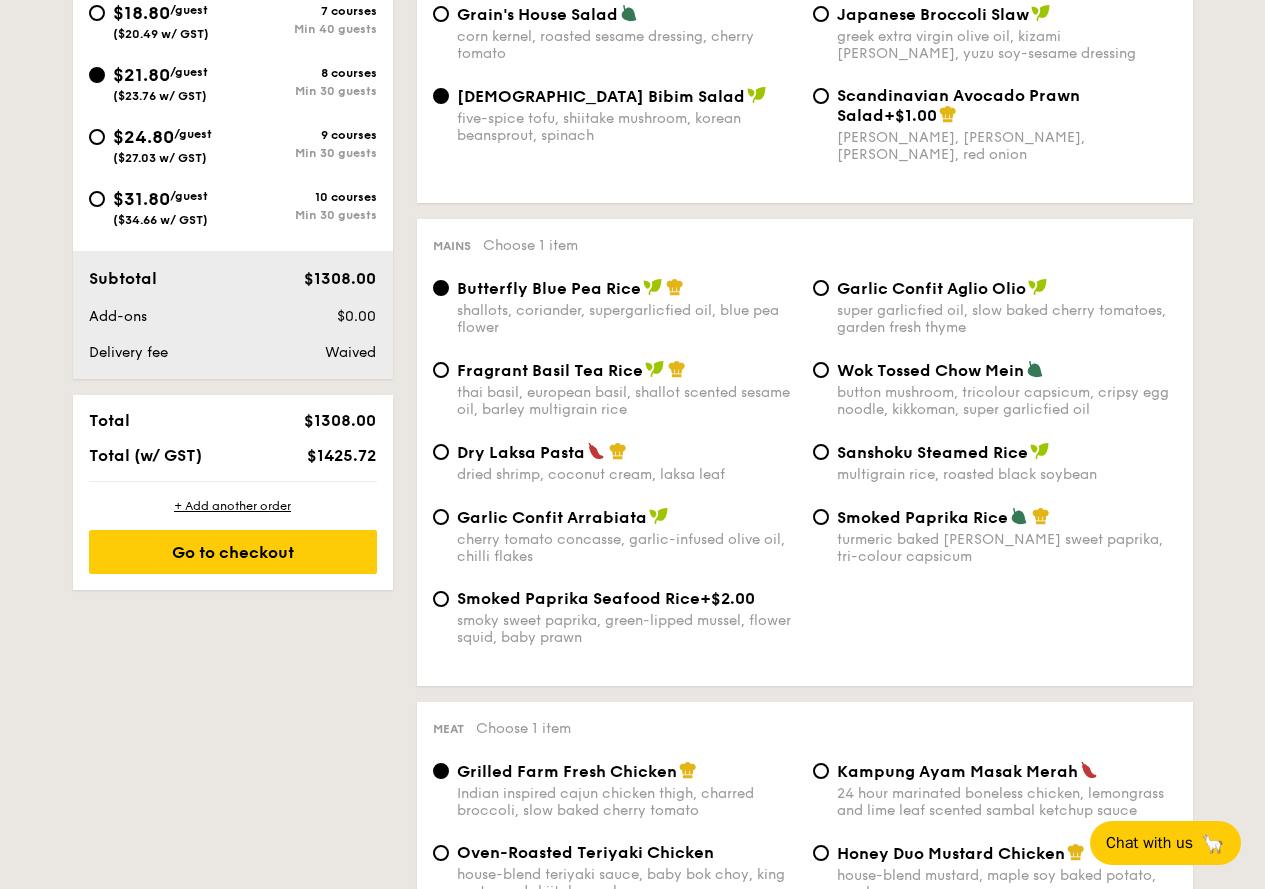 click on "turmeric baked [PERSON_NAME] sweet paprika, tri-colour capsicum" at bounding box center (1007, 548) 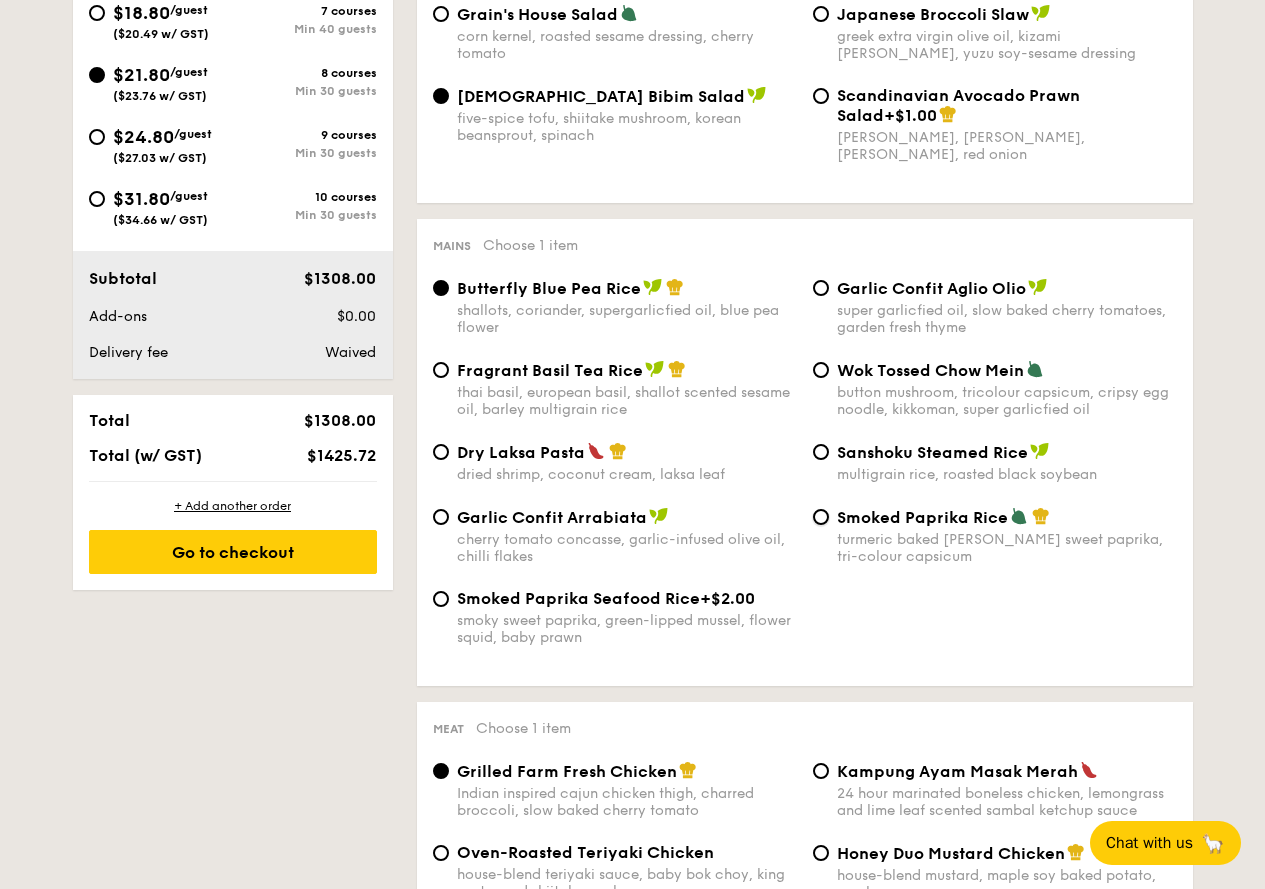 click on "Smoked Paprika Rice turmeric baked [PERSON_NAME] sweet paprika, tri-colour capsicum" at bounding box center [821, 517] 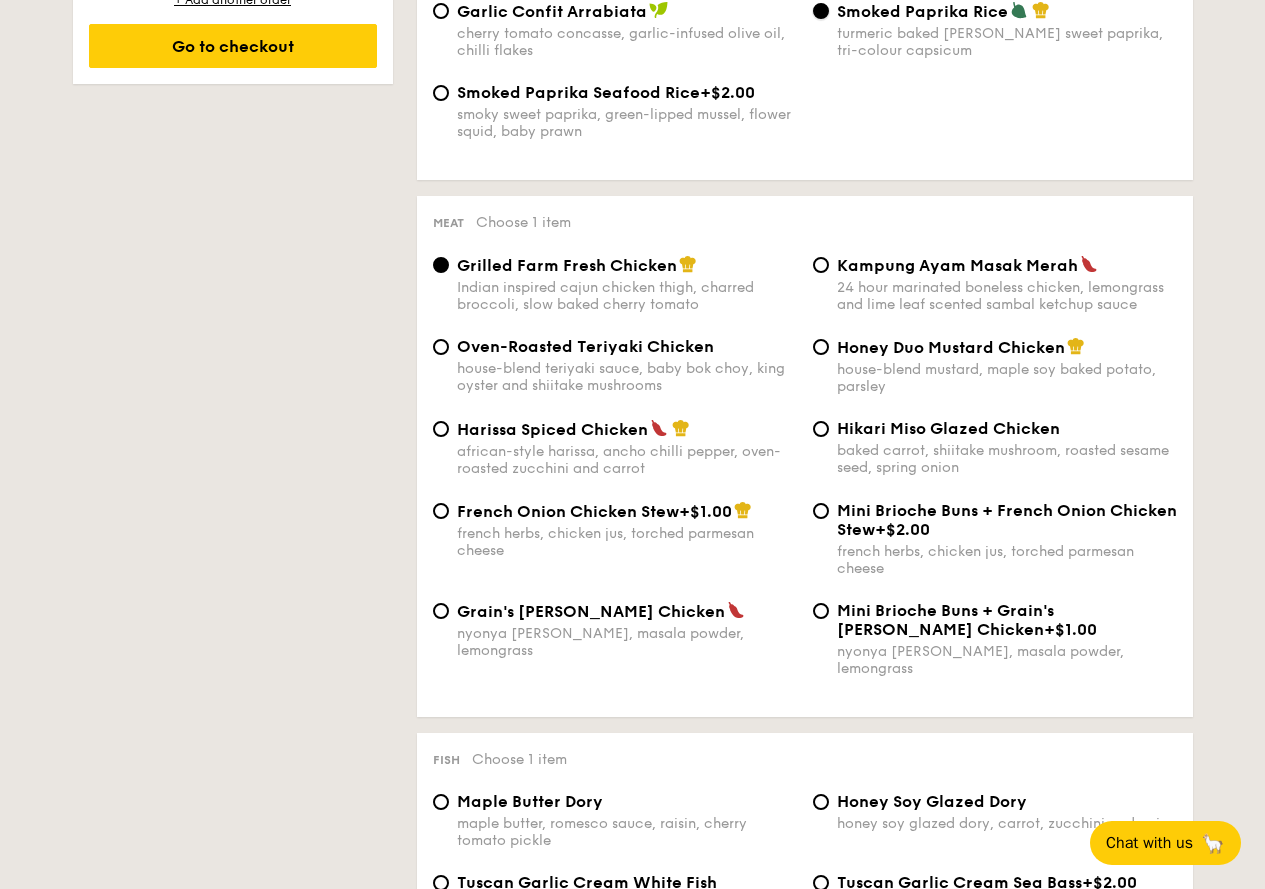 scroll, scrollTop: 1333, scrollLeft: 0, axis: vertical 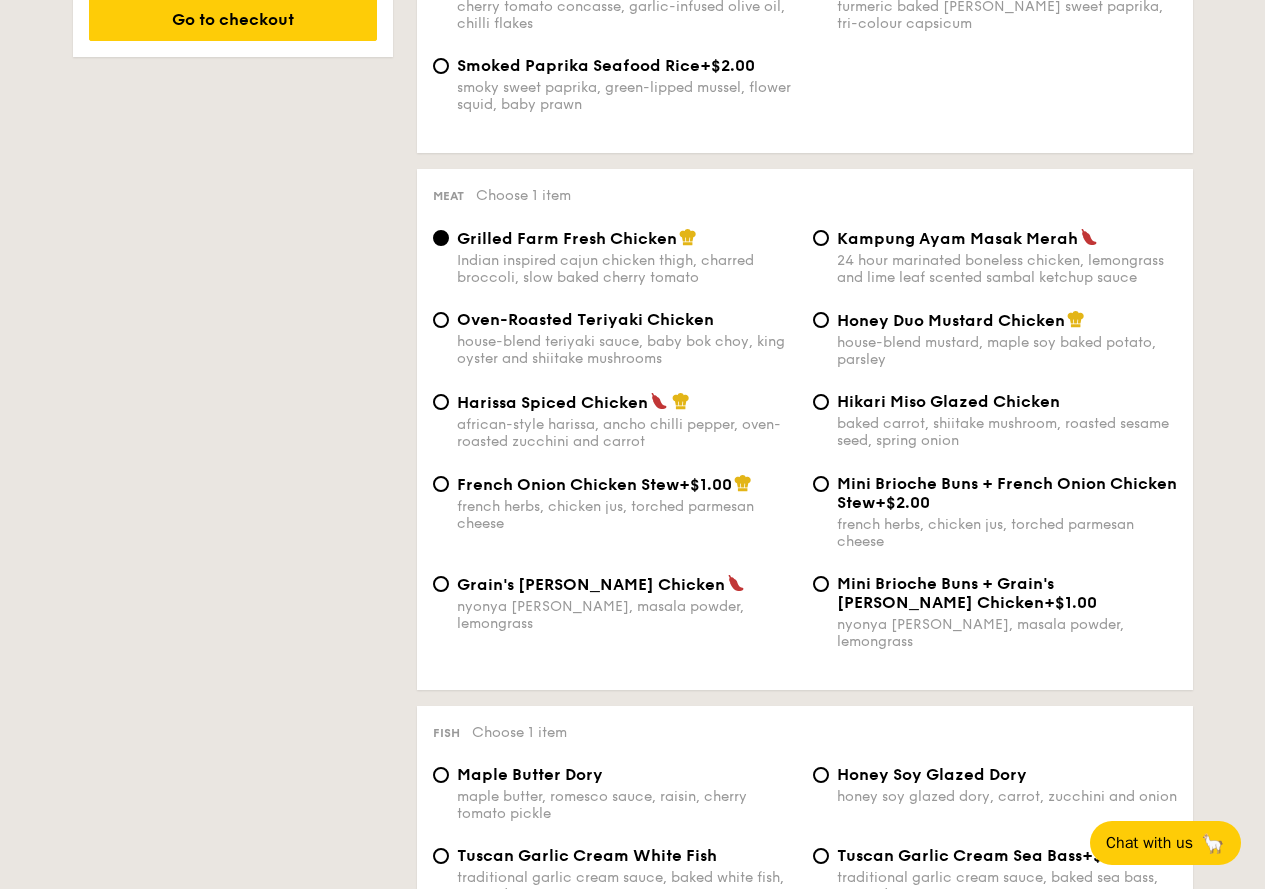 click on "Grain's [PERSON_NAME] Chicken" at bounding box center [591, 584] 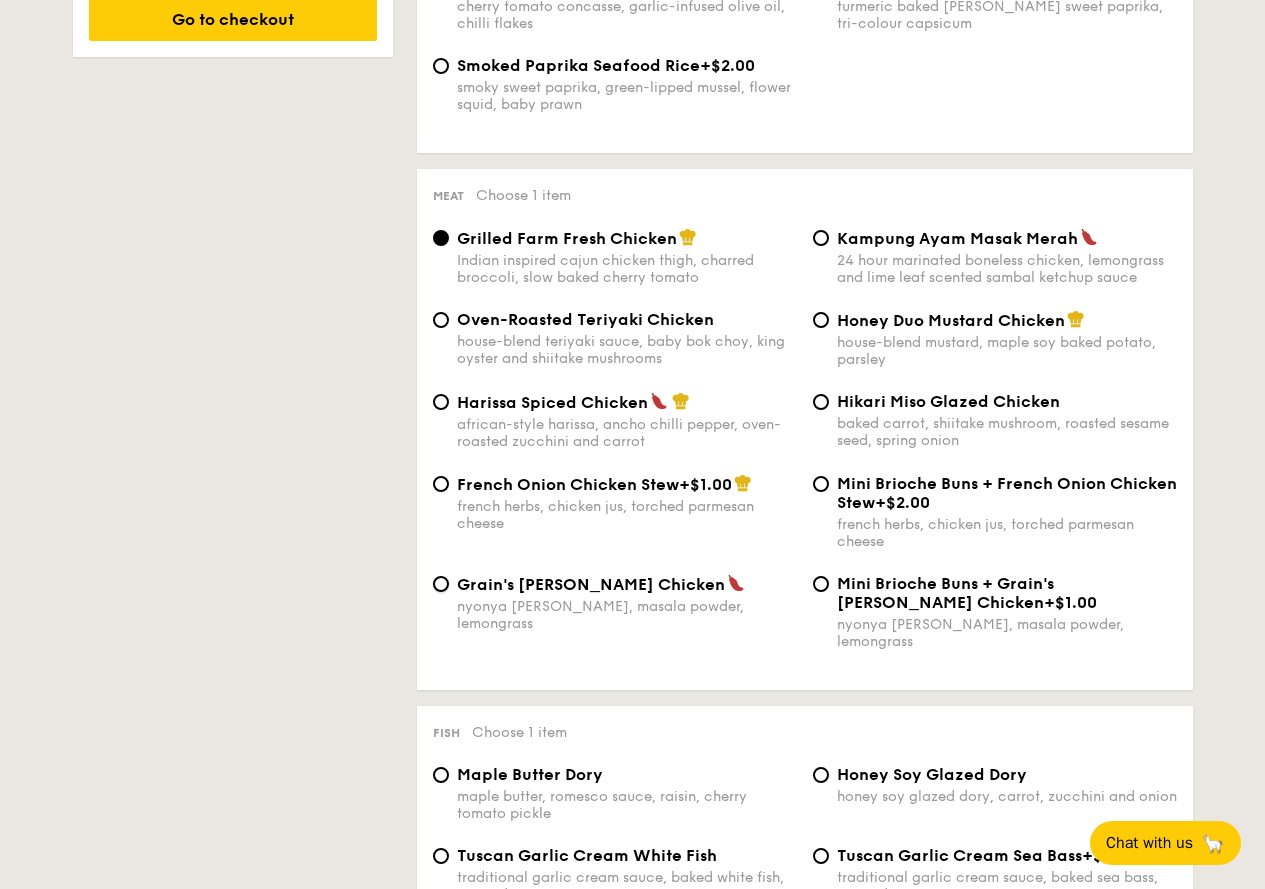 click on "Grain's [PERSON_NAME] Chicken nyonya [PERSON_NAME], masala powder, lemongrass" at bounding box center (441, 584) 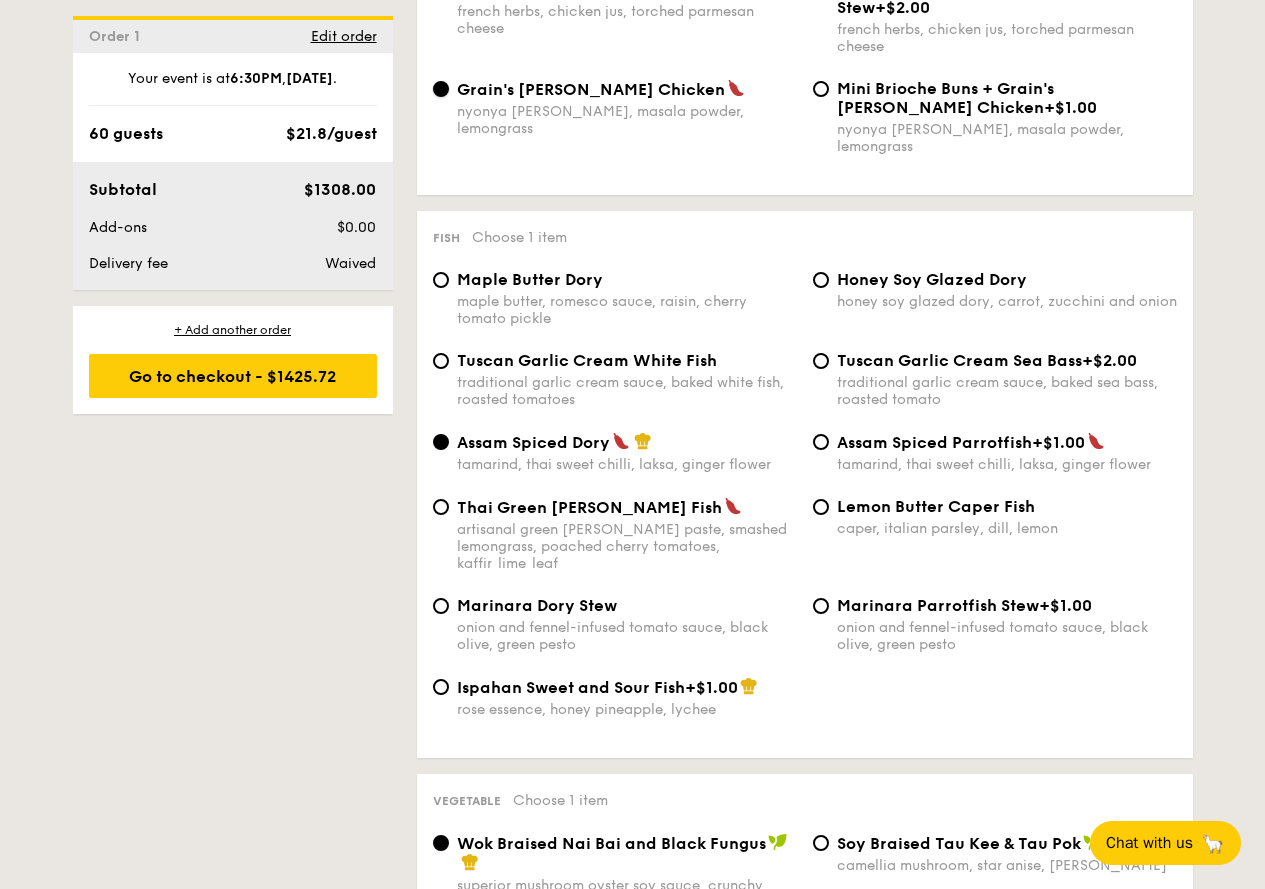 scroll, scrollTop: 1867, scrollLeft: 0, axis: vertical 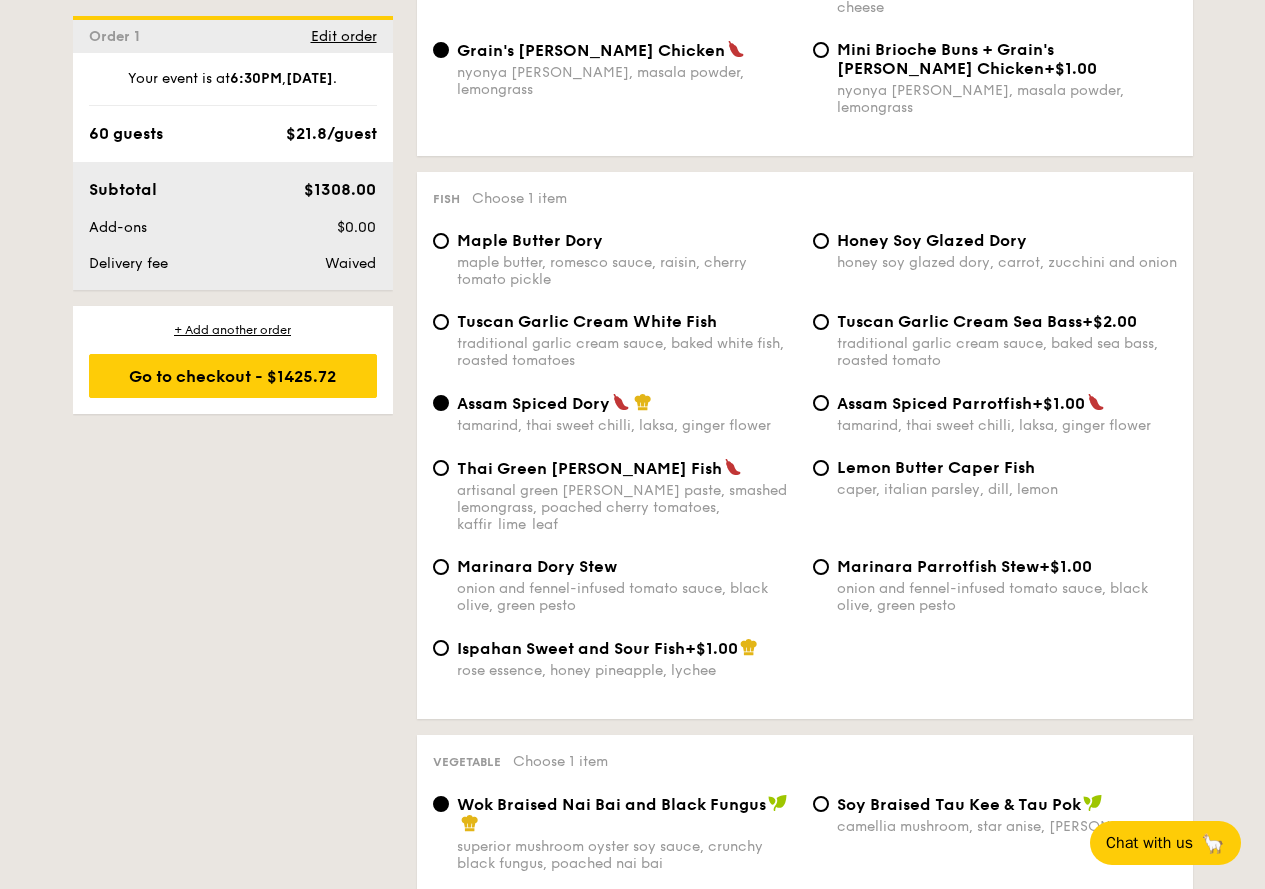 click on "maple butter, romesco sauce, raisin, cherry tomato pickle" at bounding box center (627, 271) 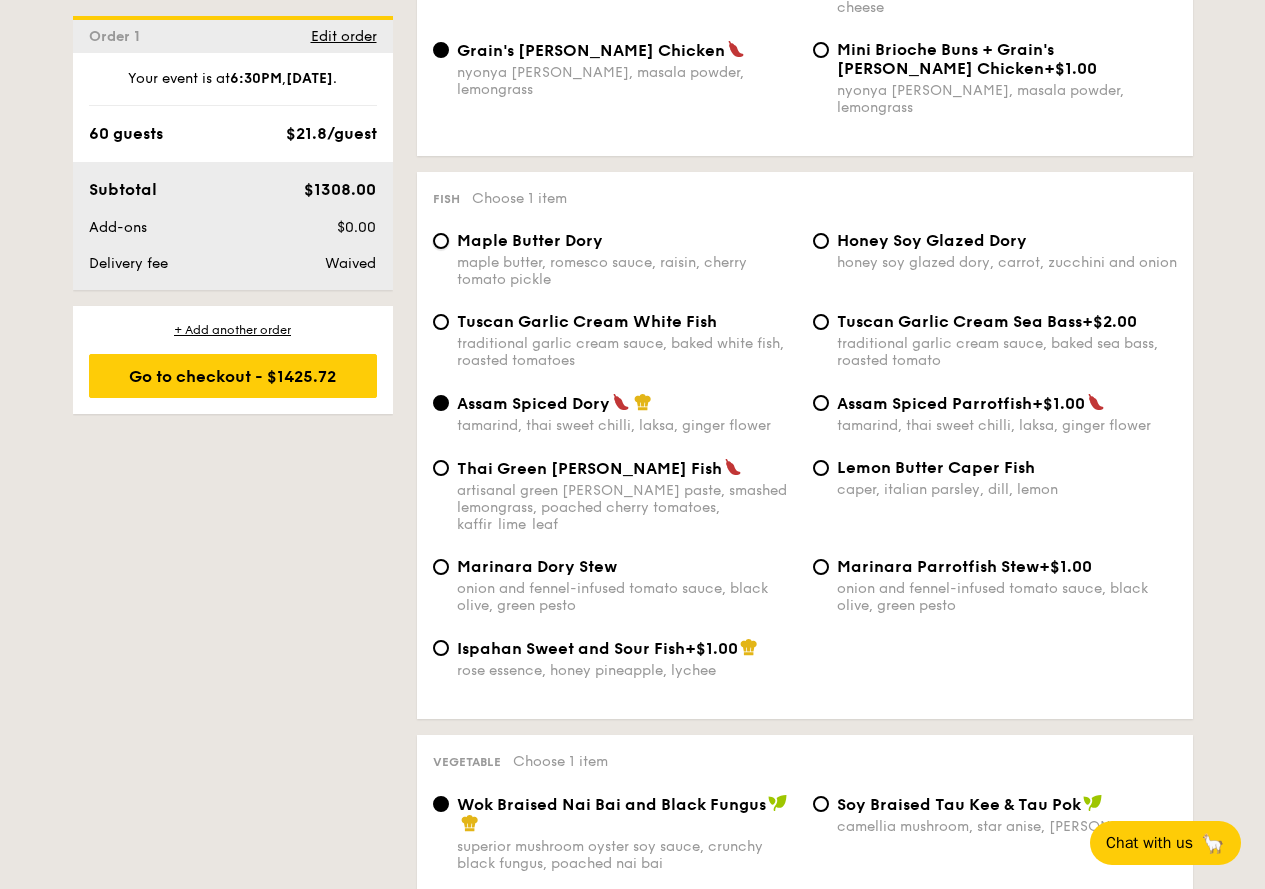 click on "Maple Butter Dory maple butter, romesco sauce, raisin, cherry tomato pickle" at bounding box center [441, 241] 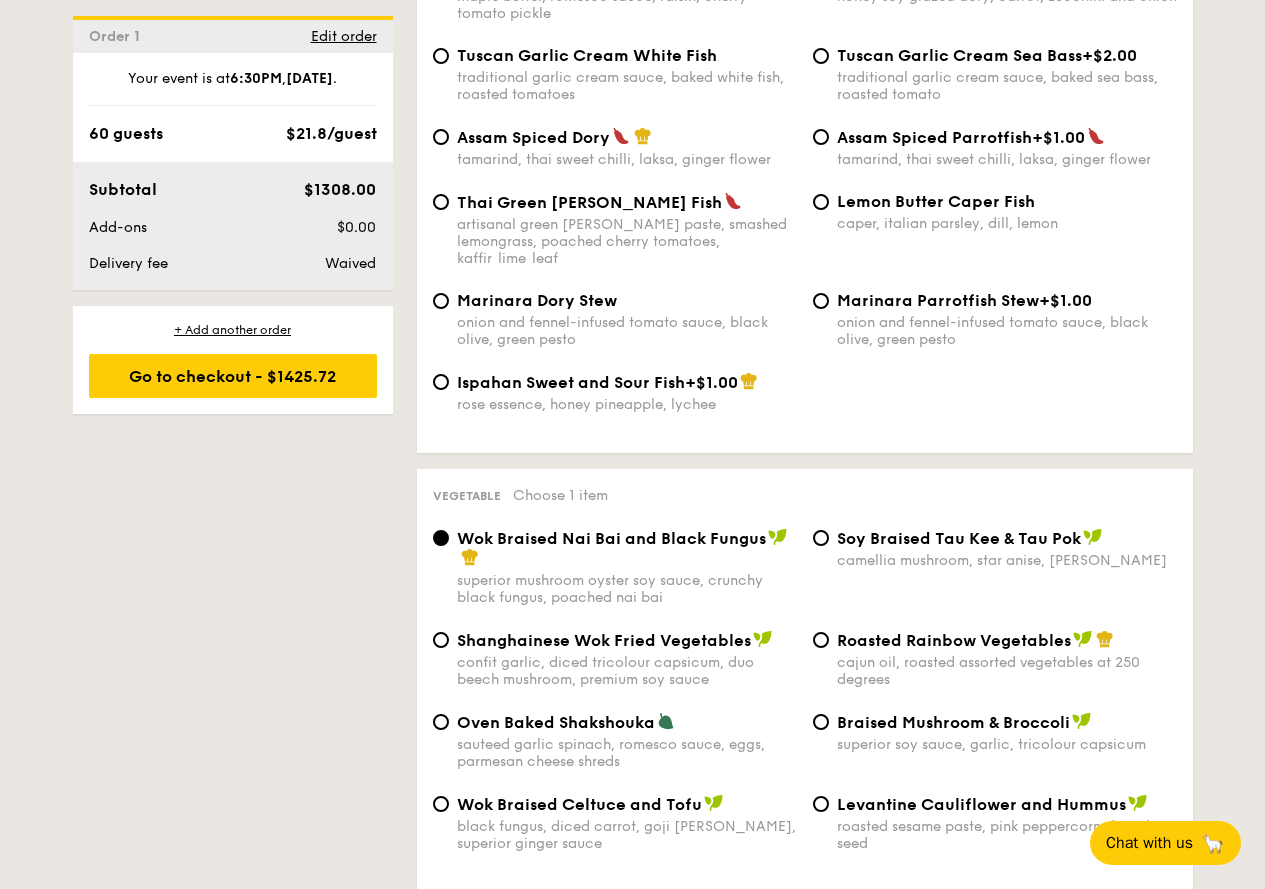 scroll, scrollTop: 2400, scrollLeft: 0, axis: vertical 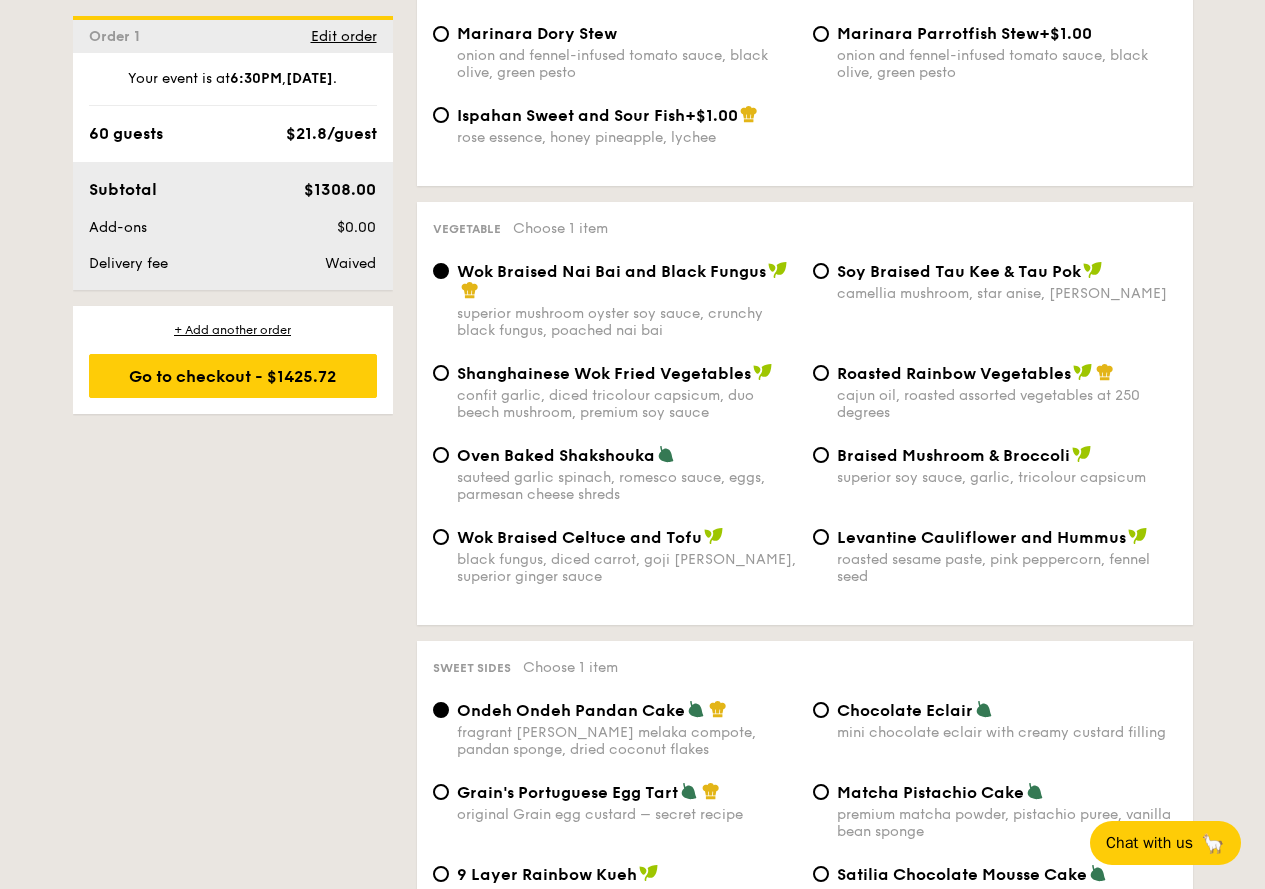 click on "Braised Mushroom & Broccoli" at bounding box center (953, 455) 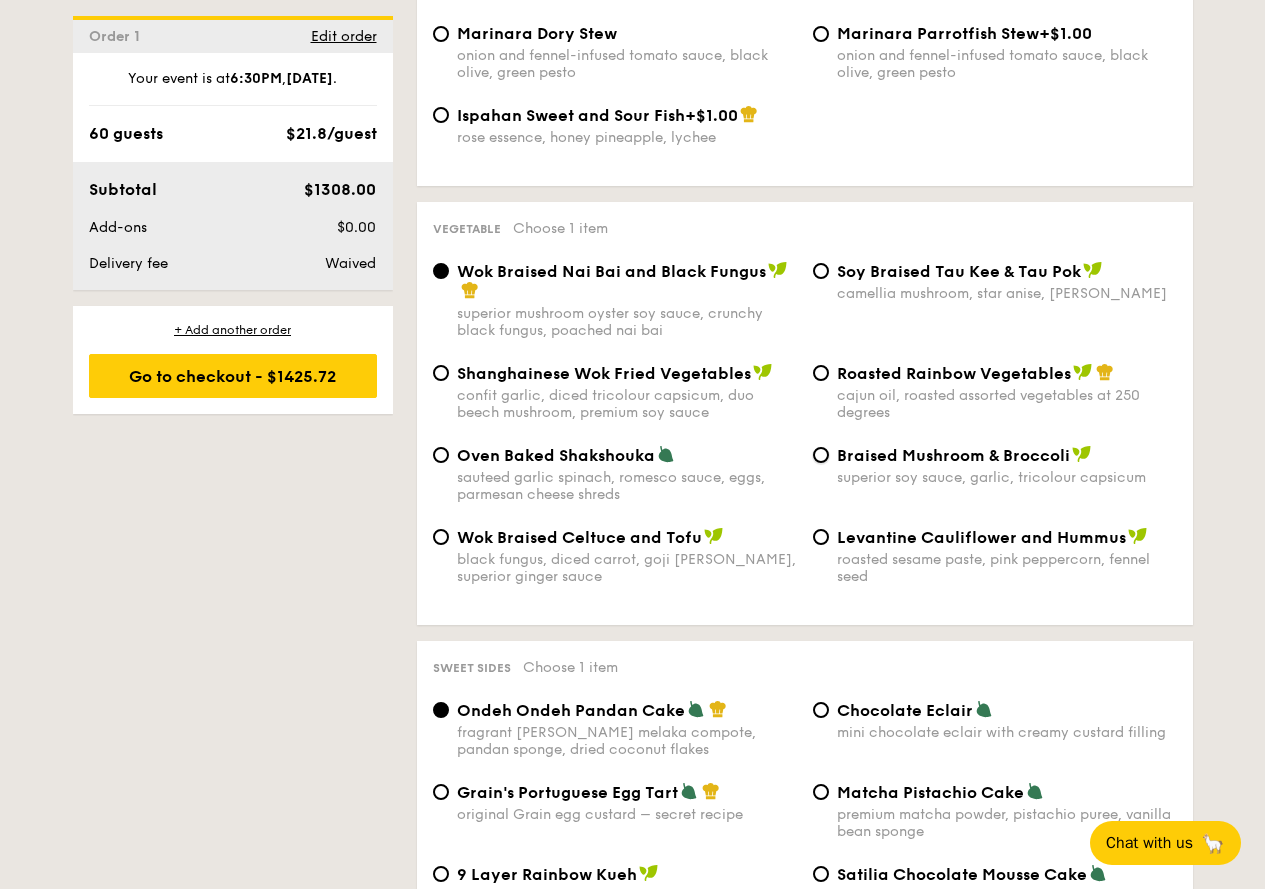 click on "Braised Mushroom & Broccoli superior soy sauce, garlic, tricolour capsicum" at bounding box center (821, 455) 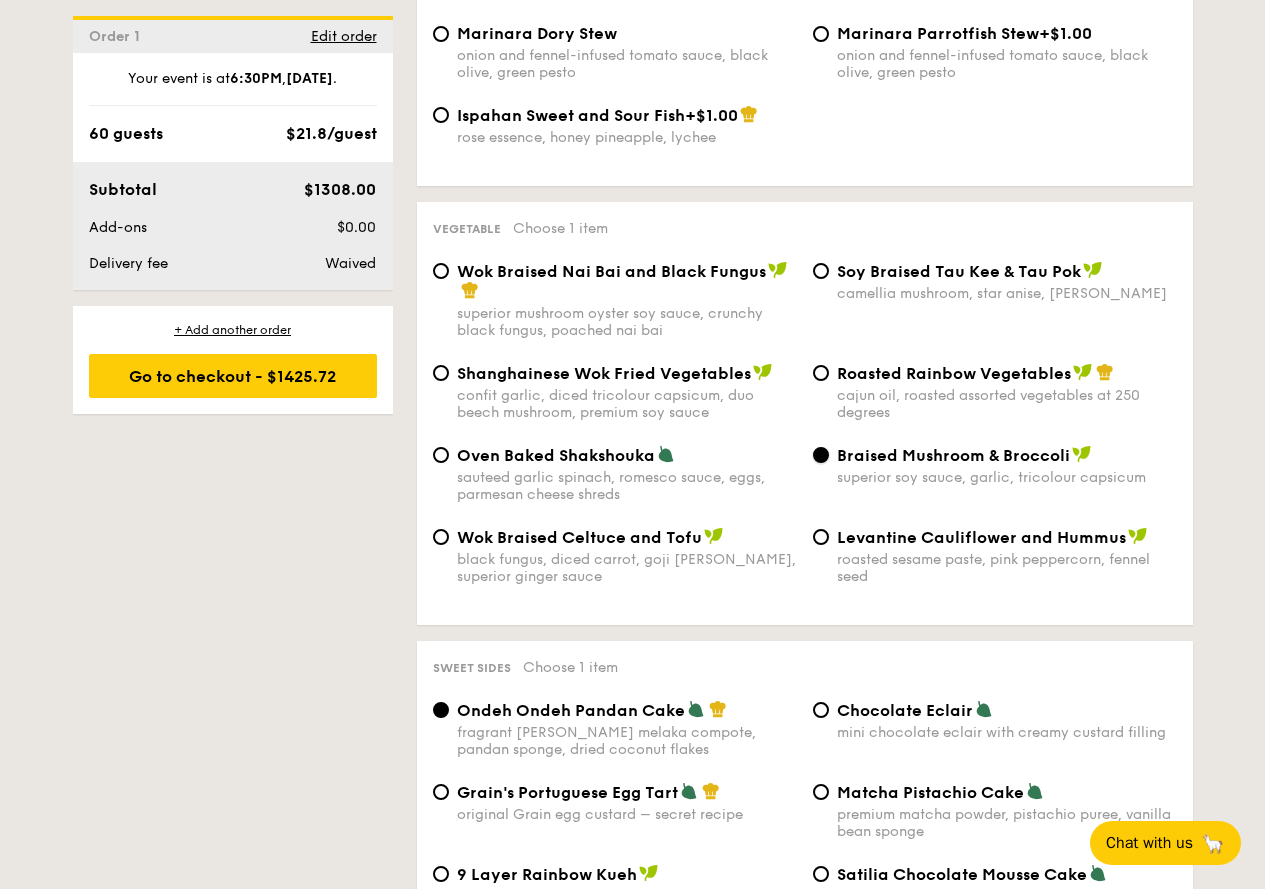 scroll, scrollTop: 2667, scrollLeft: 0, axis: vertical 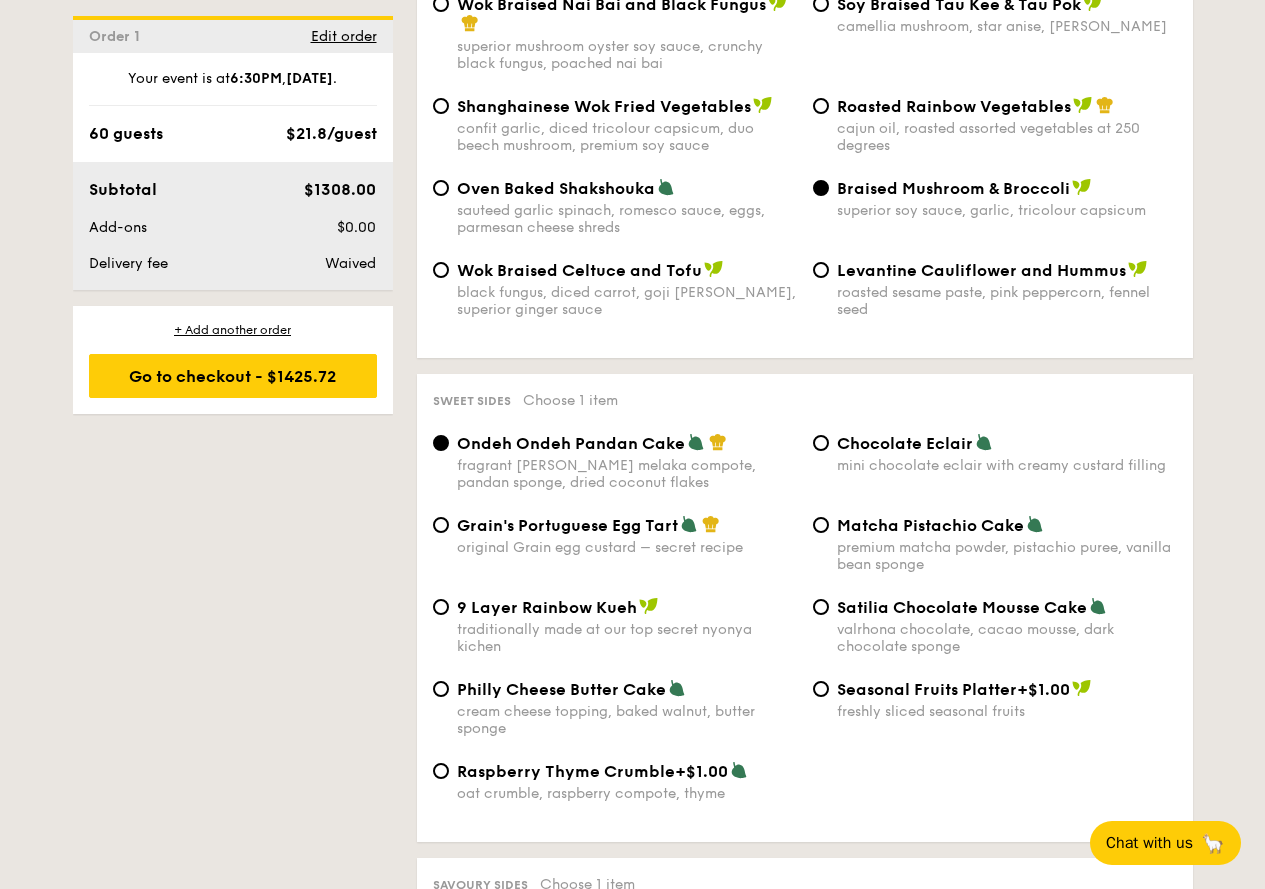 click on "Chocolate Eclair" at bounding box center [905, 443] 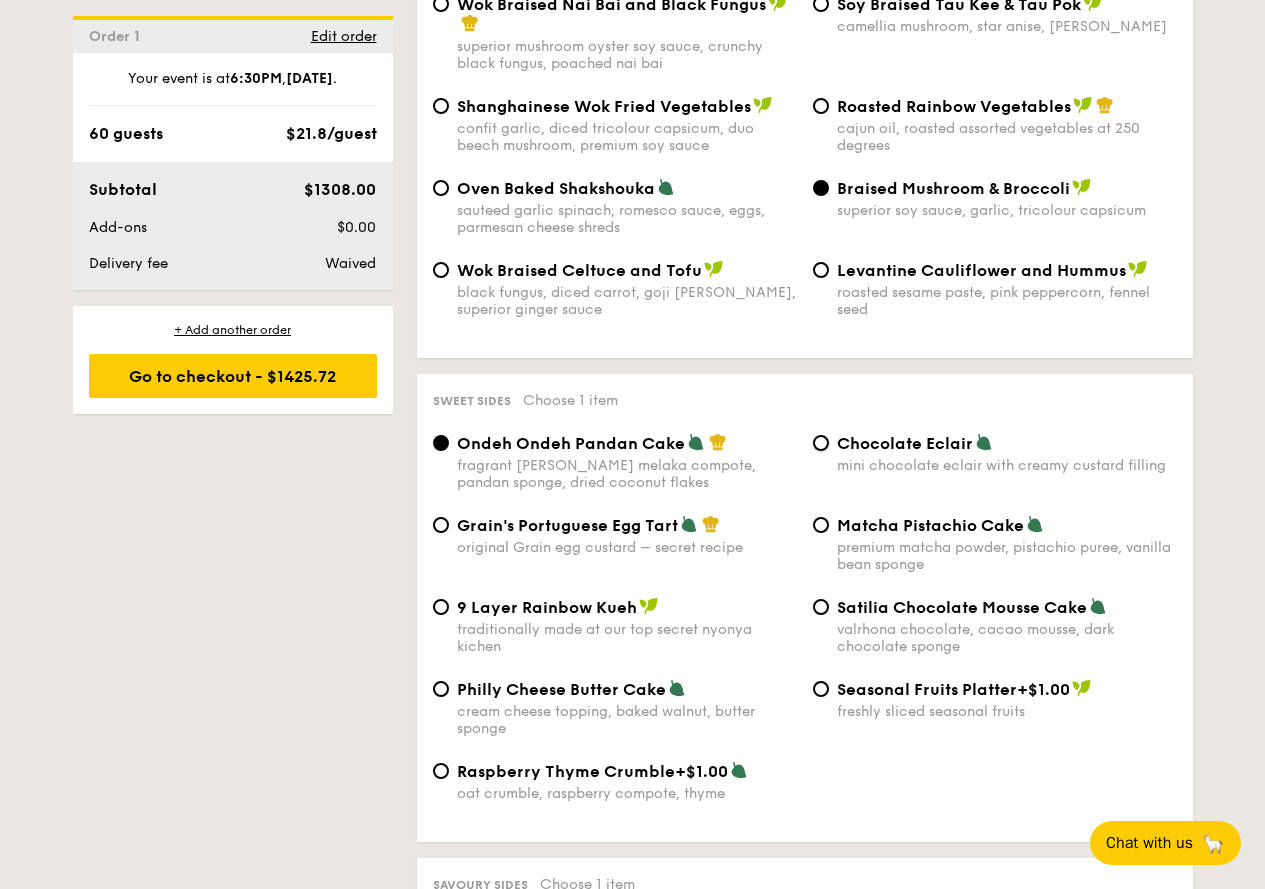 click on "Chocolate Eclair mini chocolate eclair with creamy custard filling" at bounding box center (821, 443) 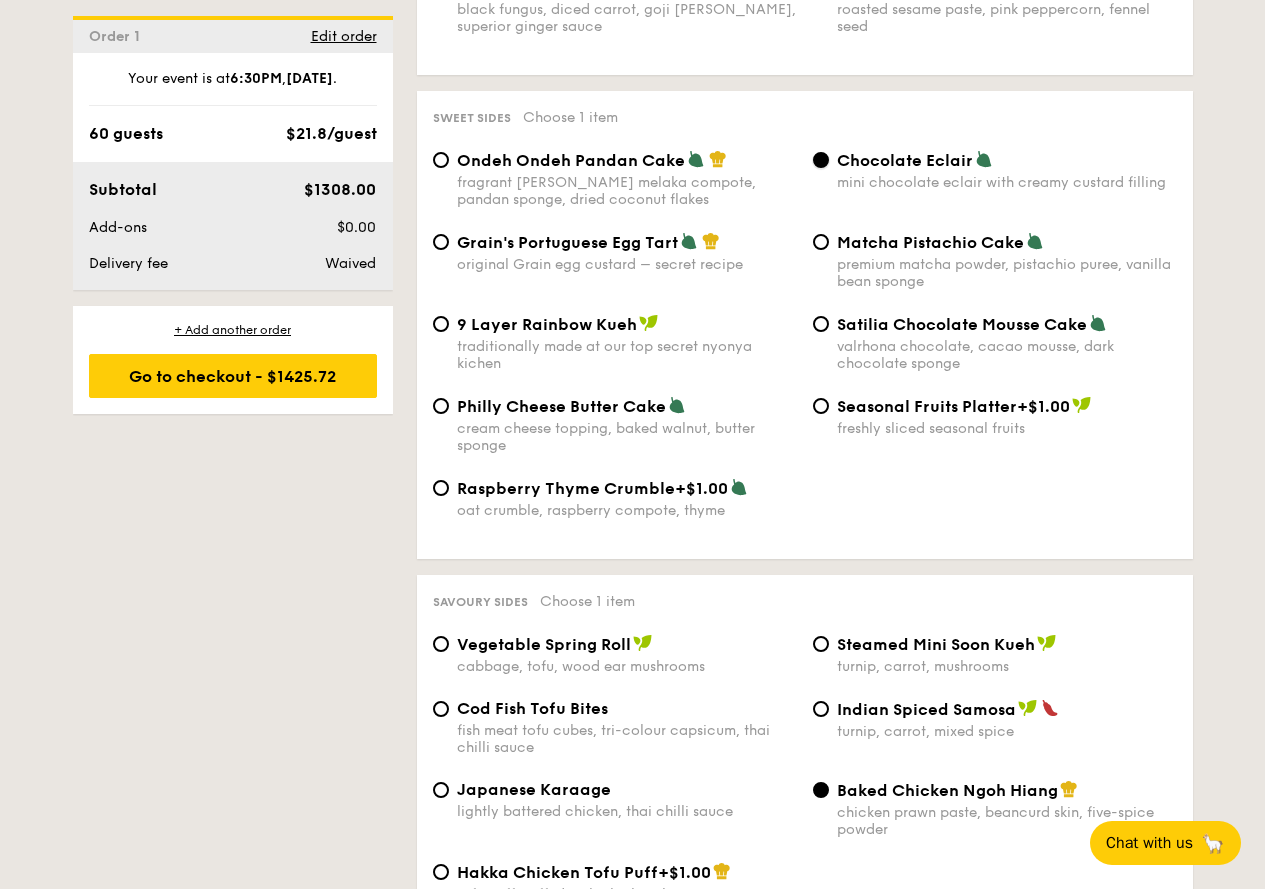 scroll, scrollTop: 2667, scrollLeft: 0, axis: vertical 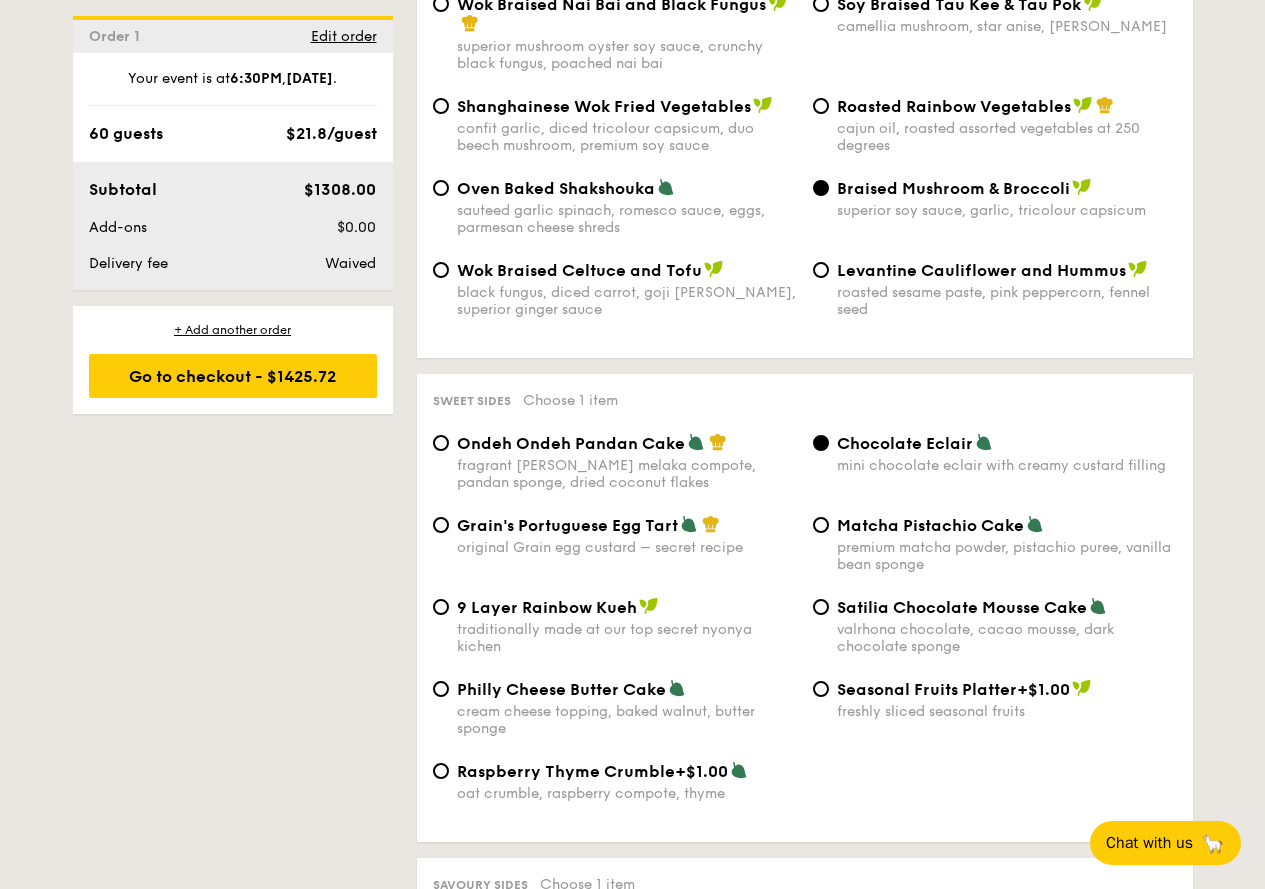 click on "Grain's Portuguese Egg Tart" at bounding box center (567, 525) 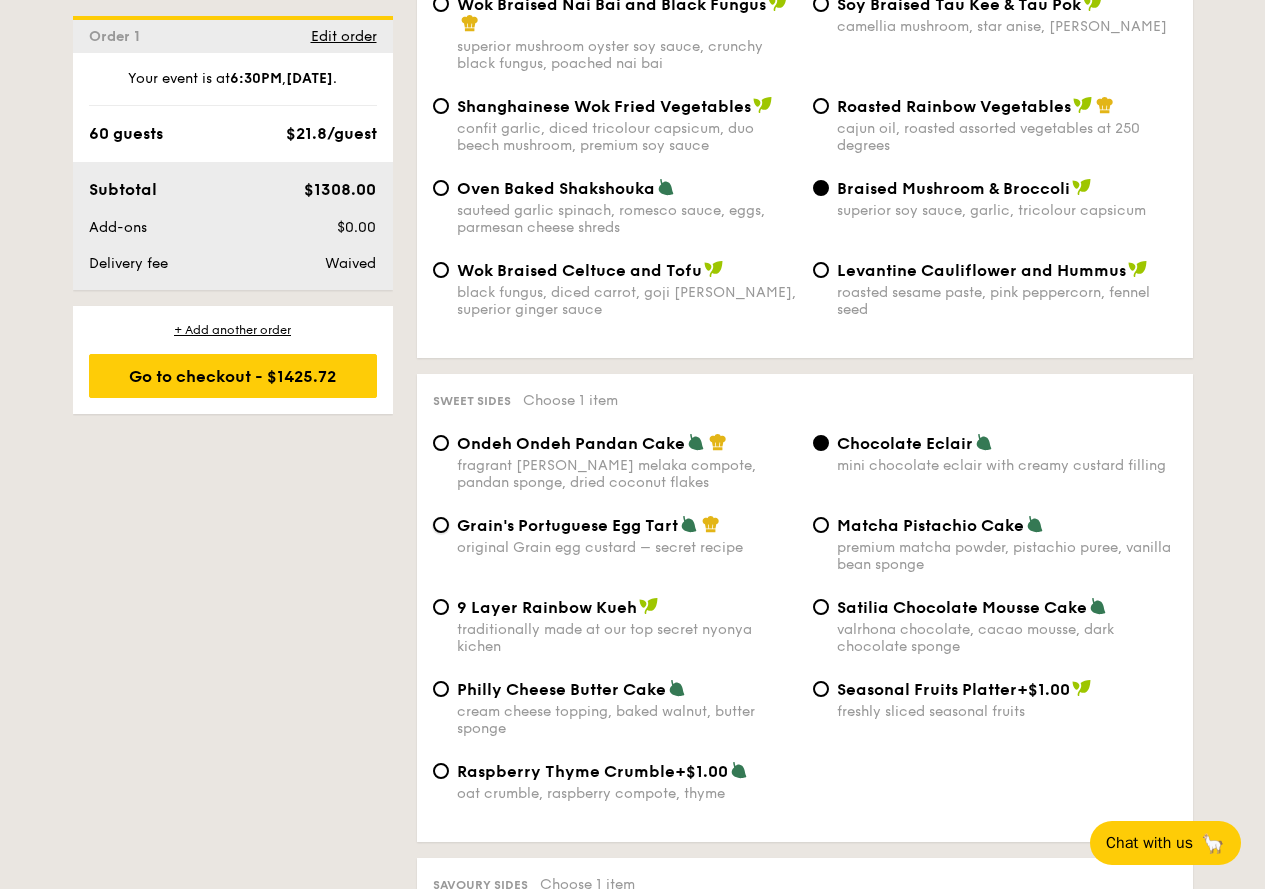 click on "Grain's Portuguese Egg Tart original Grain egg custard – secret recipe" at bounding box center [441, 525] 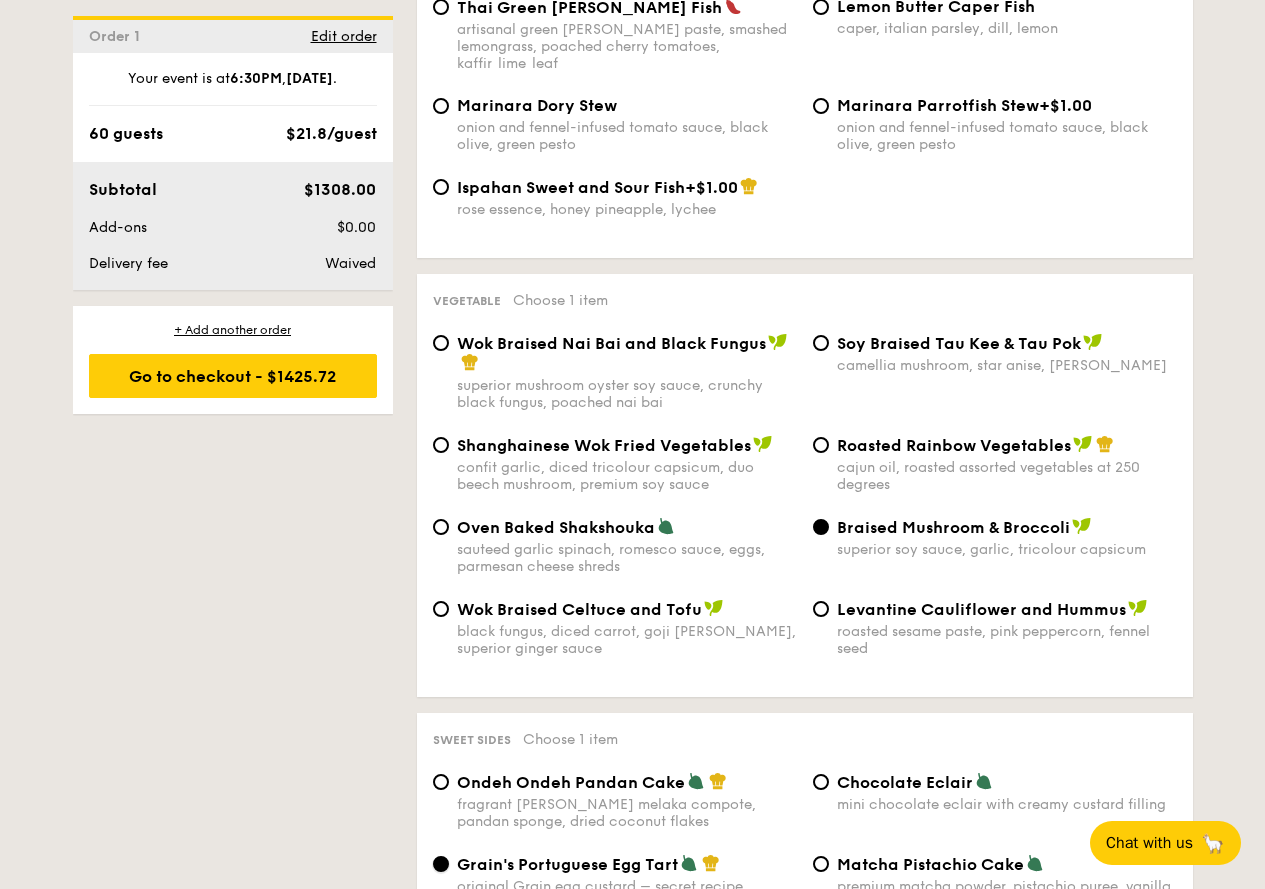 scroll, scrollTop: 2400, scrollLeft: 0, axis: vertical 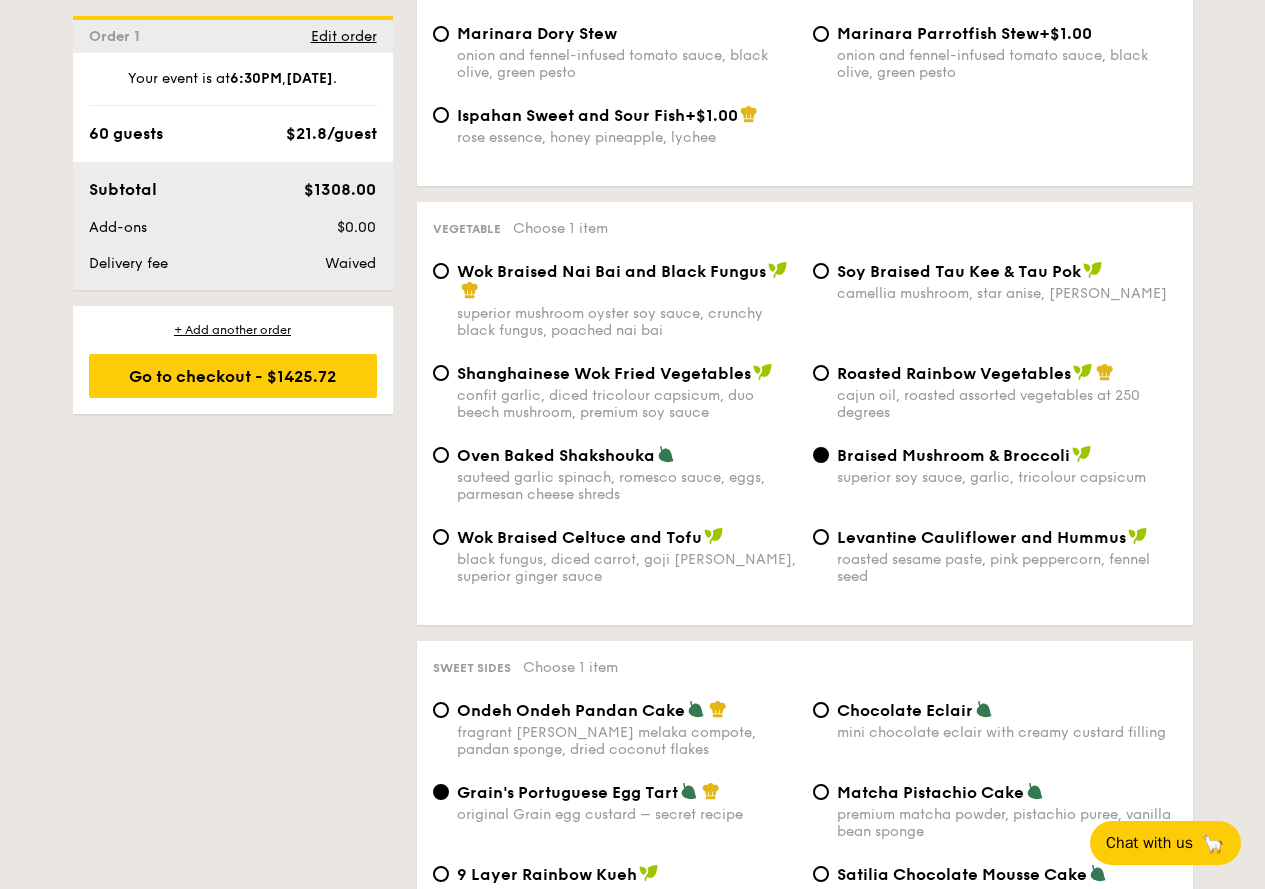 click on "confit garlic, diced tricolour capsicum, duo beech mushroom, premium soy sauce" at bounding box center [627, 404] 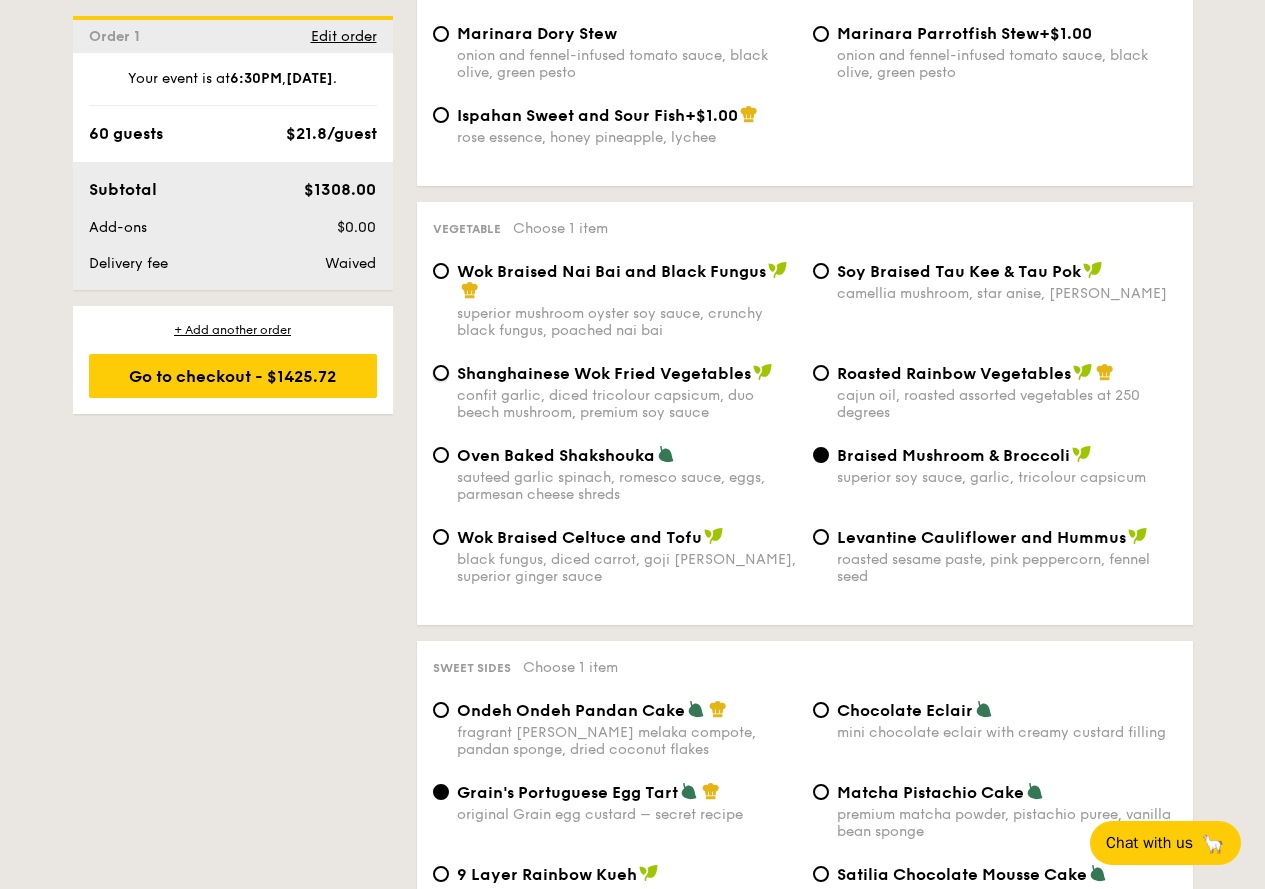 click on "Shanghainese Wok Fried Vegetables confit garlic, diced tricolour capsicum, duo beech mushroom, premium soy sauce" at bounding box center (441, 373) 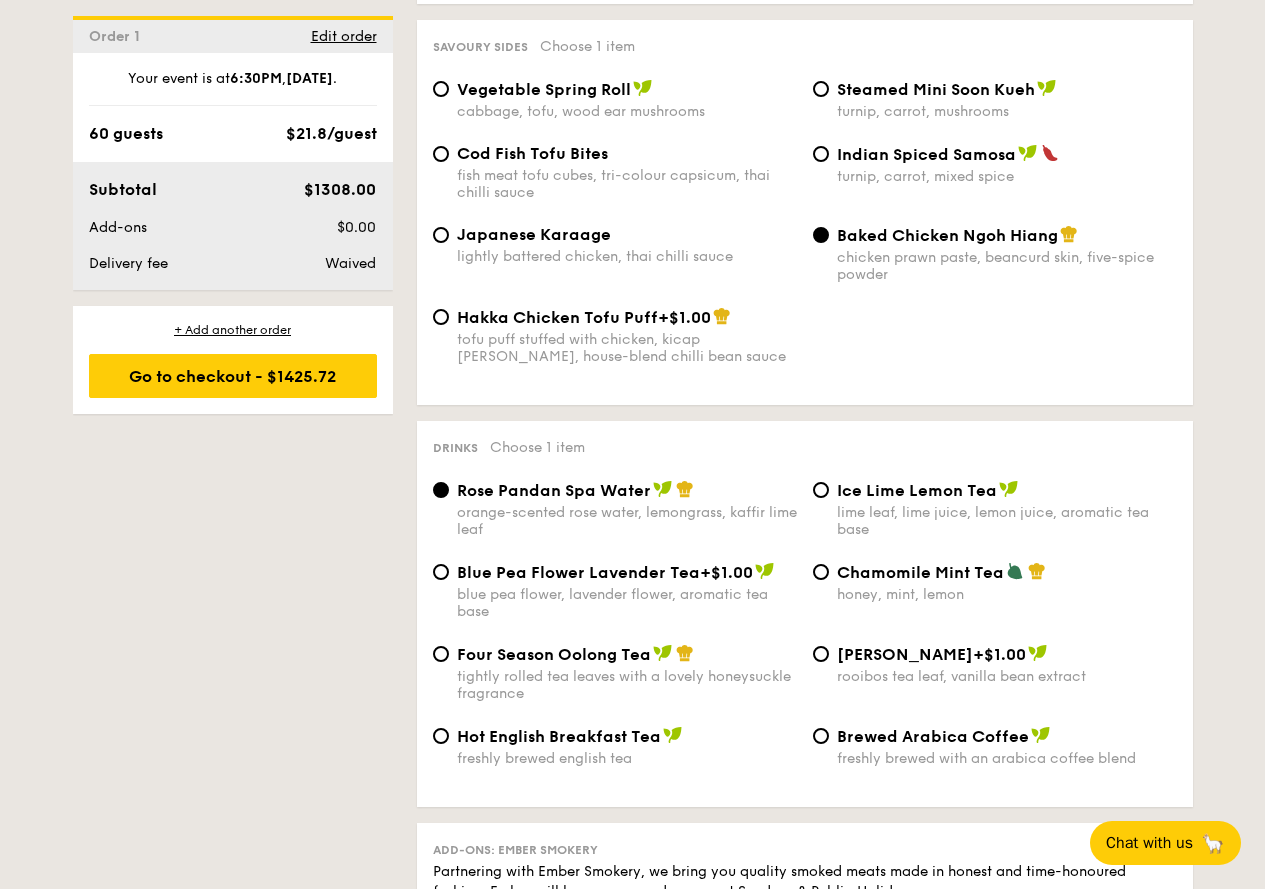 scroll, scrollTop: 3467, scrollLeft: 0, axis: vertical 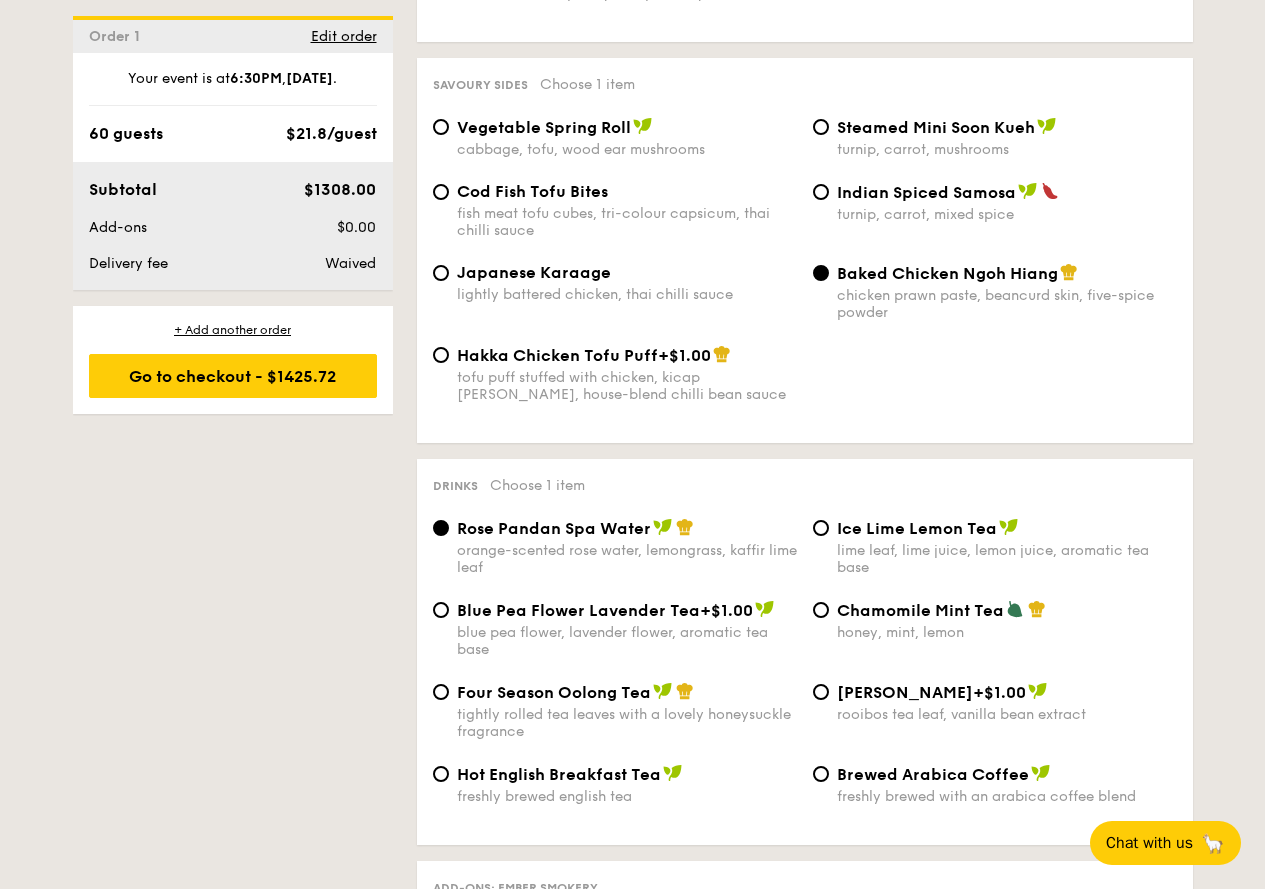 click on "blue pea flower, lavender flower, aromatic tea base" at bounding box center (627, 641) 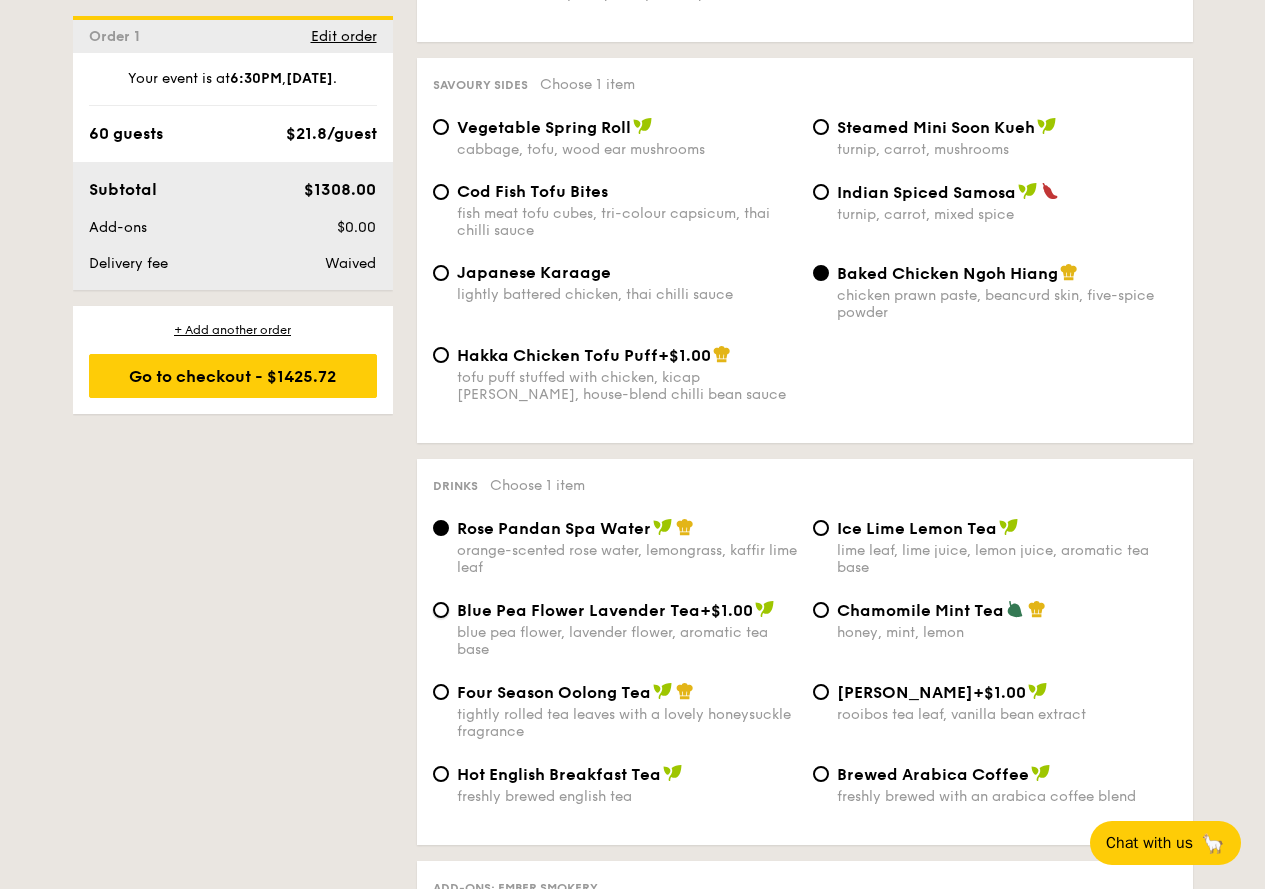 click on "Blue Pea Flower Lavender Tea
+$1.00
blue pea flower, lavender flower, aromatic tea base" at bounding box center (441, 610) 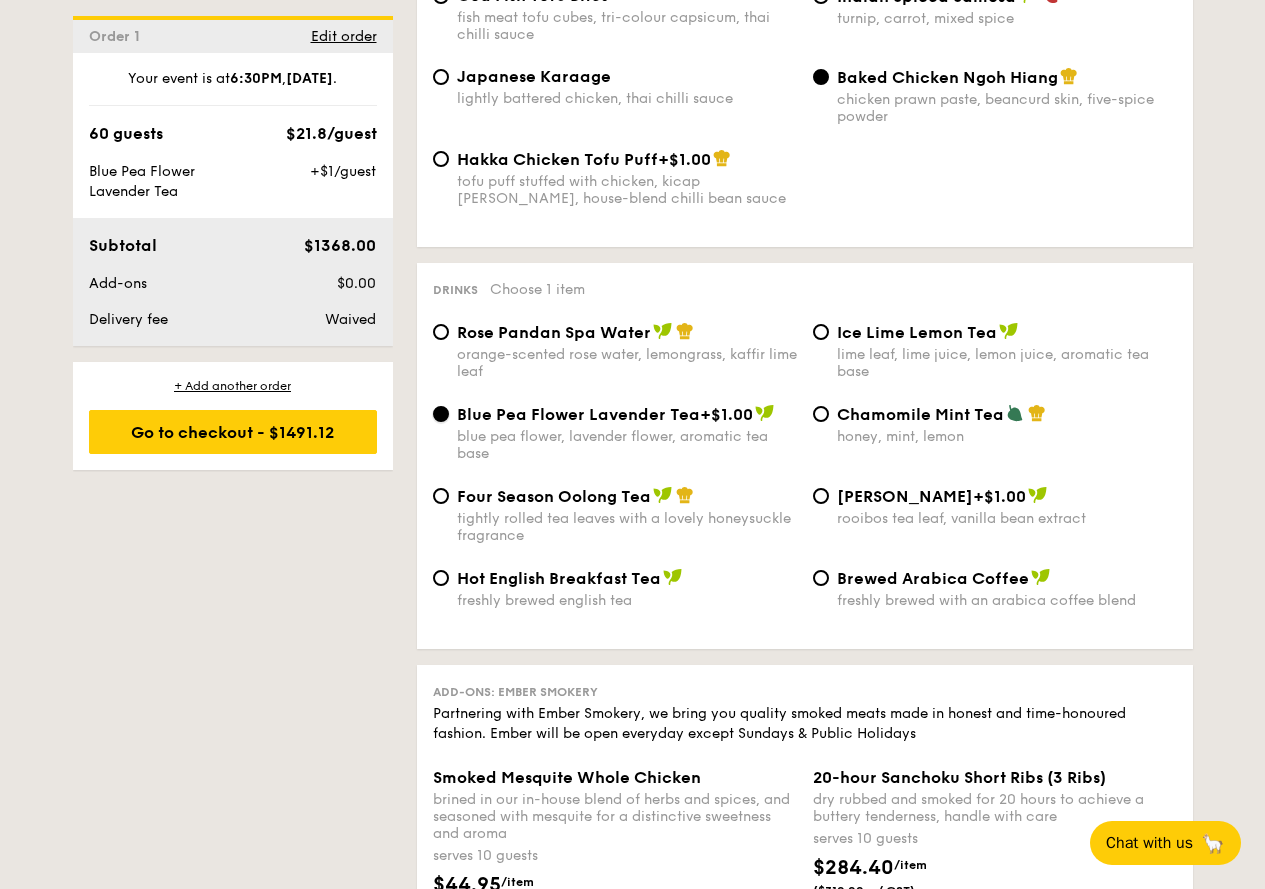 scroll, scrollTop: 3733, scrollLeft: 0, axis: vertical 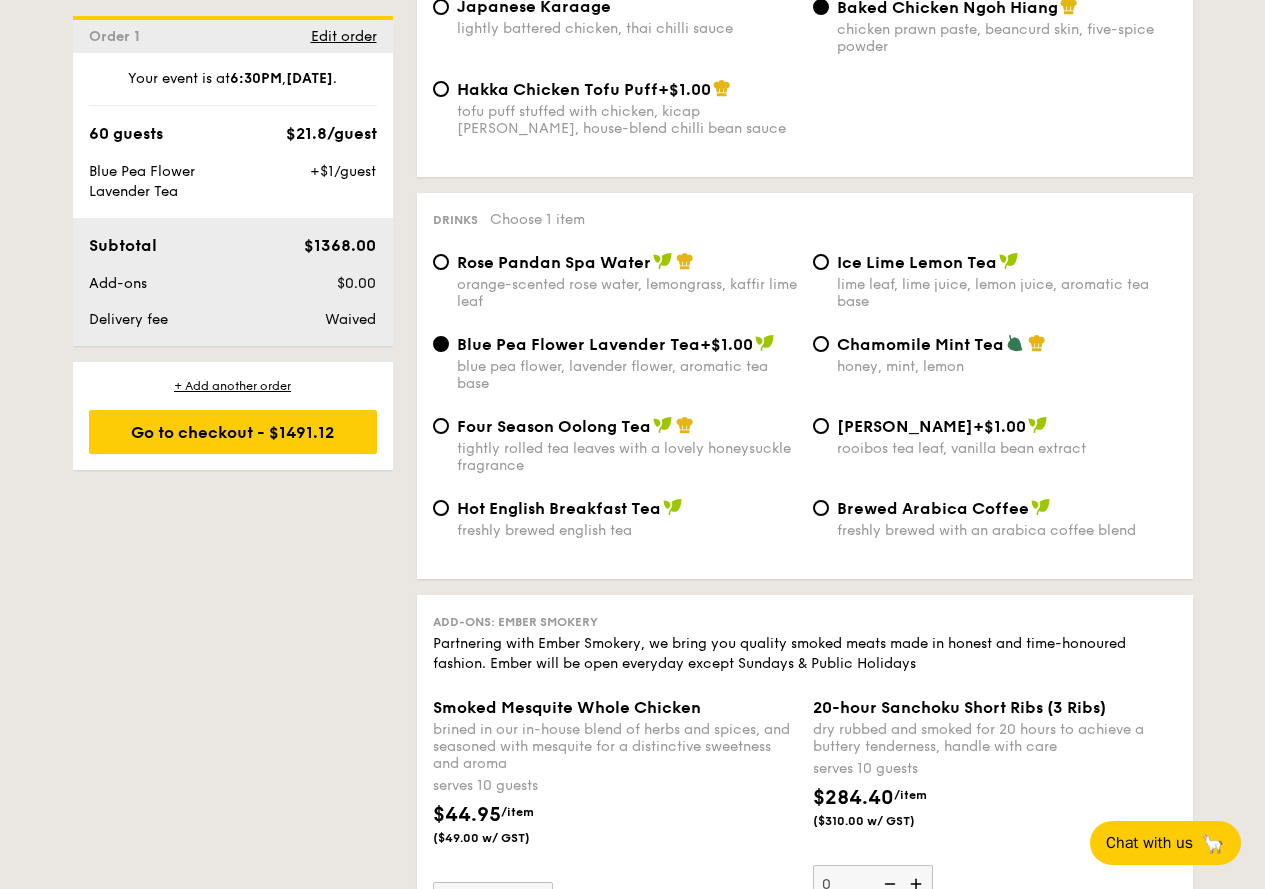 click on "Blue Pea Flower Lavender Tea
+$1.00
blue pea flower, lavender flower, aromatic tea base Chamomile Mint Tea honey, mint, lemon" at bounding box center (805, 375) 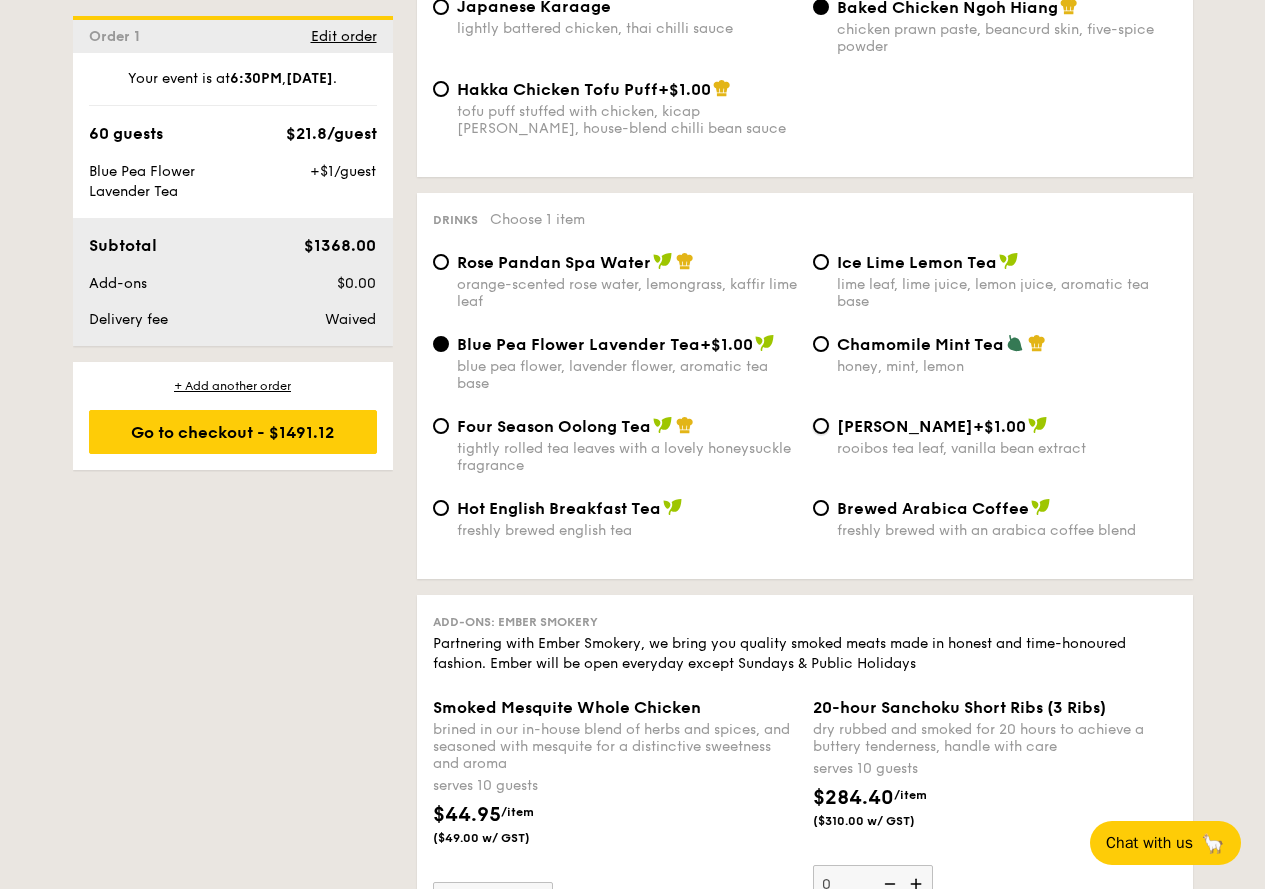 click on "Vanilla Rooibos
+$1.00
rooibos tea leaf, vanilla bean extract" at bounding box center (821, 426) 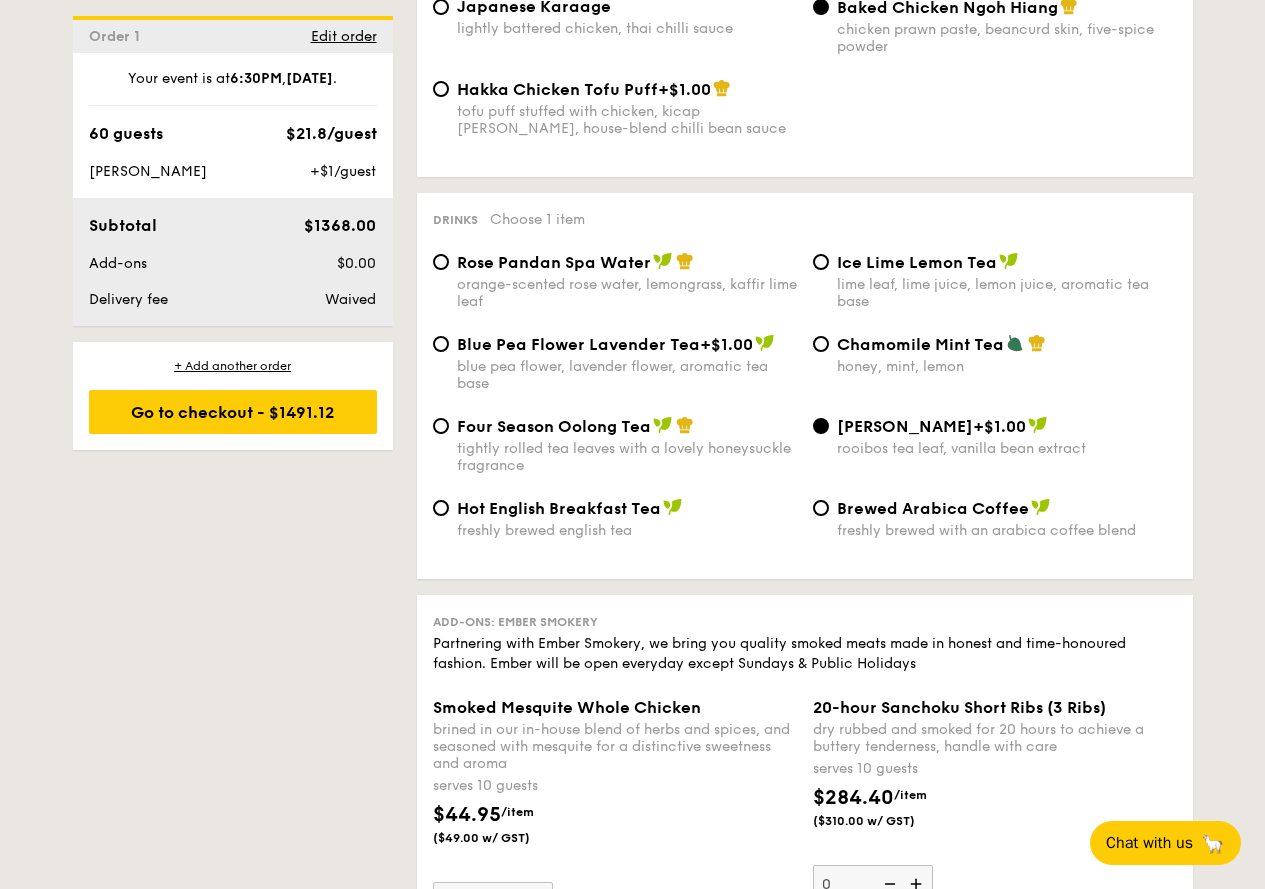 click on "1 - Select menu
2 - Select items
3 - Check out
Order 1
[DATE]        6:30PM      60 guests
Classic Buffet
$18.80
/guest
($20.49 w/ GST)
7 courses
Min 40 guests
$21.80
/guest
($23.76 w/ GST)
8 courses
Min 30 guests
$24.80
/guest
($27.03 w/ GST)
9 courses
Min 30 guests
$31.80
/guest
($34.66 w/ GST)
10 courses
Min 30 guests
Additional charges
Vanilla Rooibos
+$1/guest
Subtotal
$1368.00
Add-ons
$0.00
Delivery fee
[GEOGRAPHIC_DATA]
Total
$1368.00
Total (w/ GST)
Your event is at" at bounding box center [633, -1052] 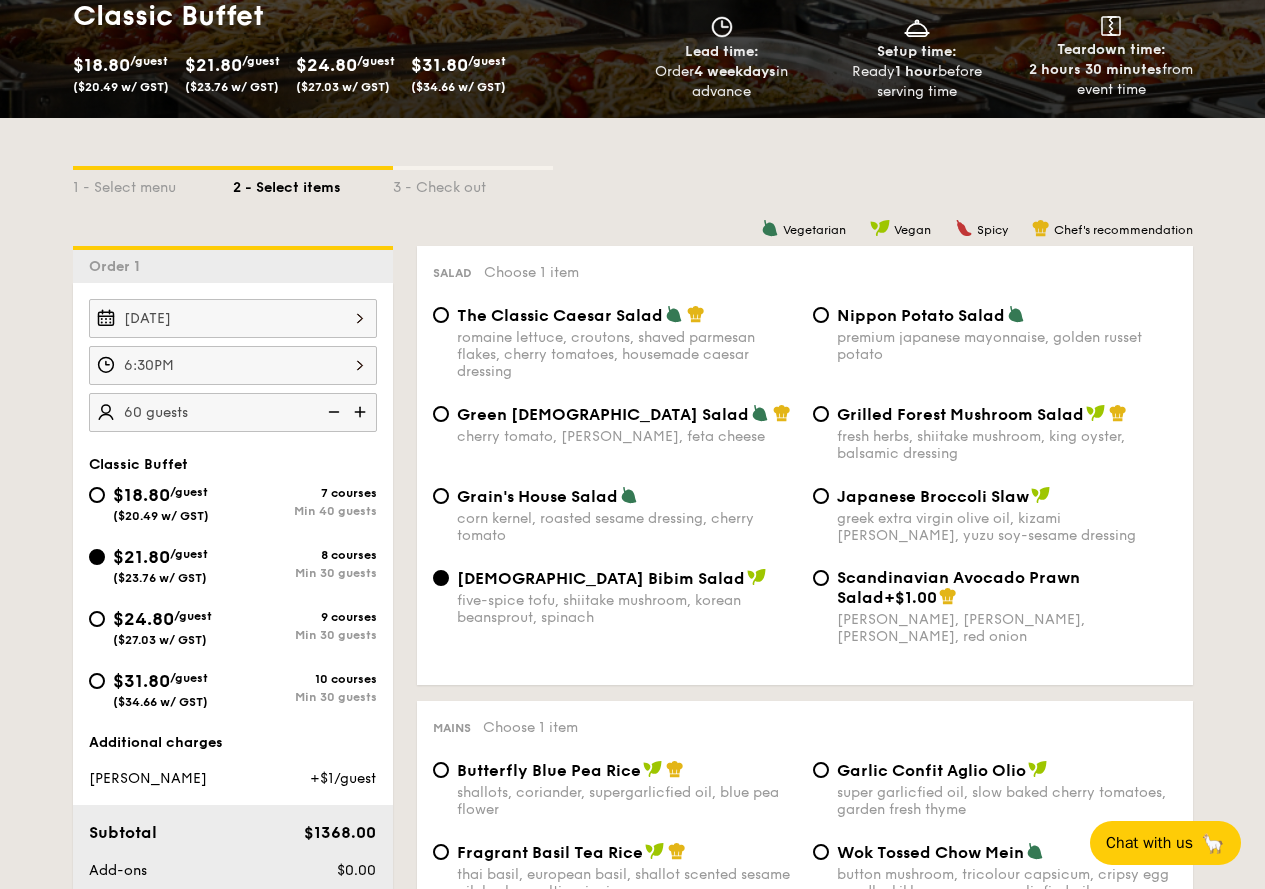 scroll, scrollTop: 267, scrollLeft: 0, axis: vertical 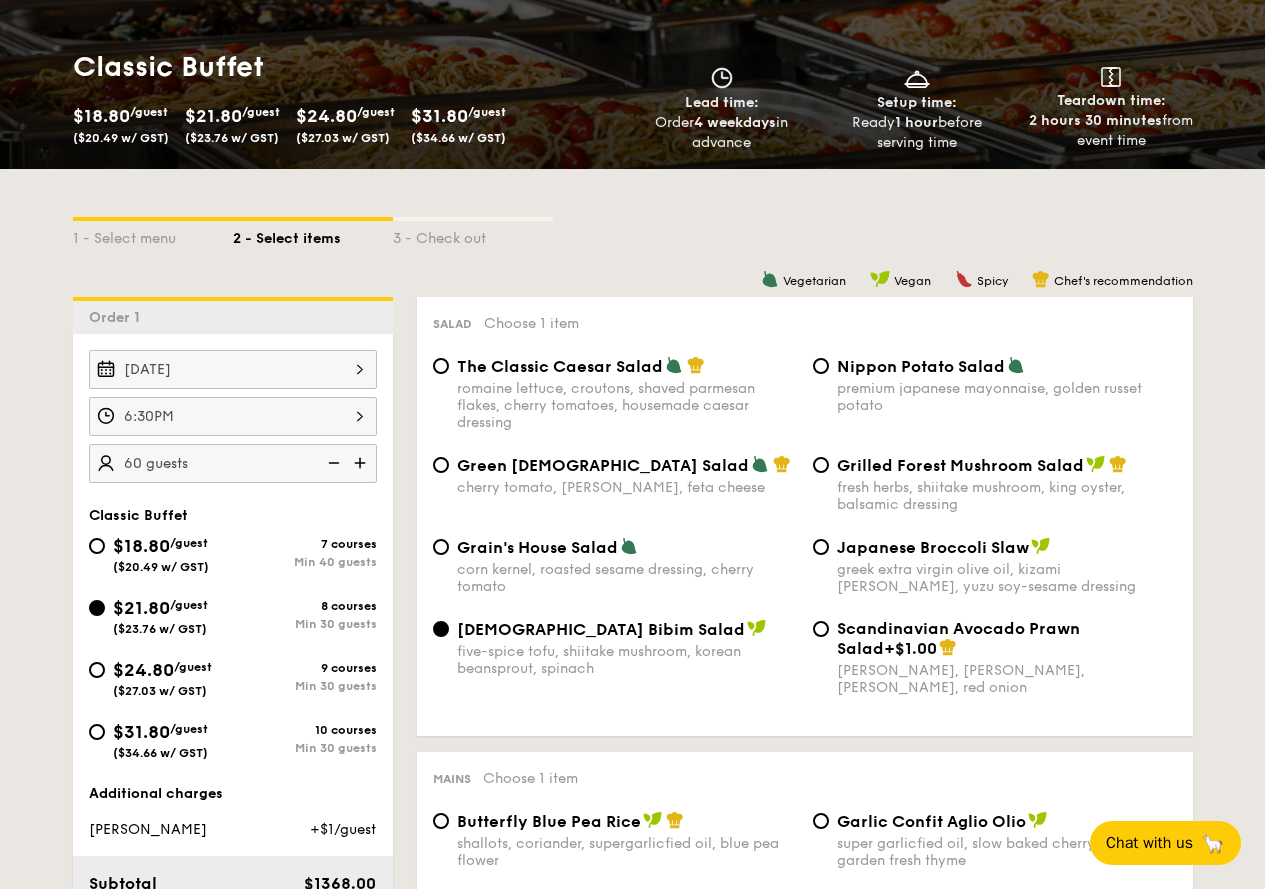 click on "greek extra virgin olive oil, kizami [PERSON_NAME], yuzu soy-sesame dressing" at bounding box center [1007, 578] 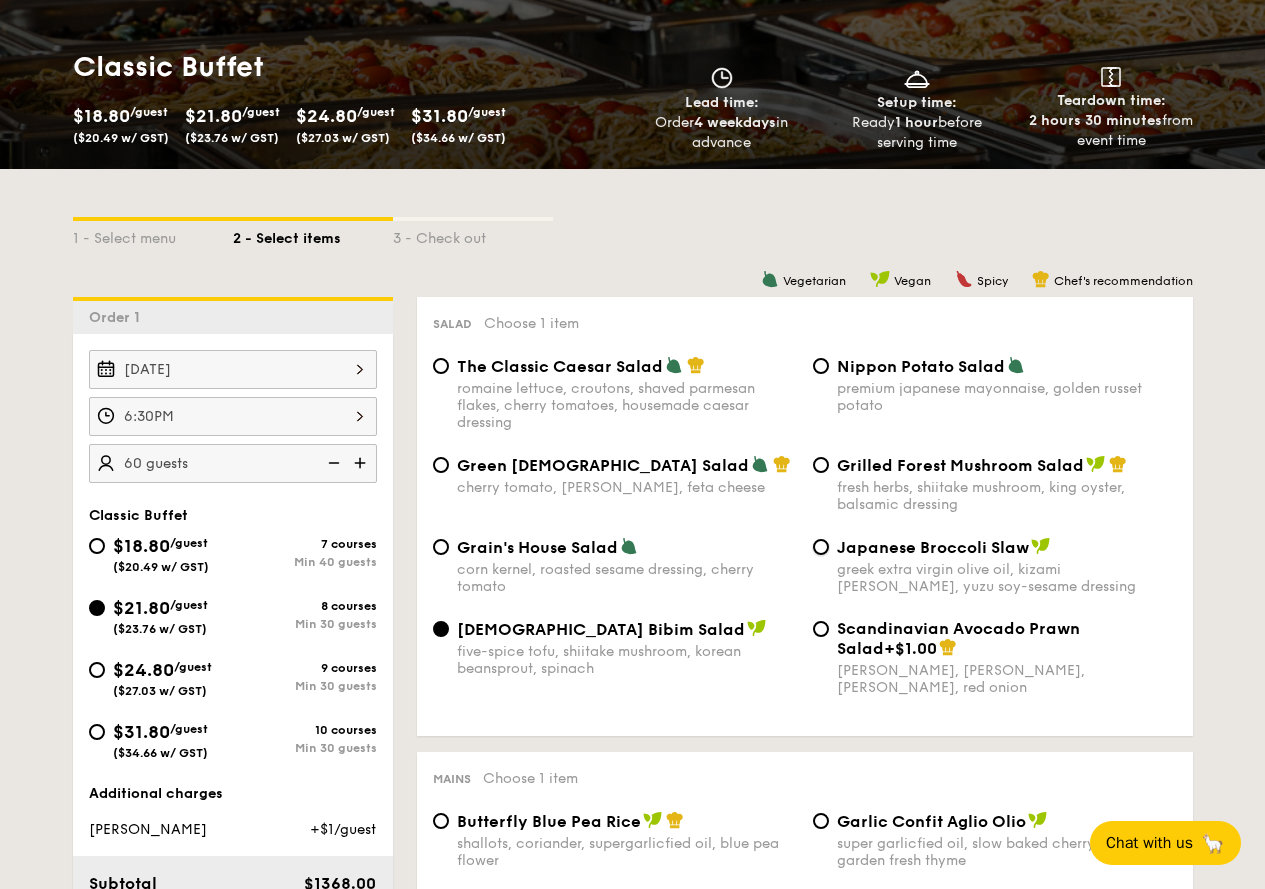 click on "Japanese Broccoli Slaw greek extra virgin olive oil, kizami [PERSON_NAME], yuzu soy-sesame dressing" at bounding box center (821, 547) 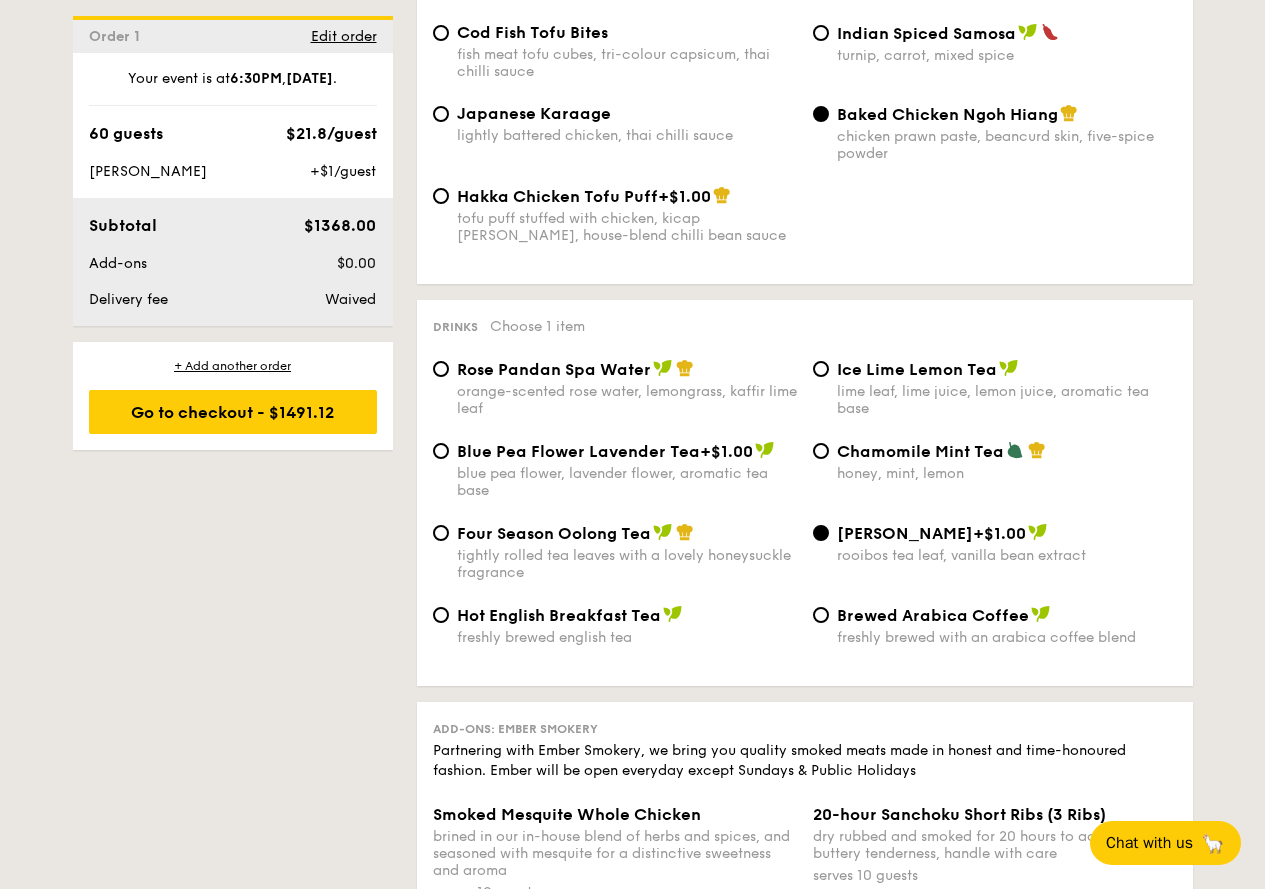scroll, scrollTop: 3200, scrollLeft: 0, axis: vertical 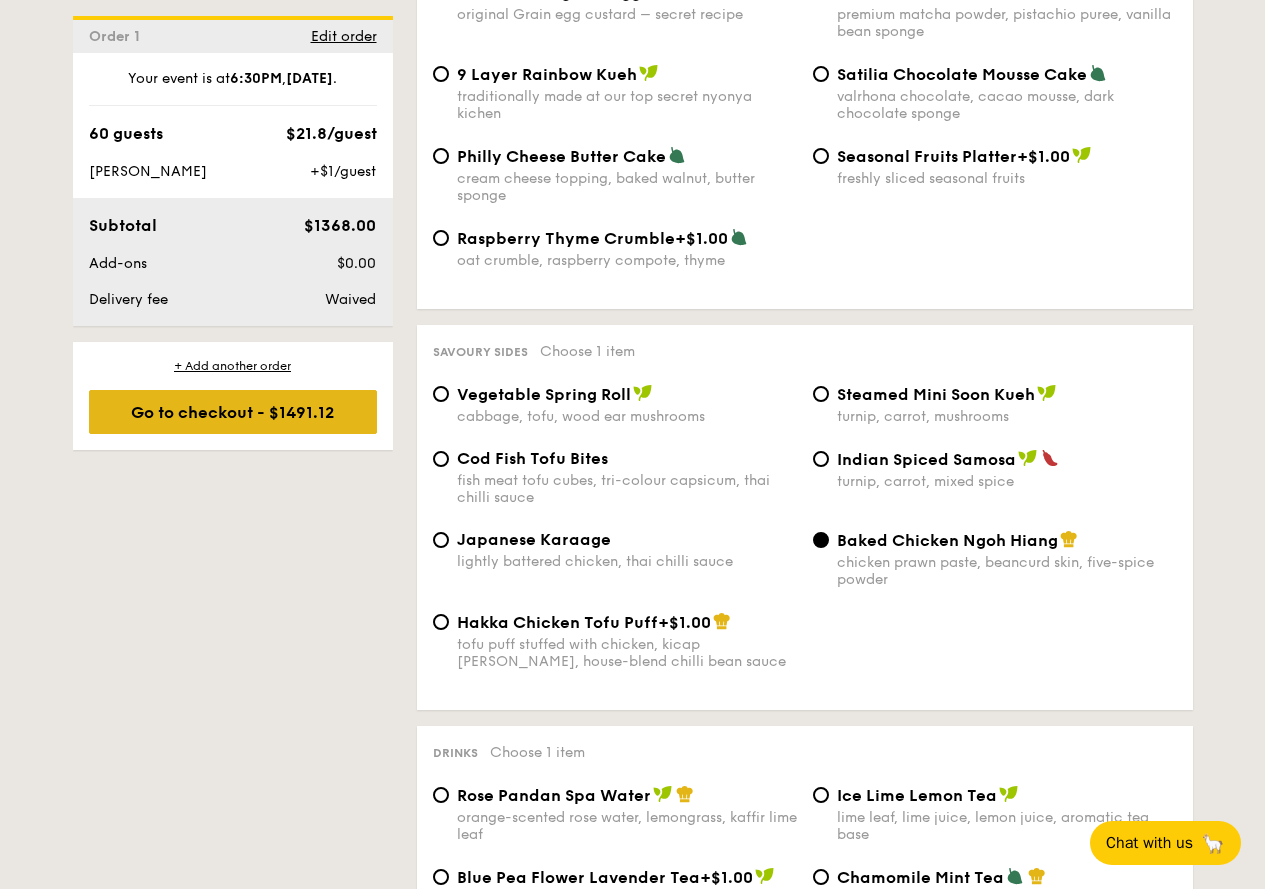 click on "Go to checkout
- $1491.12" at bounding box center [233, 412] 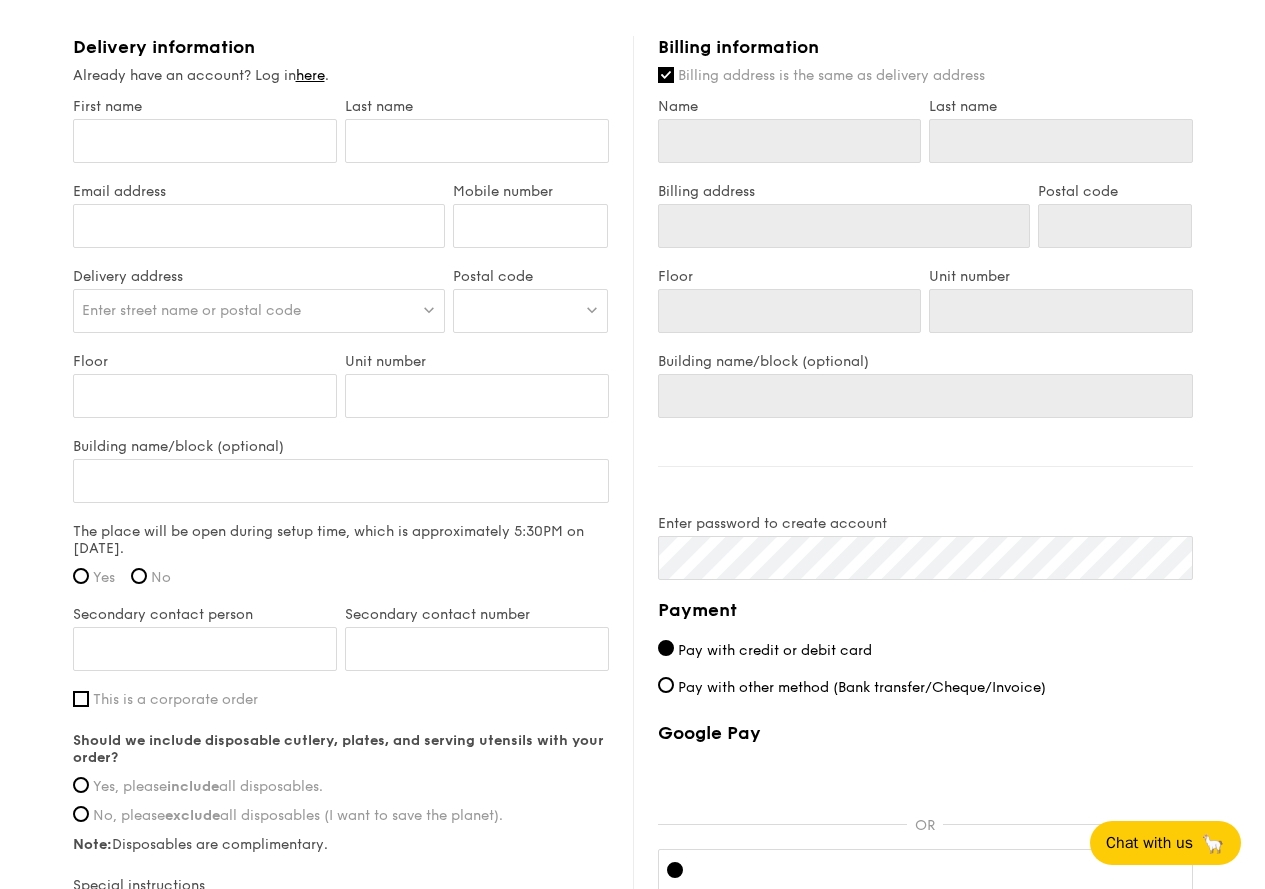 scroll, scrollTop: 1447, scrollLeft: 0, axis: vertical 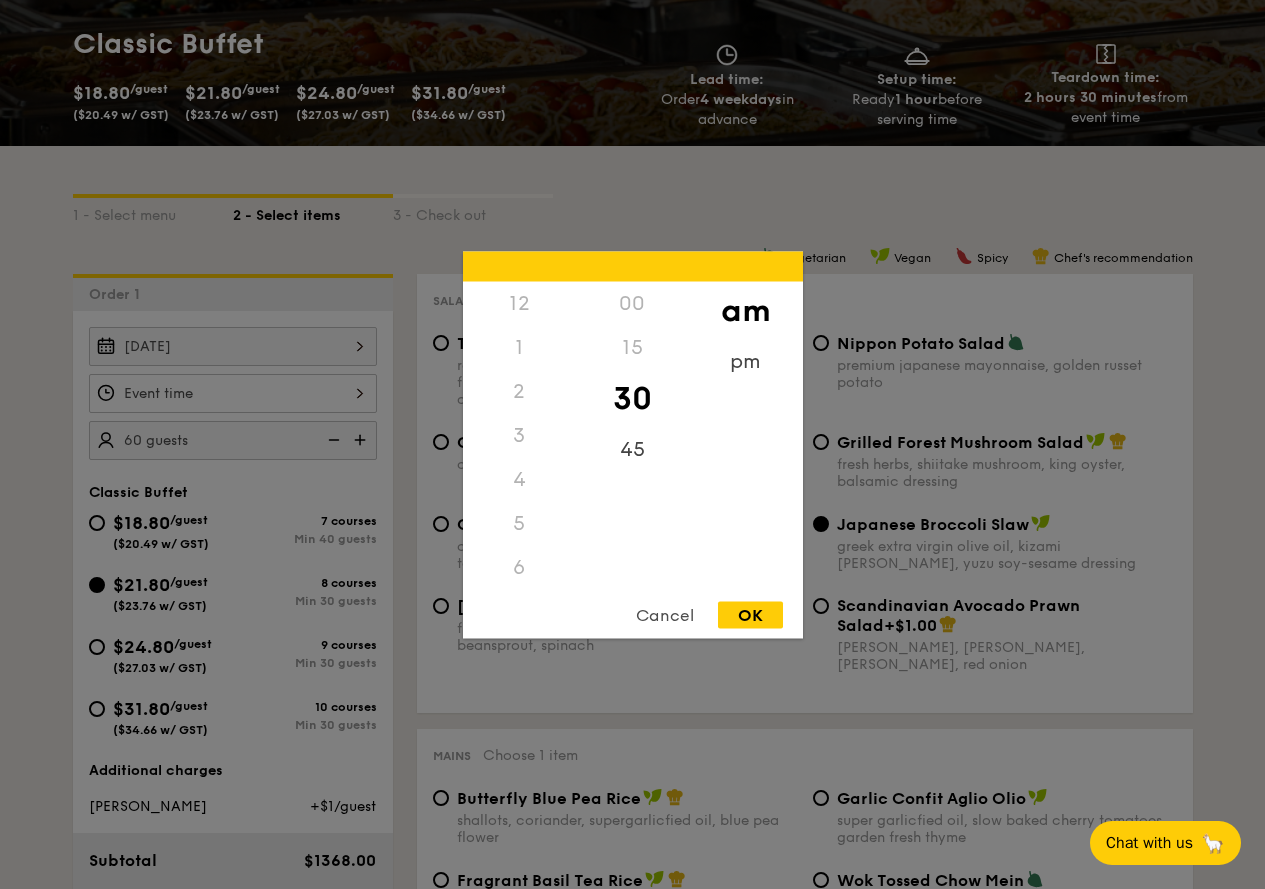 click on "12 1 2 3 4 5 6 7 8 9 10 11   00 15 30 45   am   pm   Cancel   OK" at bounding box center (233, 393) 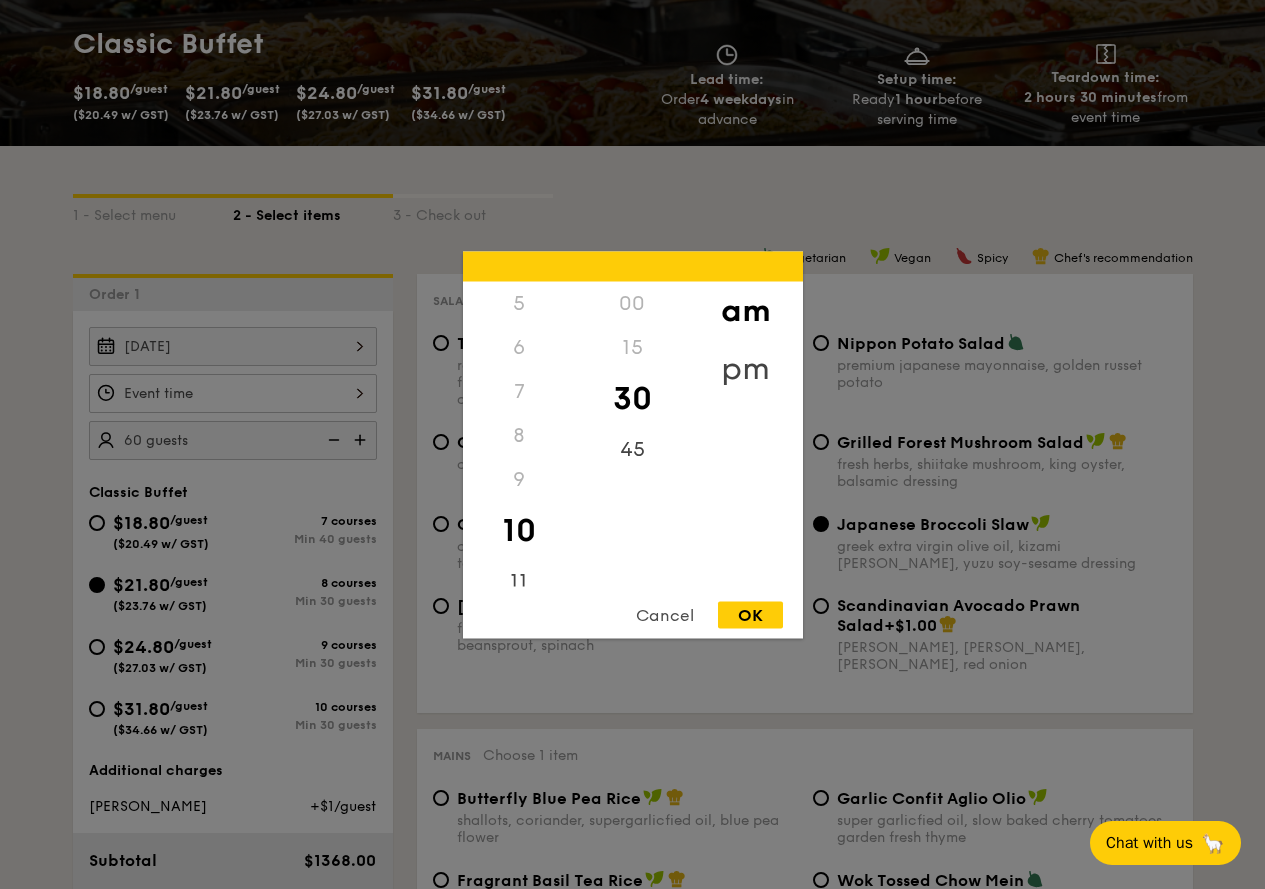 click on "pm" at bounding box center (745, 368) 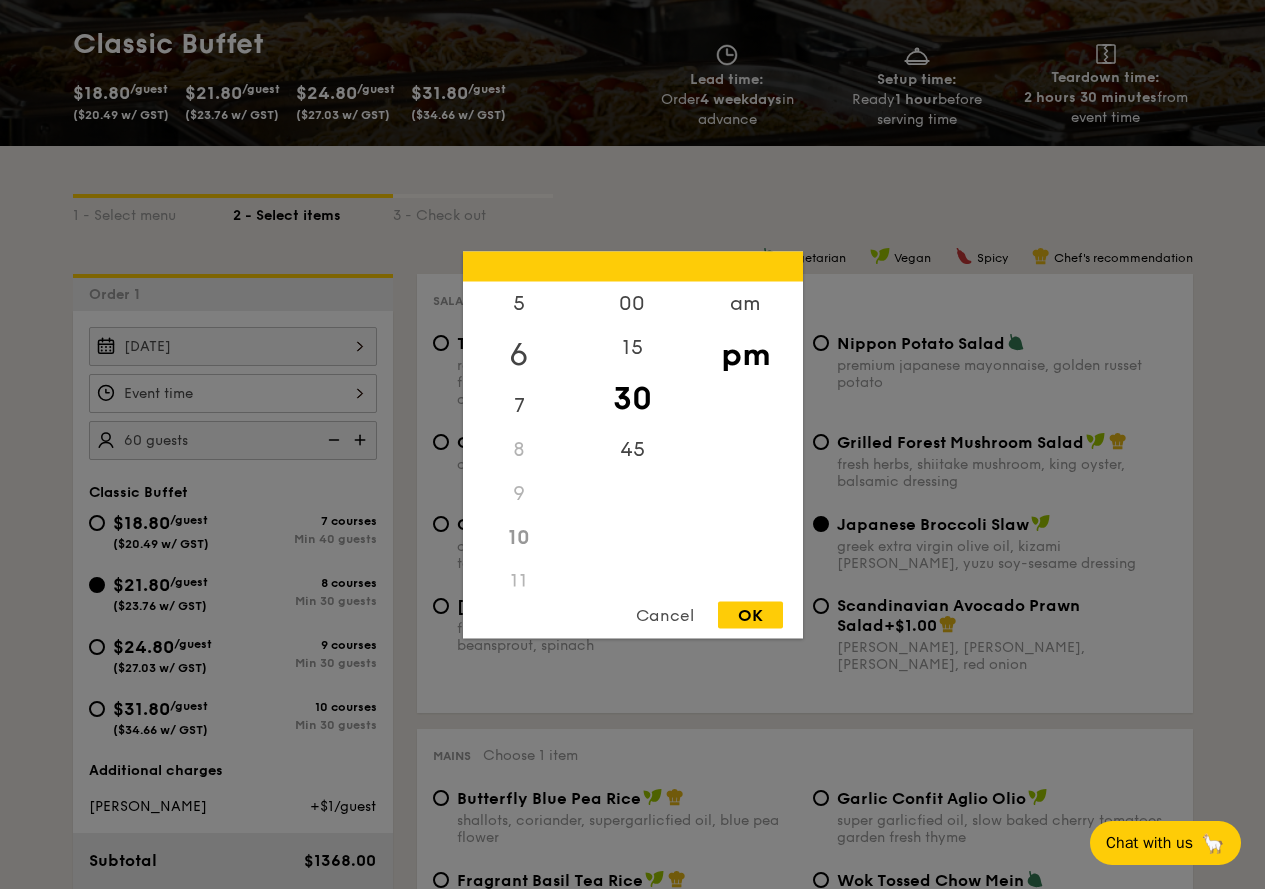 click on "6" at bounding box center [519, 354] 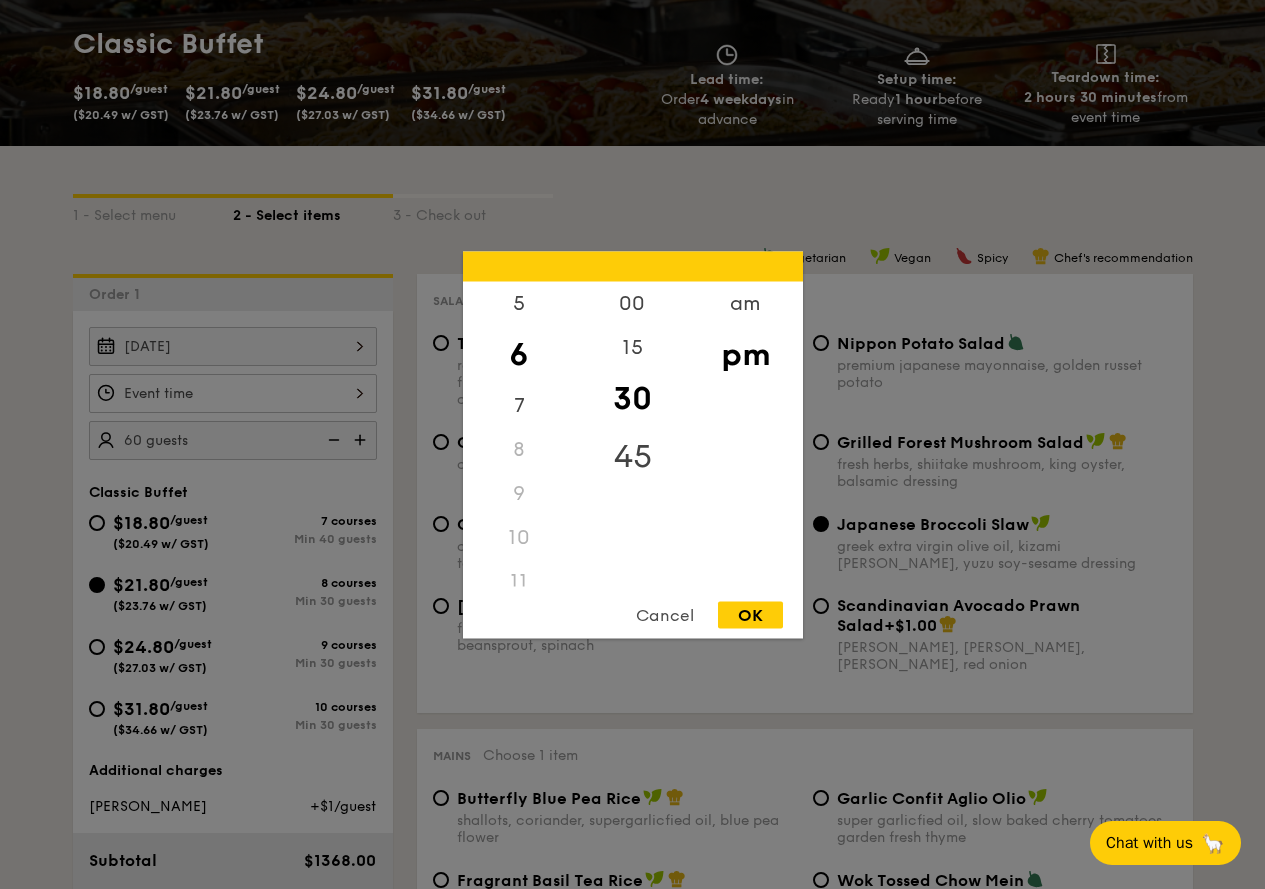 click on "45" at bounding box center [632, 456] 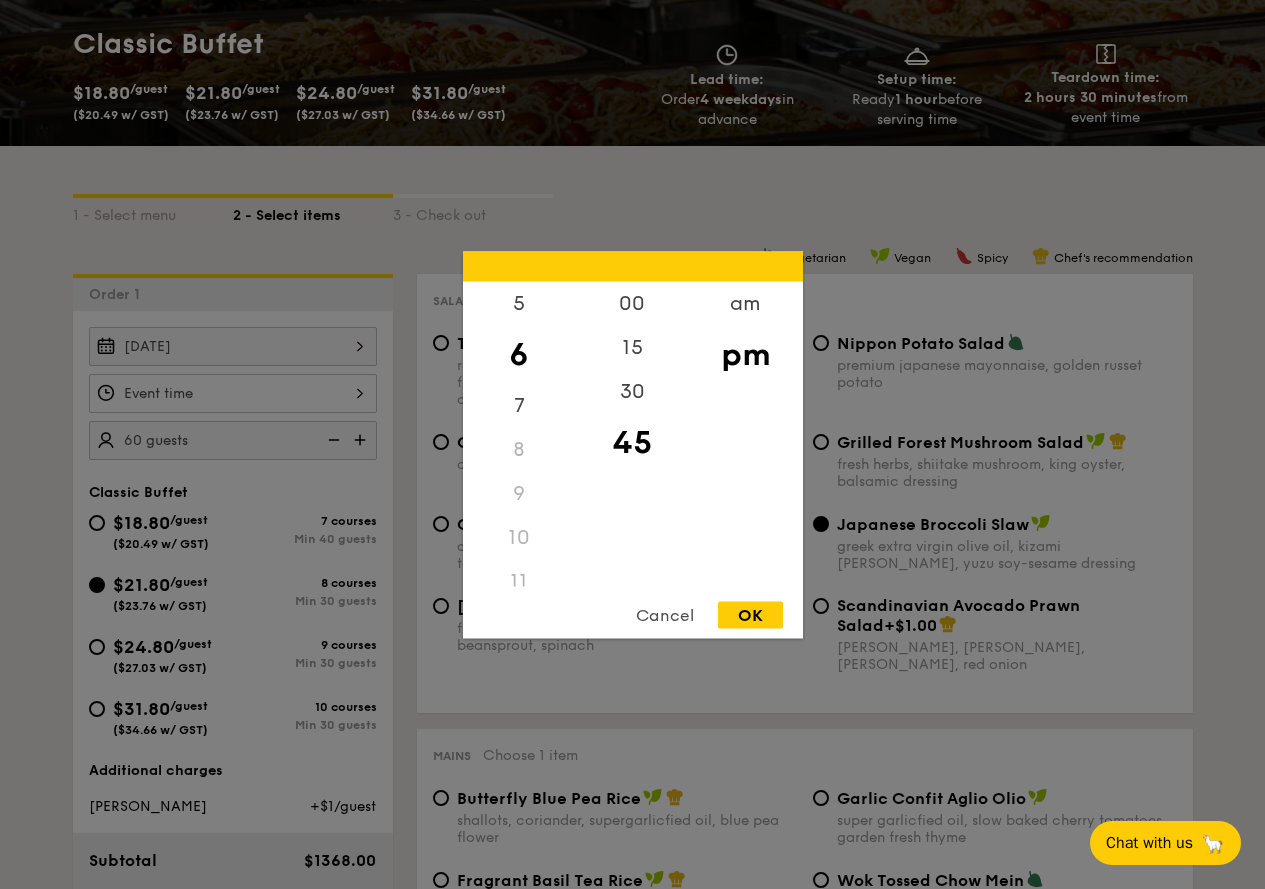 click on "OK" at bounding box center (750, 614) 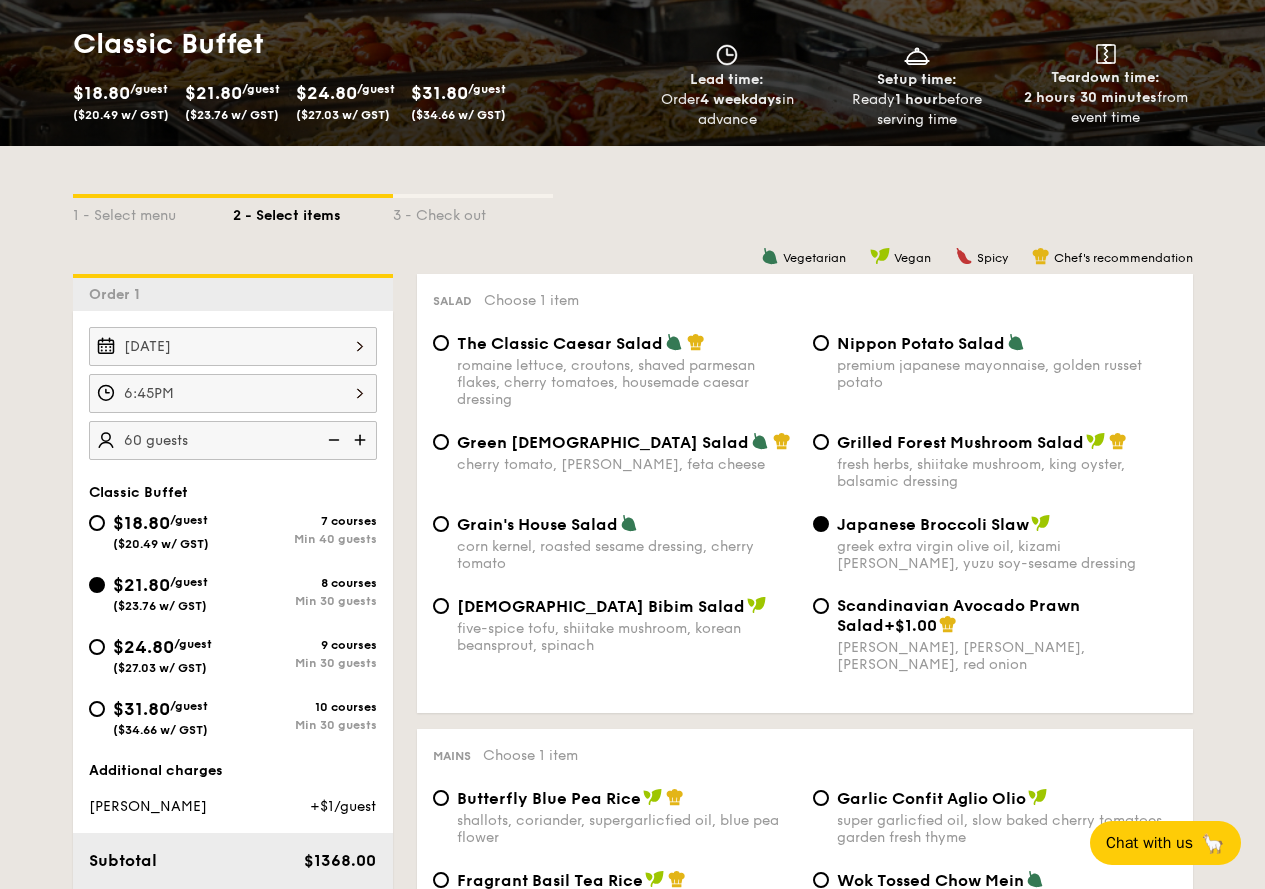click on "6:45PM" at bounding box center (233, 393) 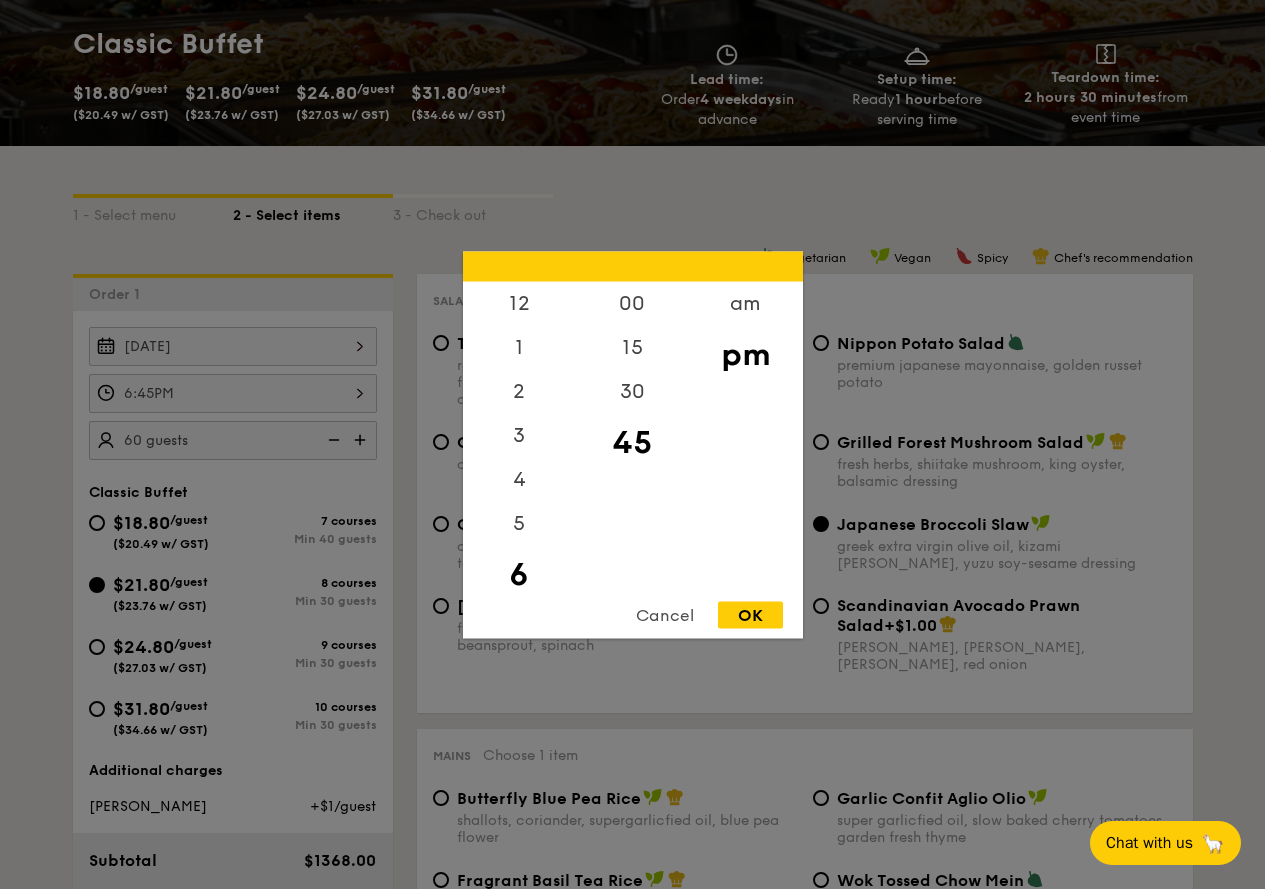 scroll, scrollTop: 44, scrollLeft: 0, axis: vertical 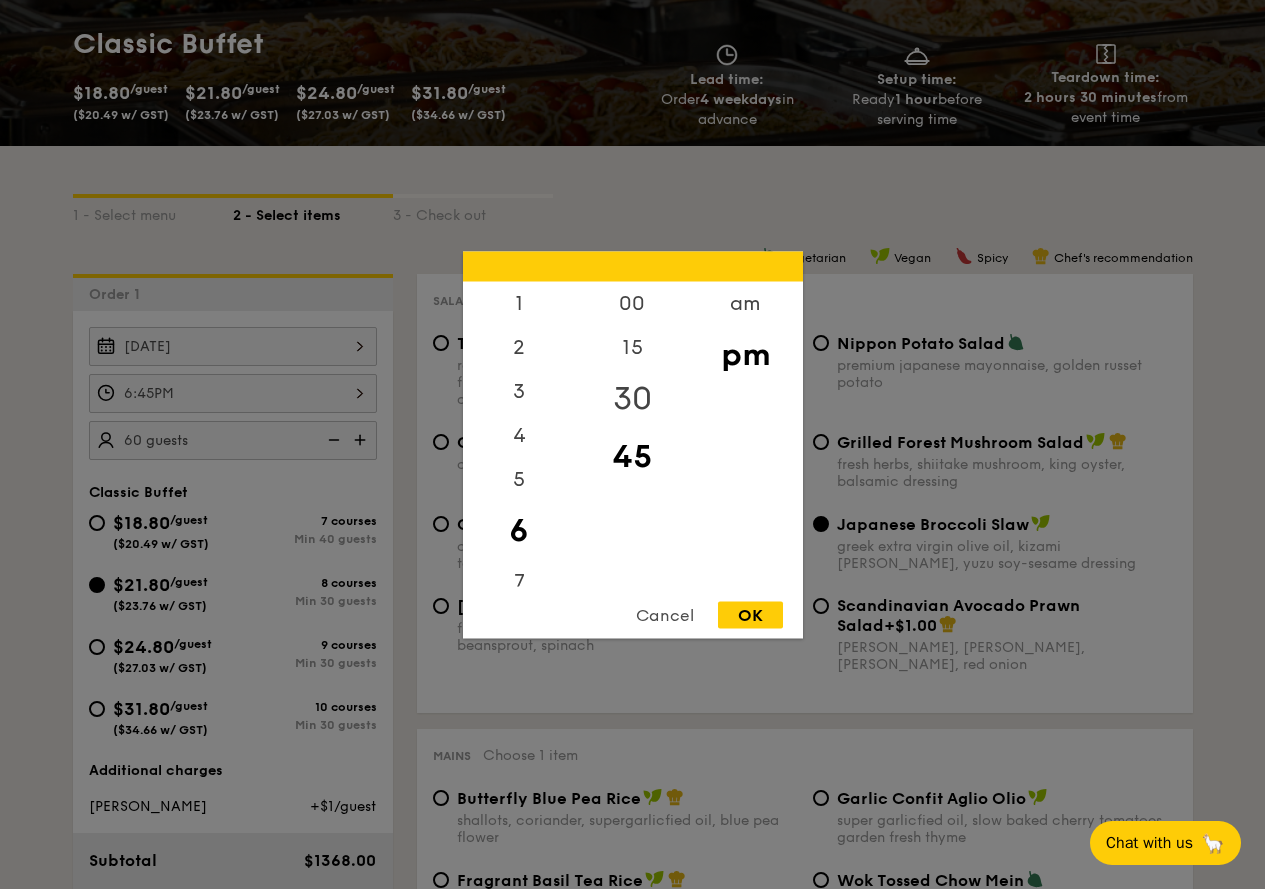 click on "30" at bounding box center (632, 398) 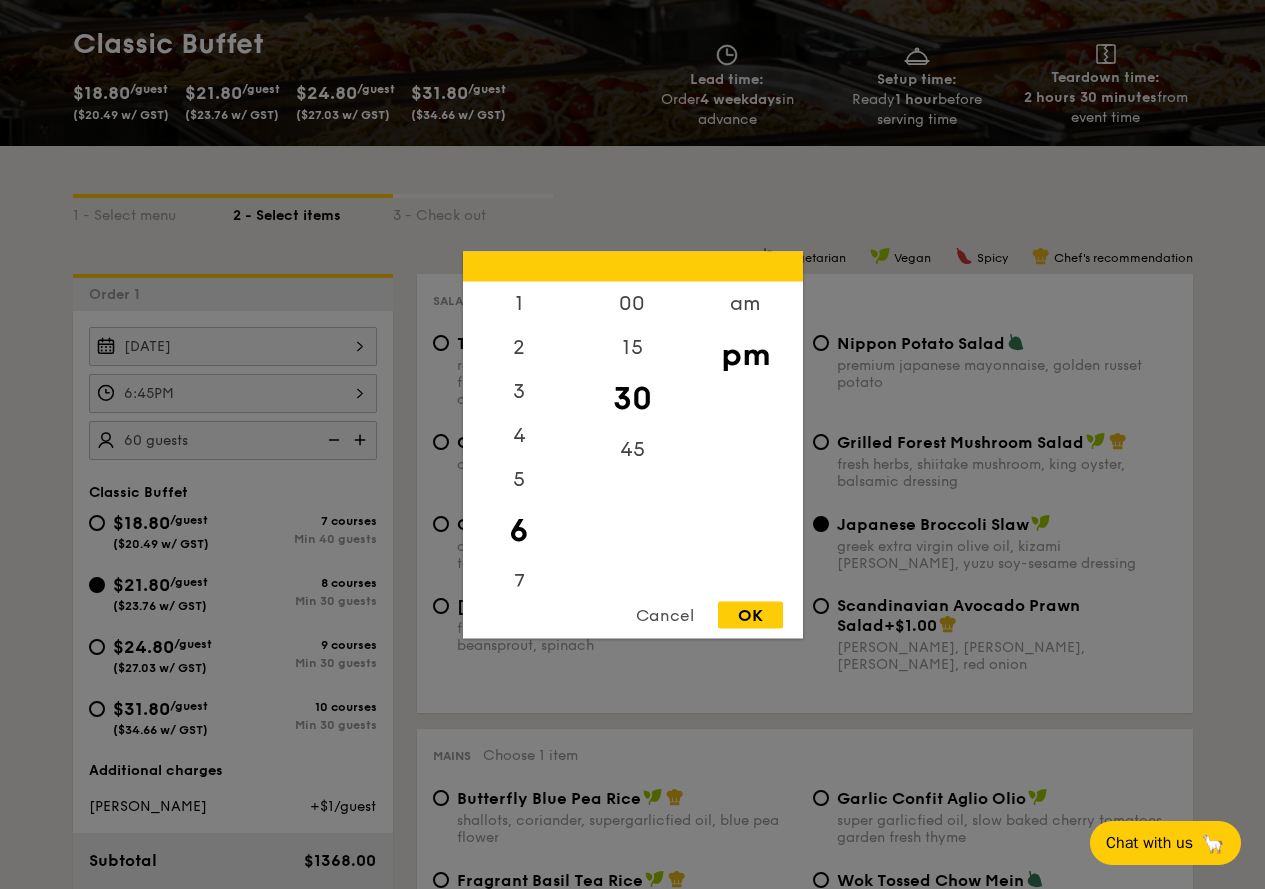 click on "OK" at bounding box center [750, 614] 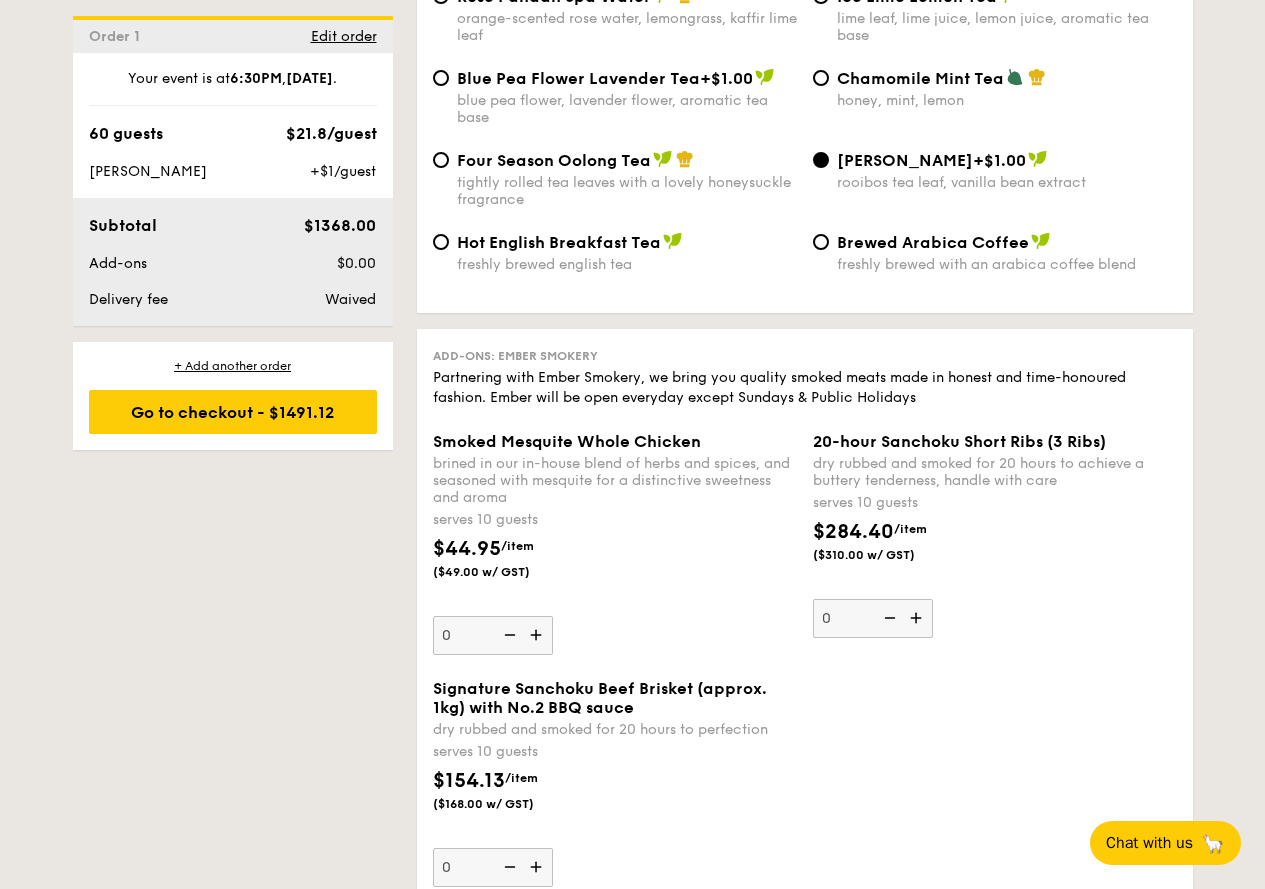 scroll, scrollTop: 4023, scrollLeft: 0, axis: vertical 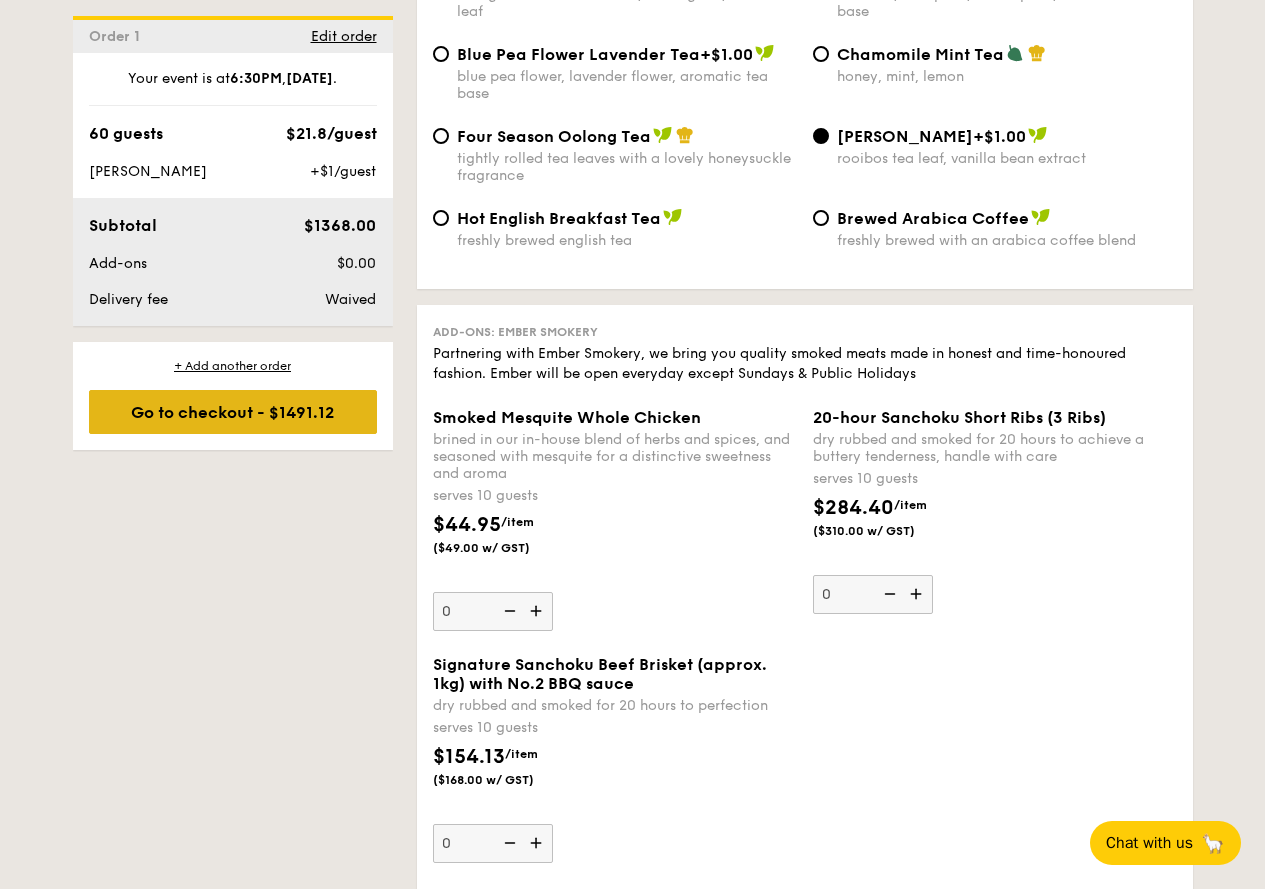 click on "Go to checkout
- $1491.12" at bounding box center [233, 412] 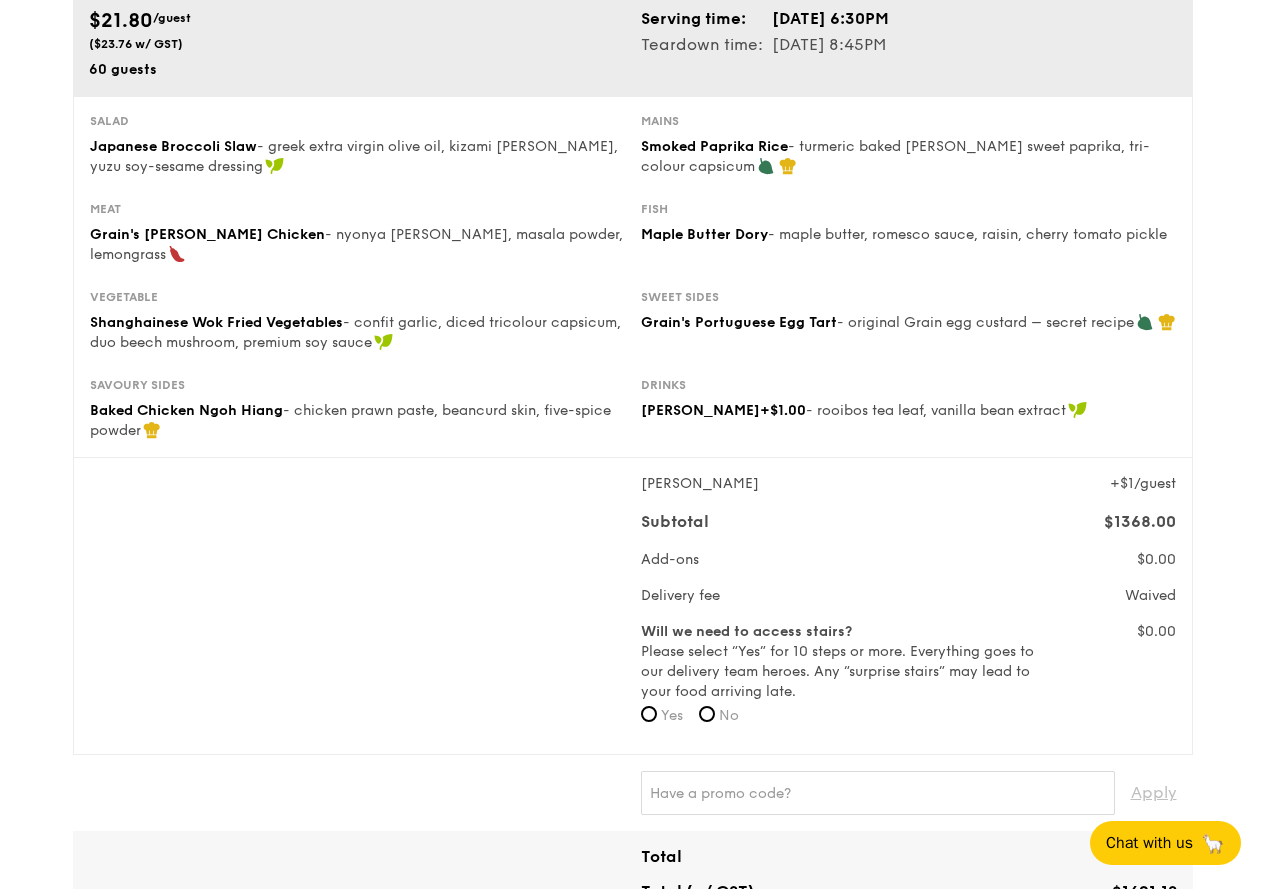 scroll, scrollTop: 267, scrollLeft: 0, axis: vertical 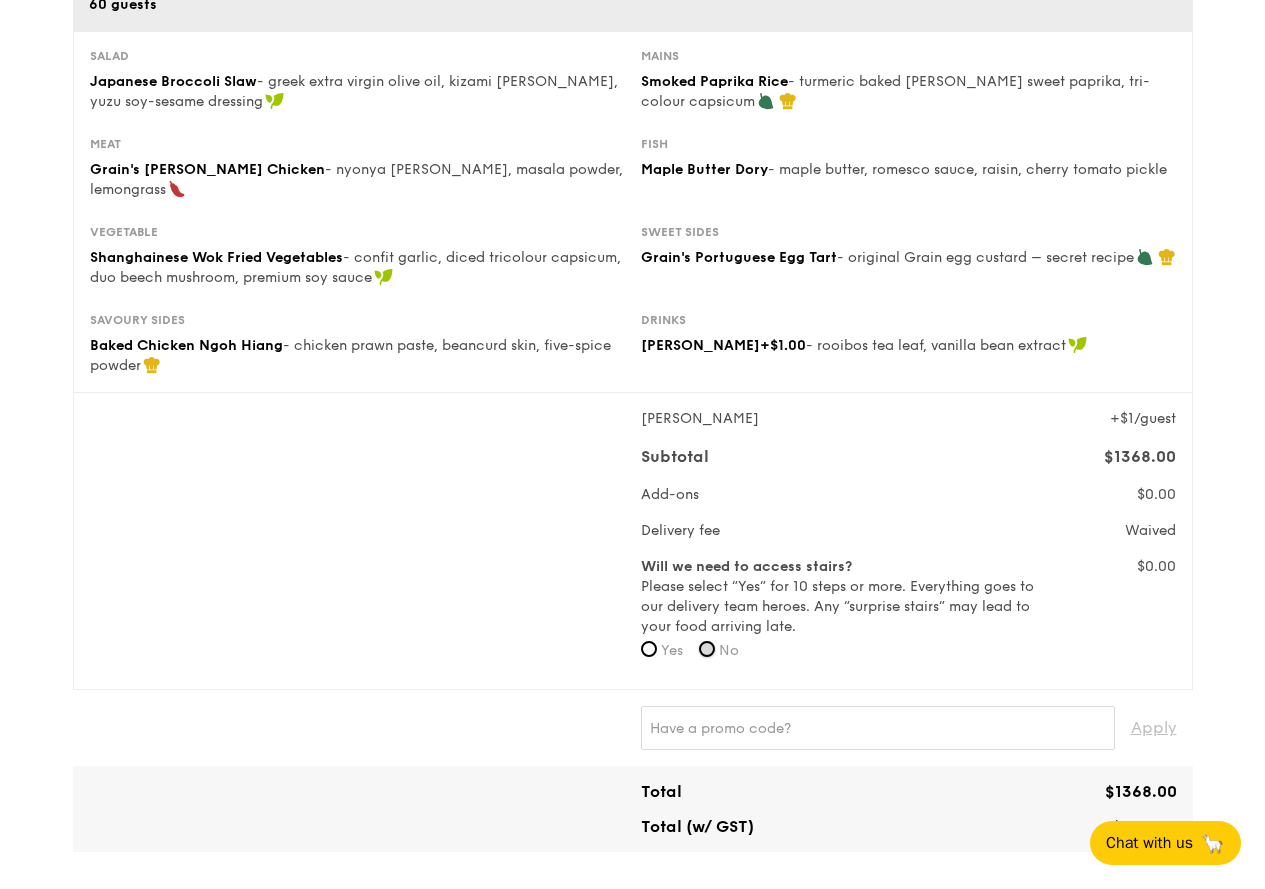 click on "No" at bounding box center [707, 649] 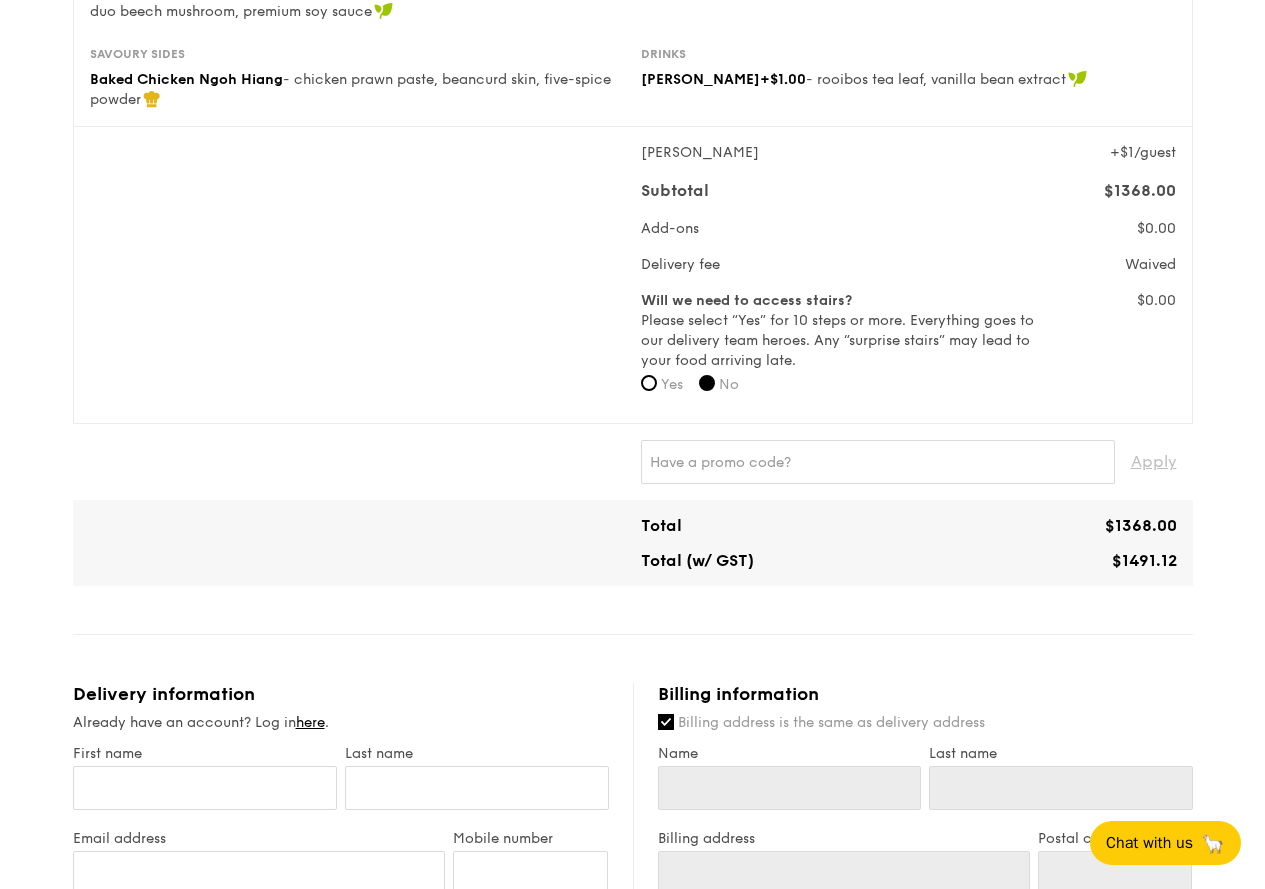 scroll, scrollTop: 800, scrollLeft: 0, axis: vertical 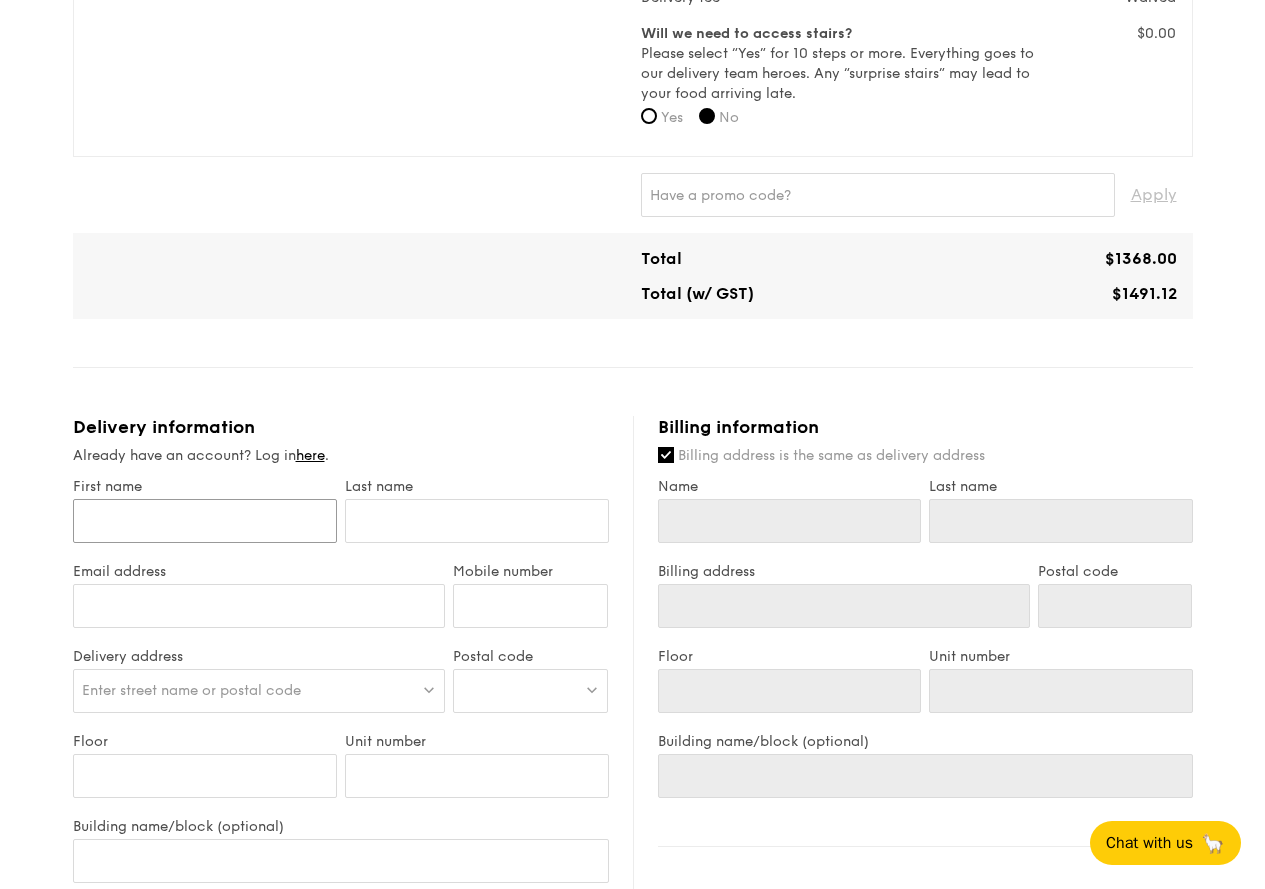 click on "First name" at bounding box center (205, 521) 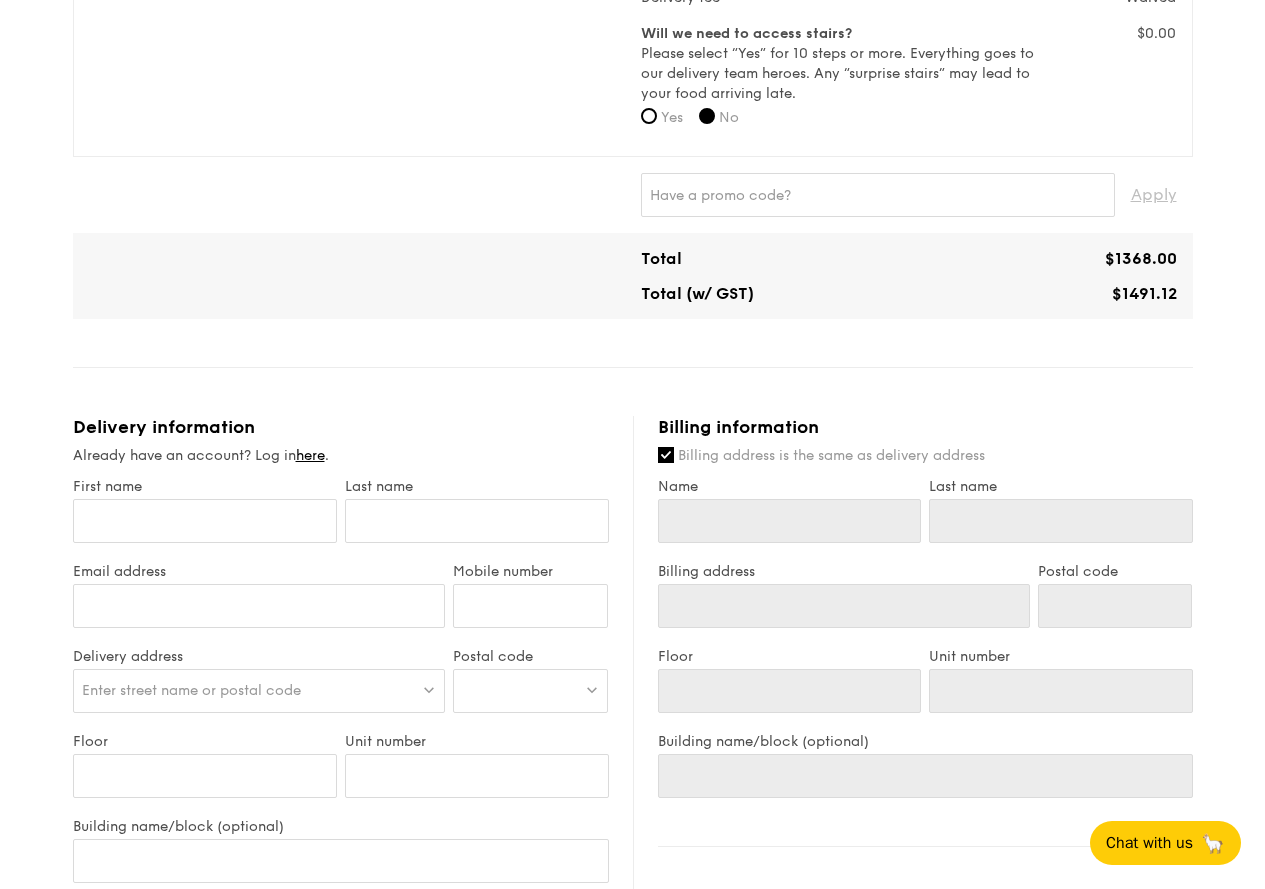 click on "Already have an account? Log in
here ." at bounding box center [341, 456] 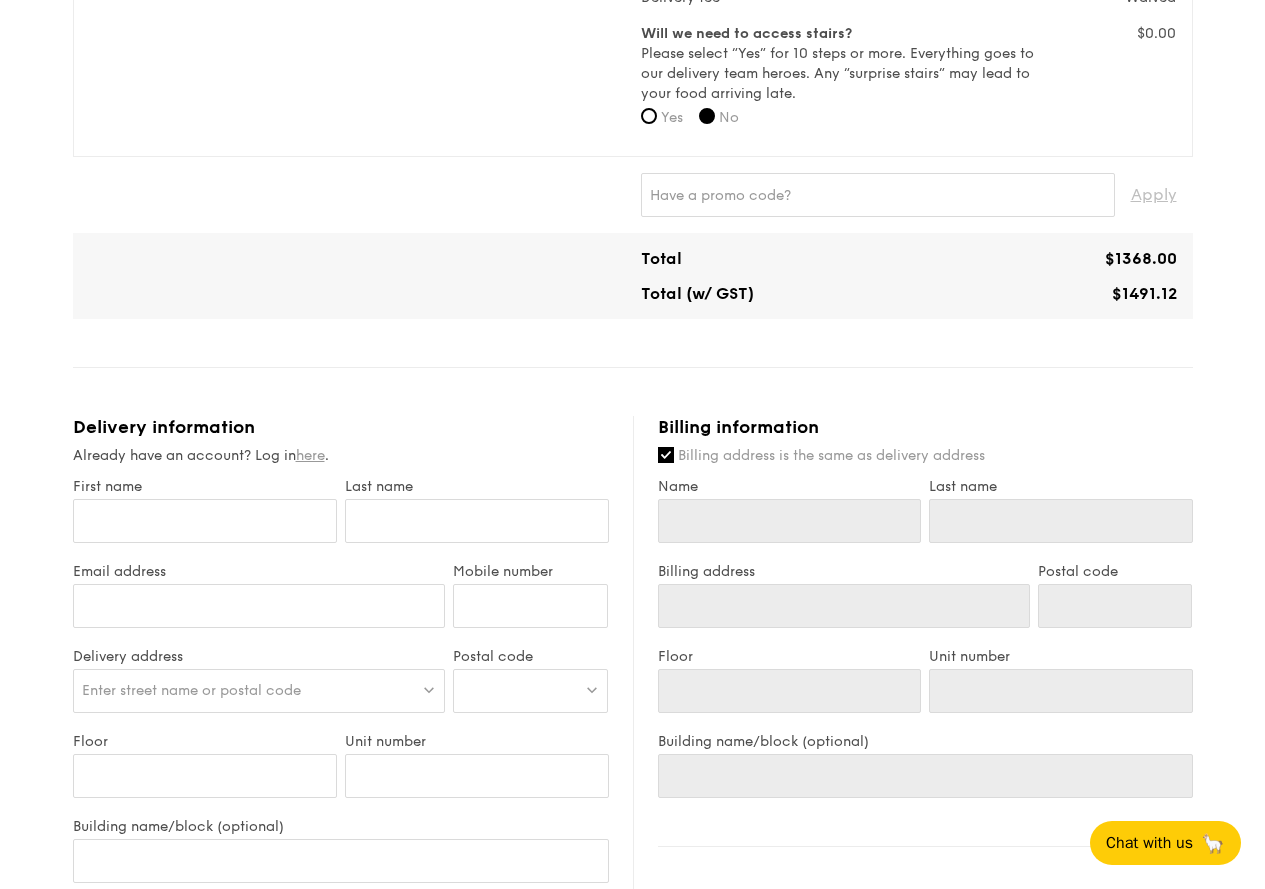 click on "here" at bounding box center [310, 455] 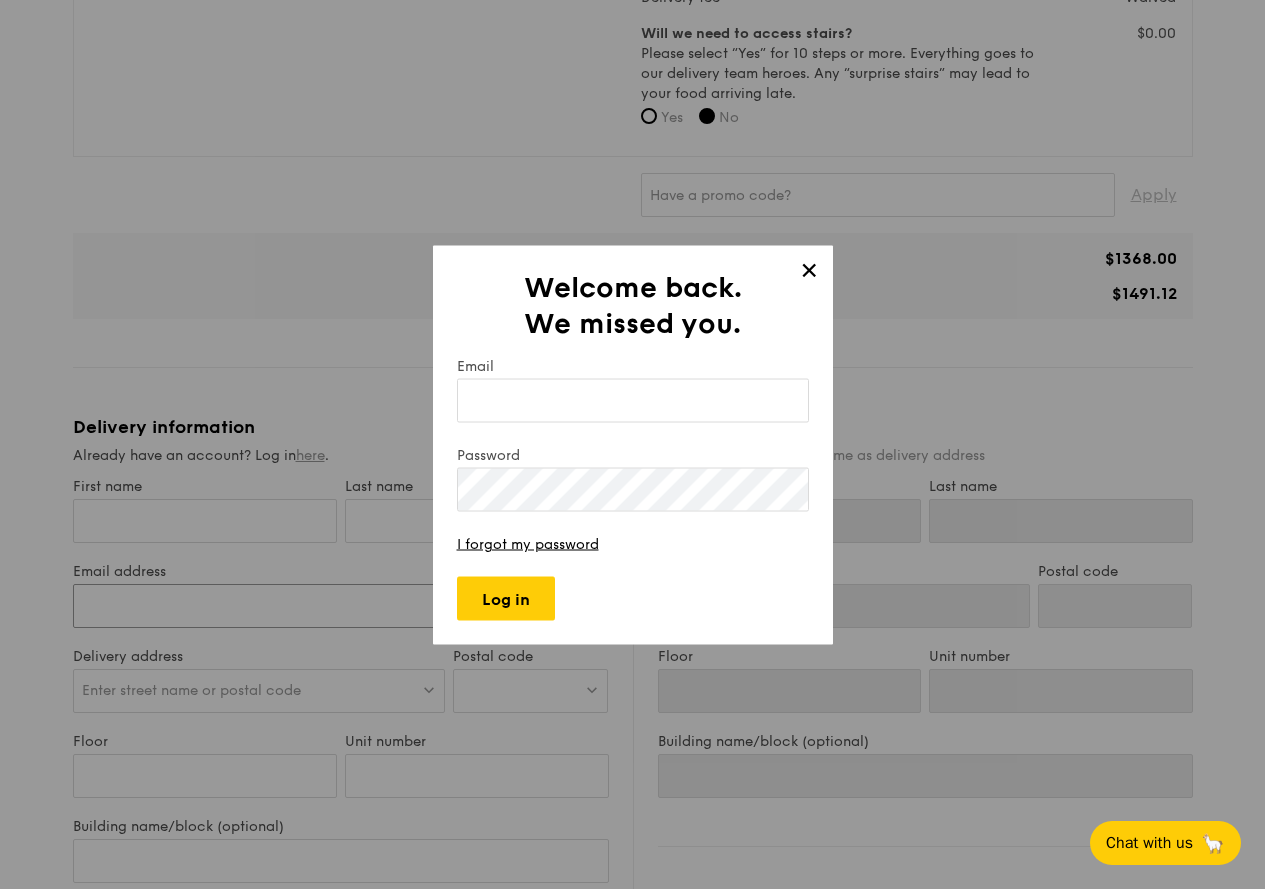 type on "[EMAIL_ADDRESS][DOMAIN_NAME]" 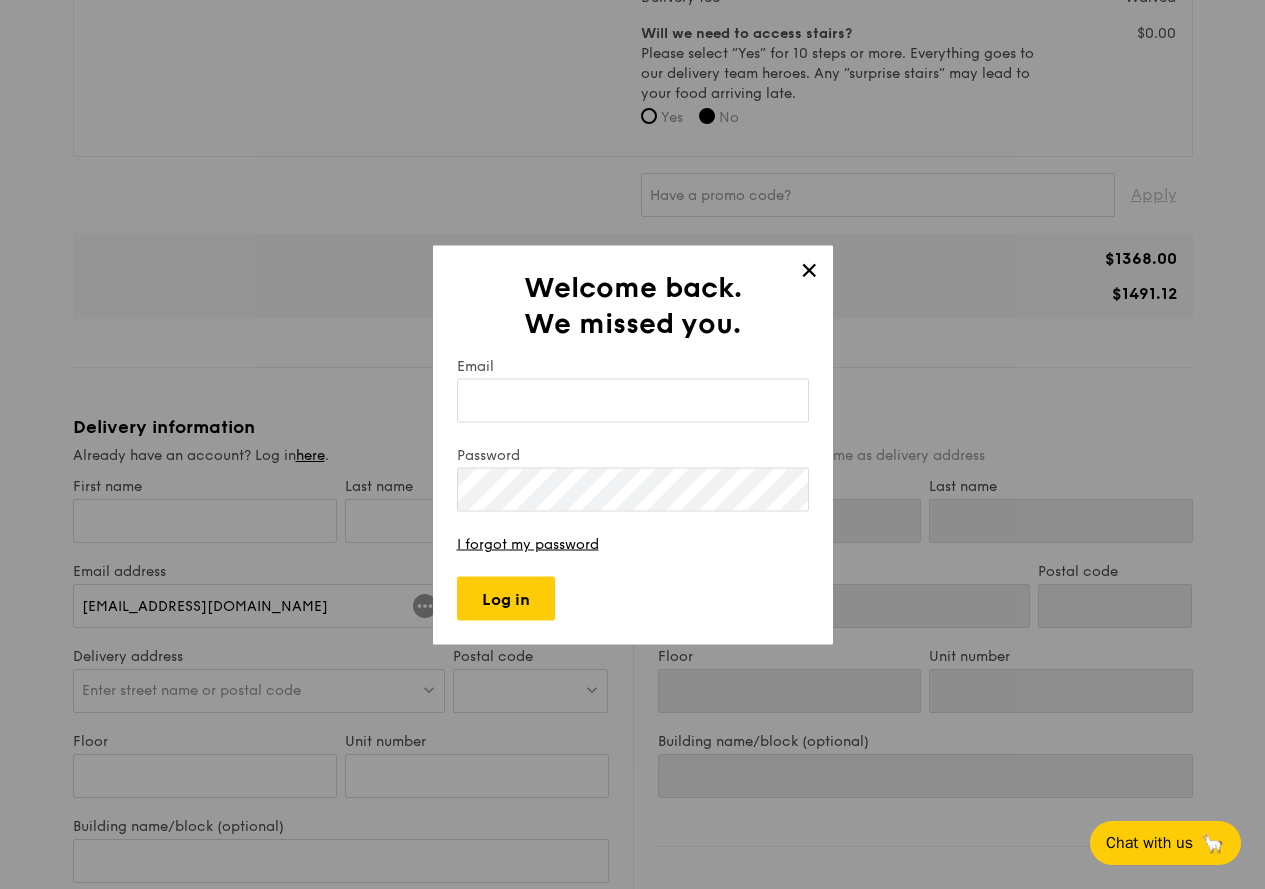 click on "Email" at bounding box center (633, 400) 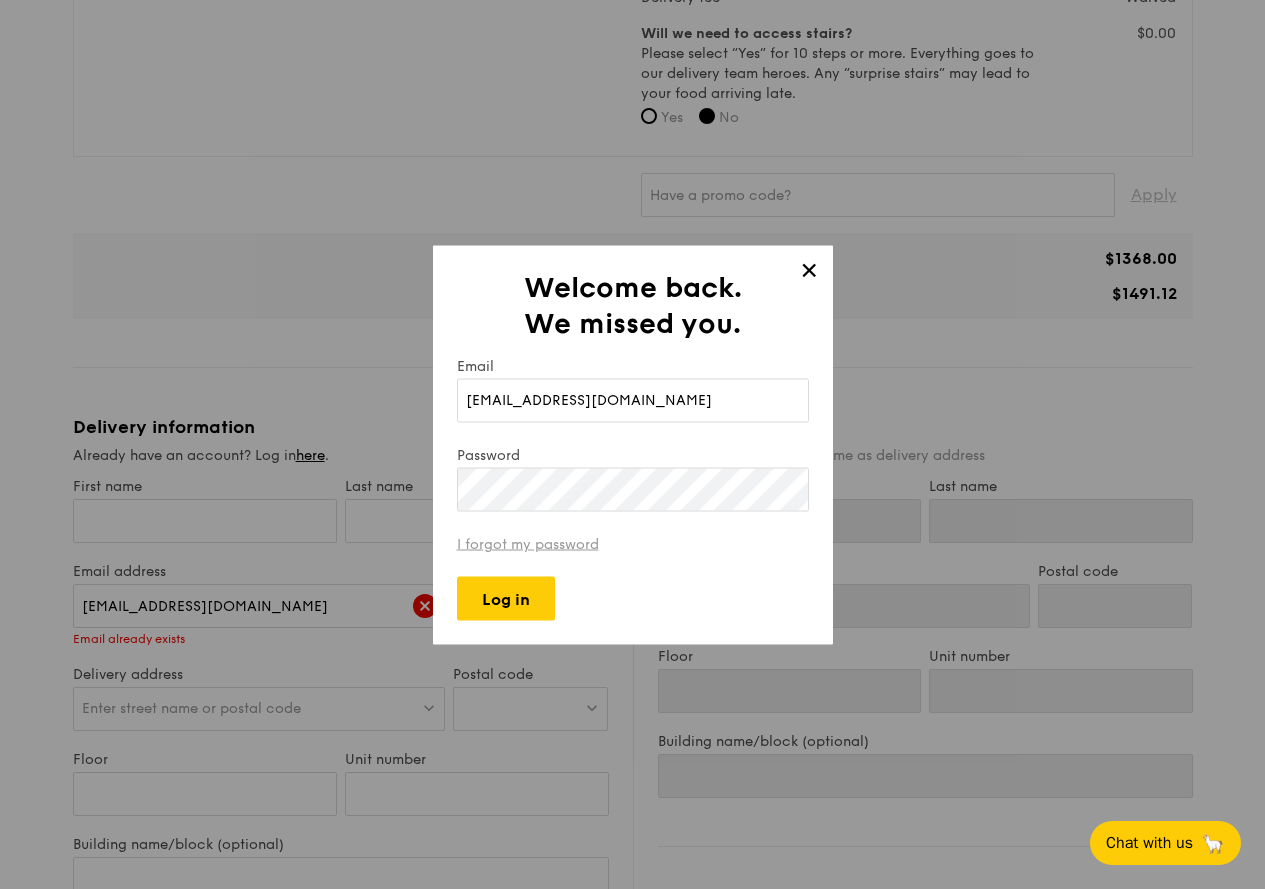 type on "[EMAIL_ADDRESS][DOMAIN_NAME]" 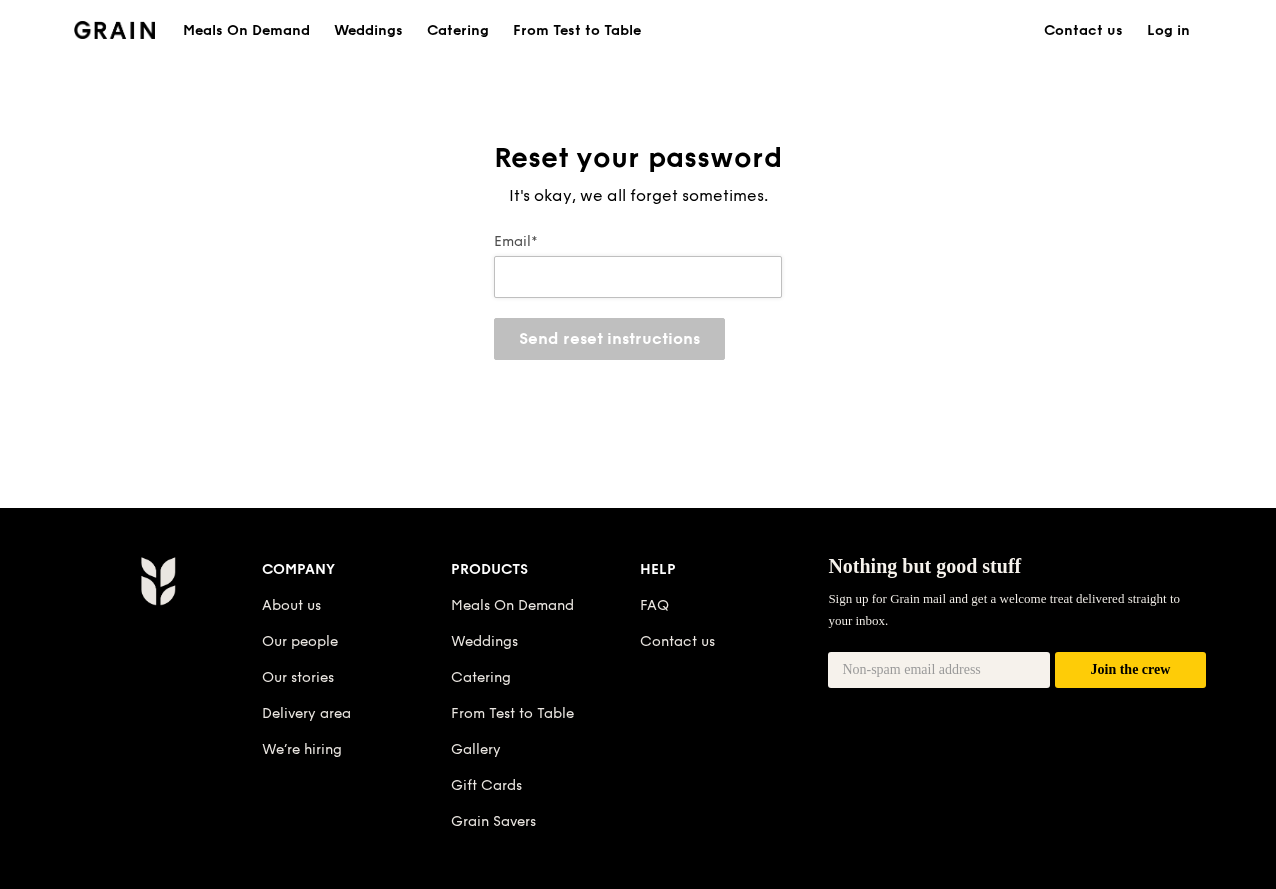 scroll, scrollTop: 0, scrollLeft: 0, axis: both 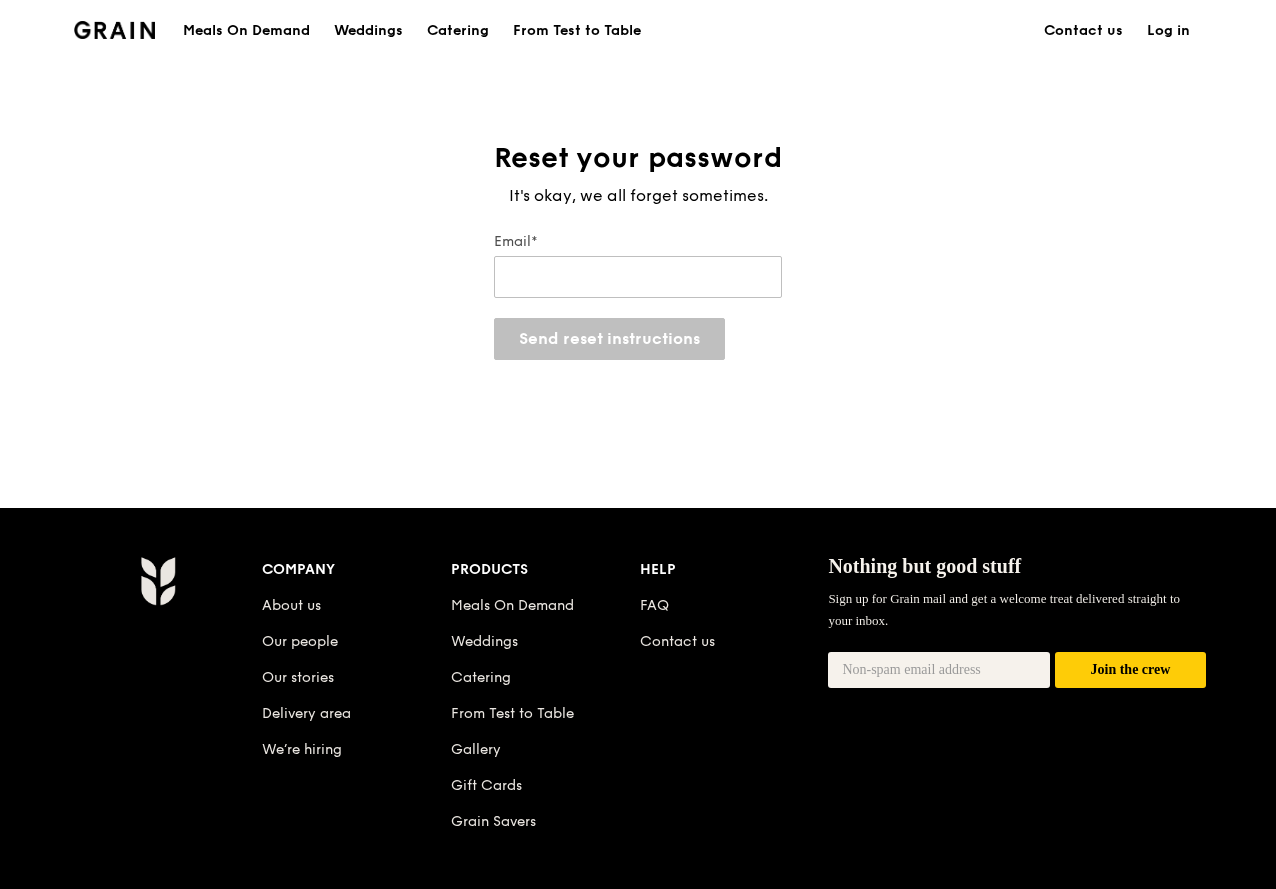 type on "[EMAIL_ADDRESS][DOMAIN_NAME]" 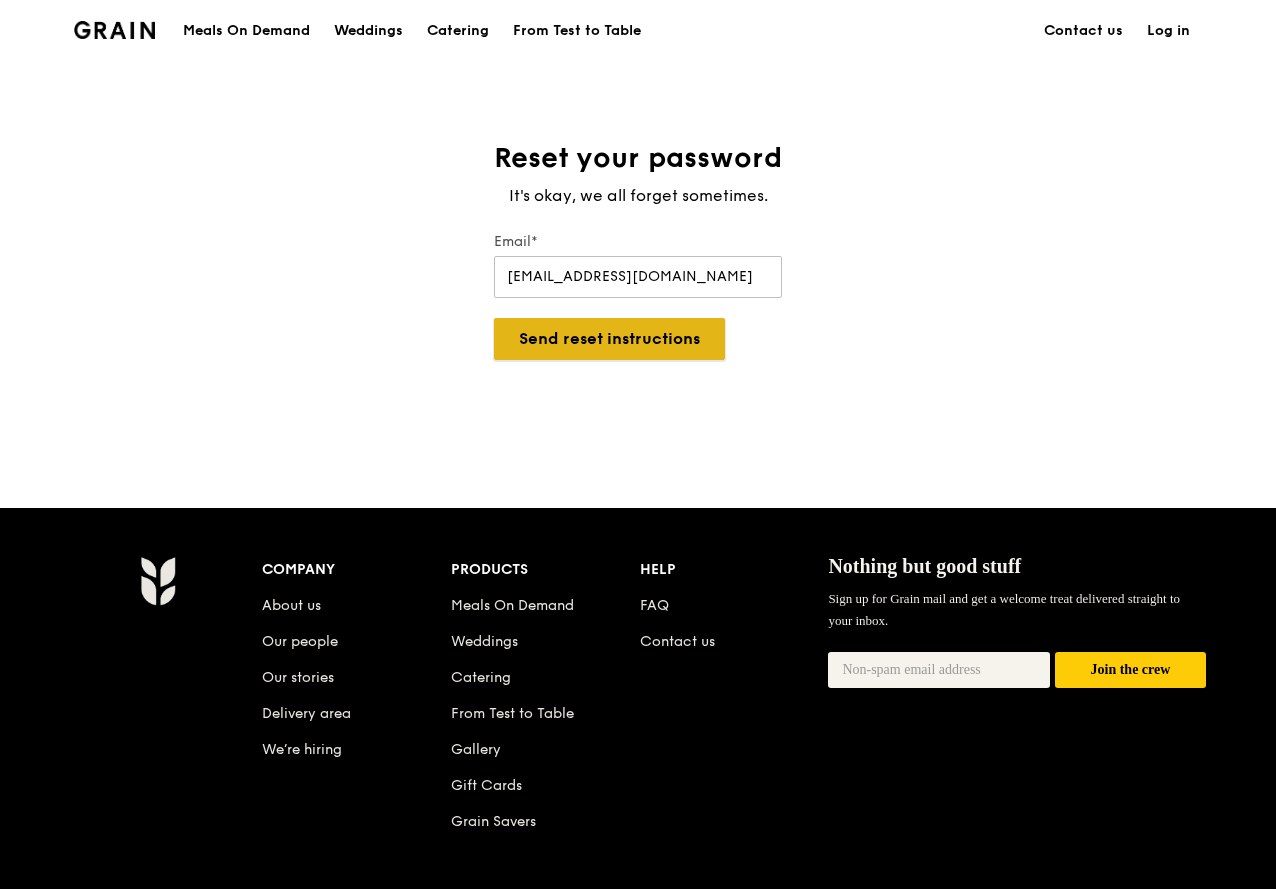 click on "Send reset instructions" at bounding box center [609, 339] 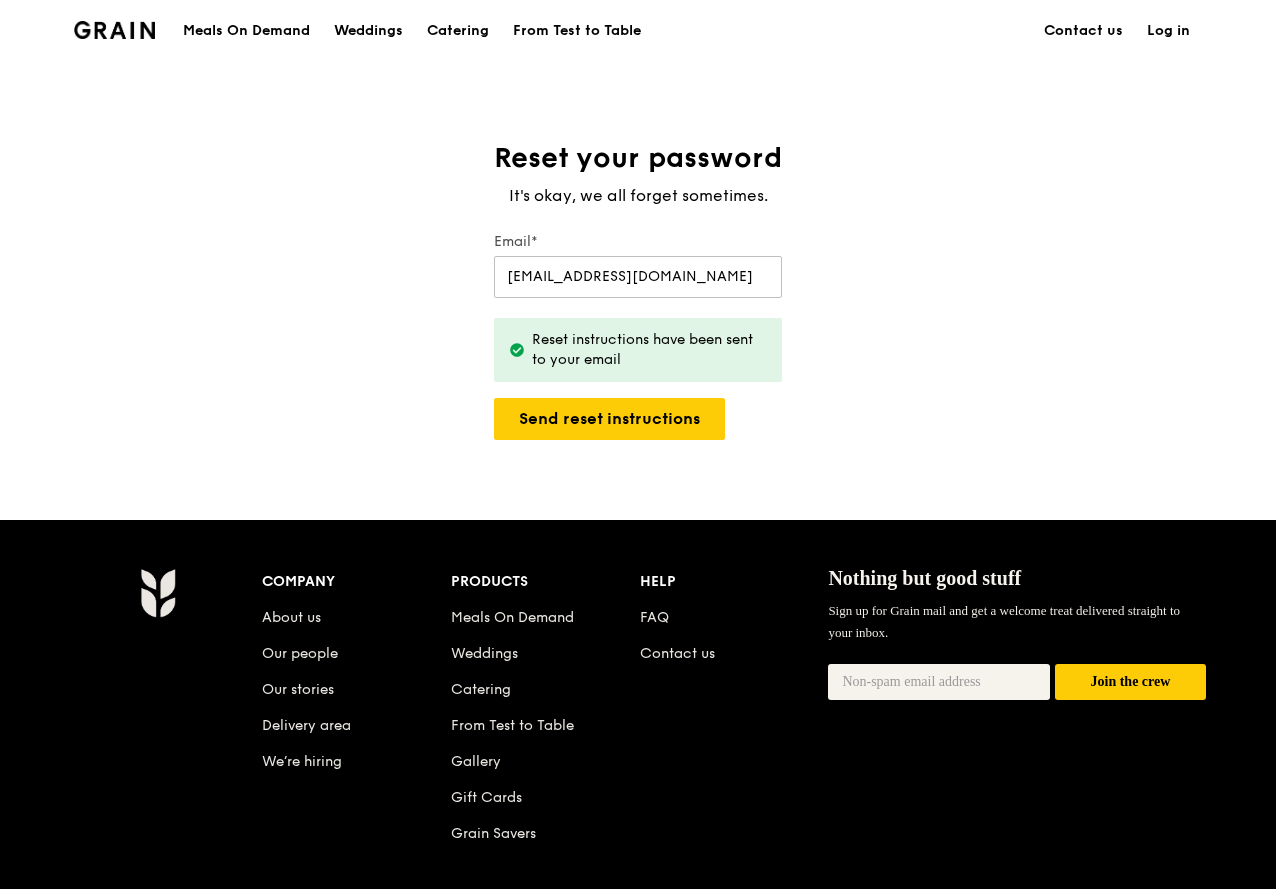 click on "Log in" at bounding box center [1168, 31] 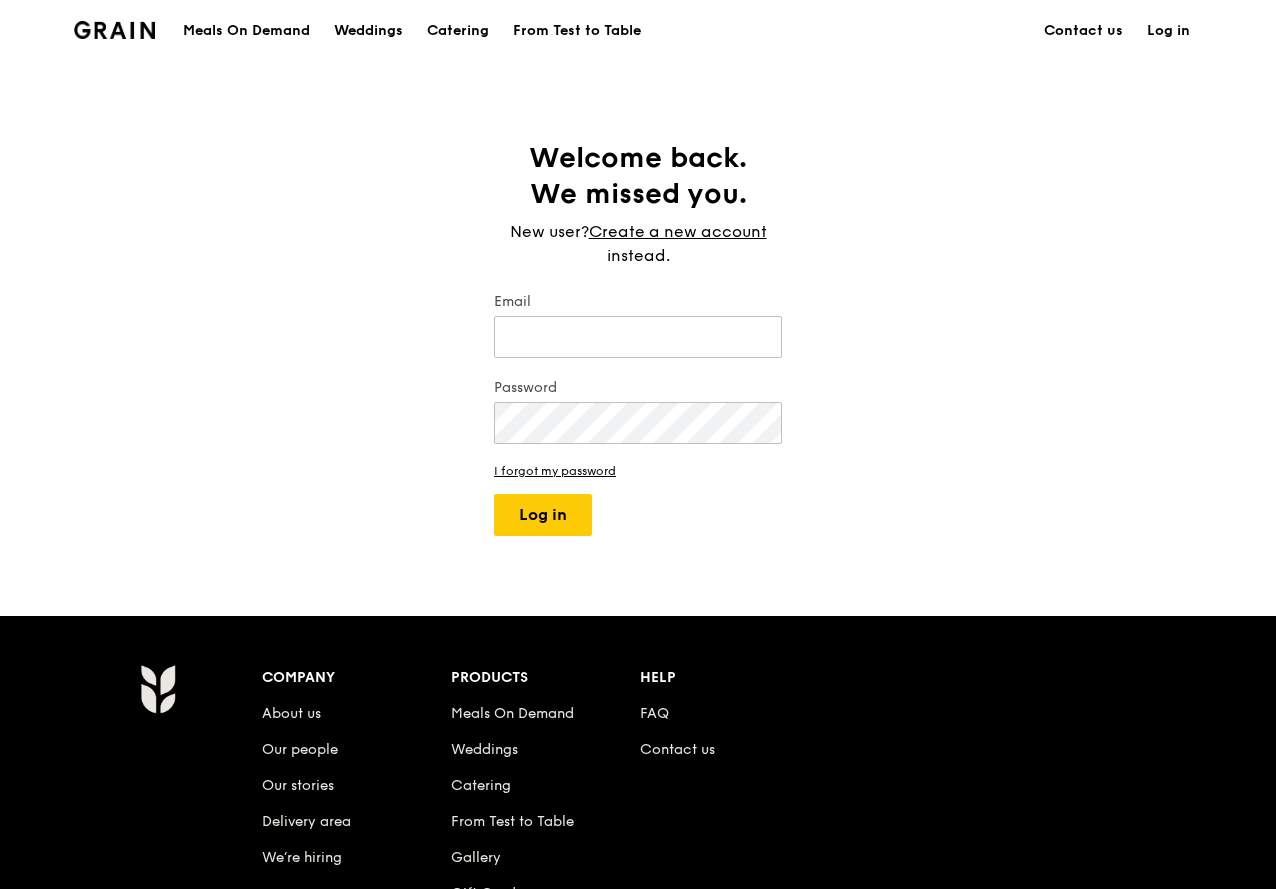 type on "[EMAIL_ADDRESS][DOMAIN_NAME]" 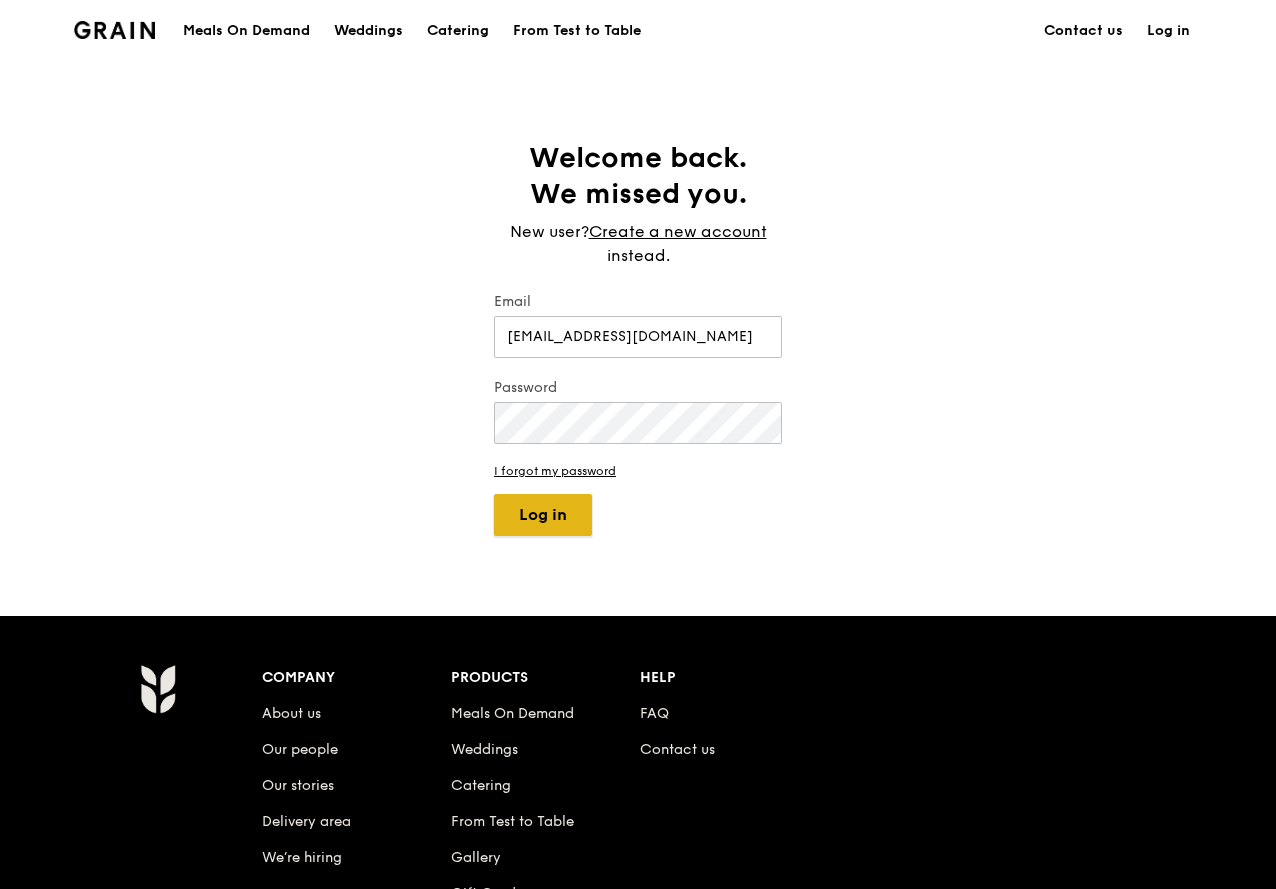 click on "Log in" at bounding box center (543, 515) 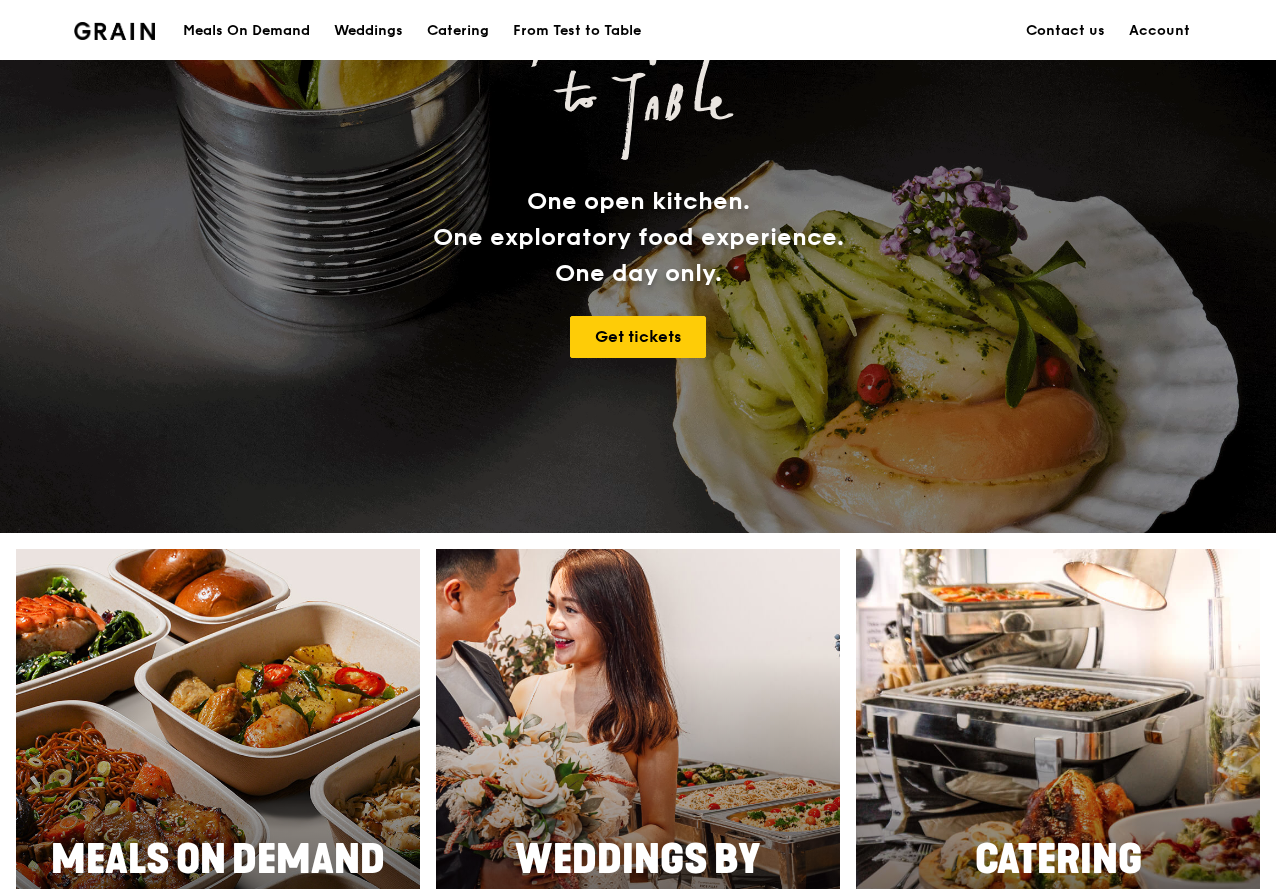 scroll, scrollTop: 533, scrollLeft: 0, axis: vertical 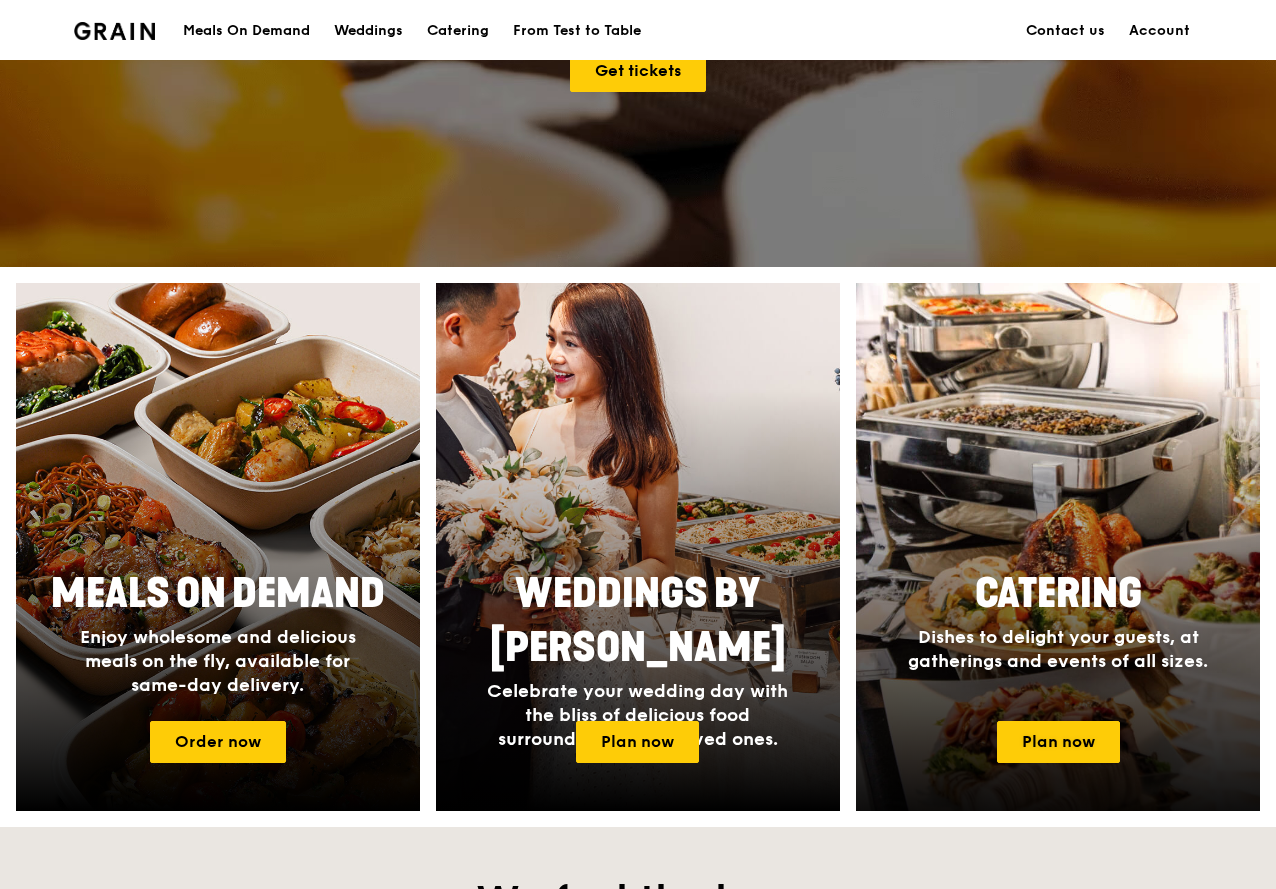 click at bounding box center (1058, 547) 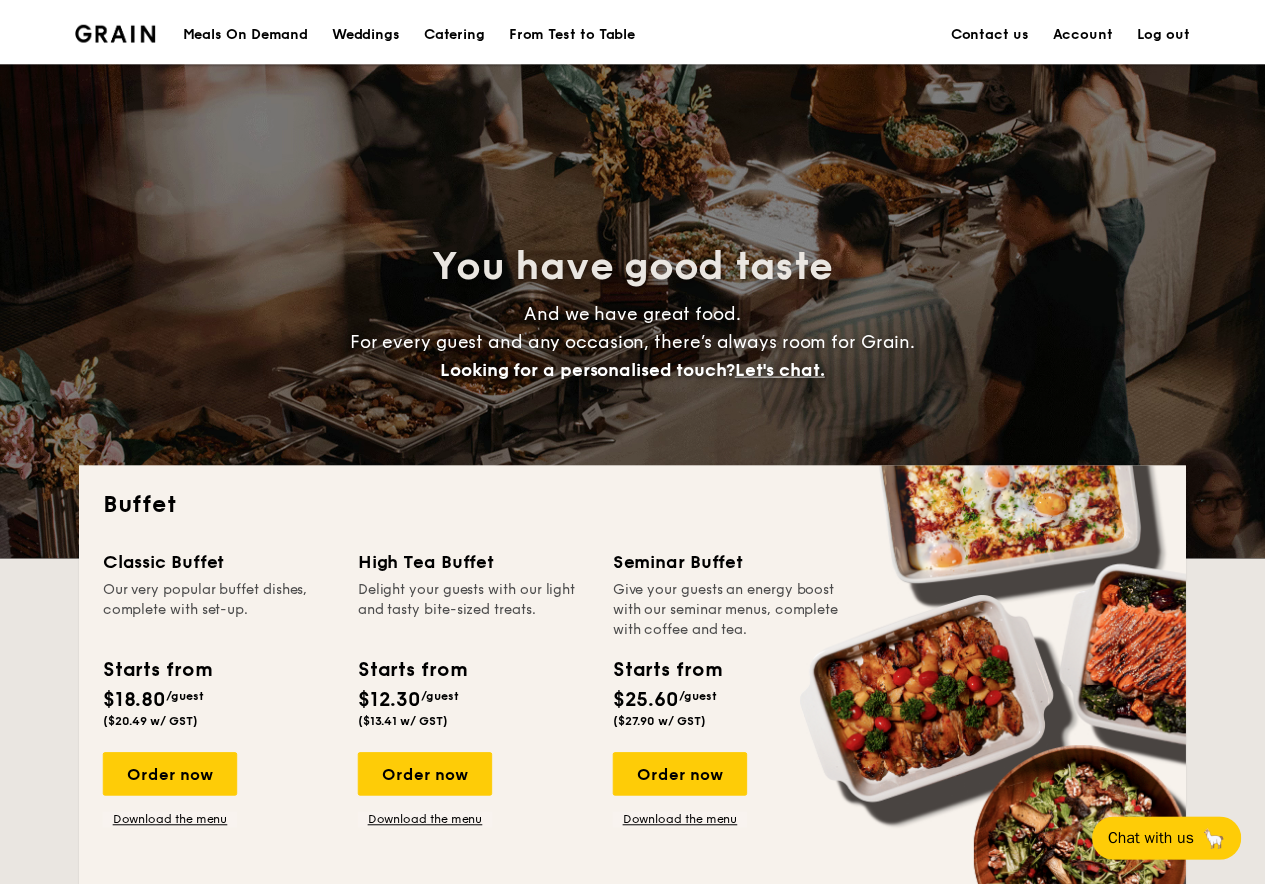 scroll, scrollTop: 0, scrollLeft: 0, axis: both 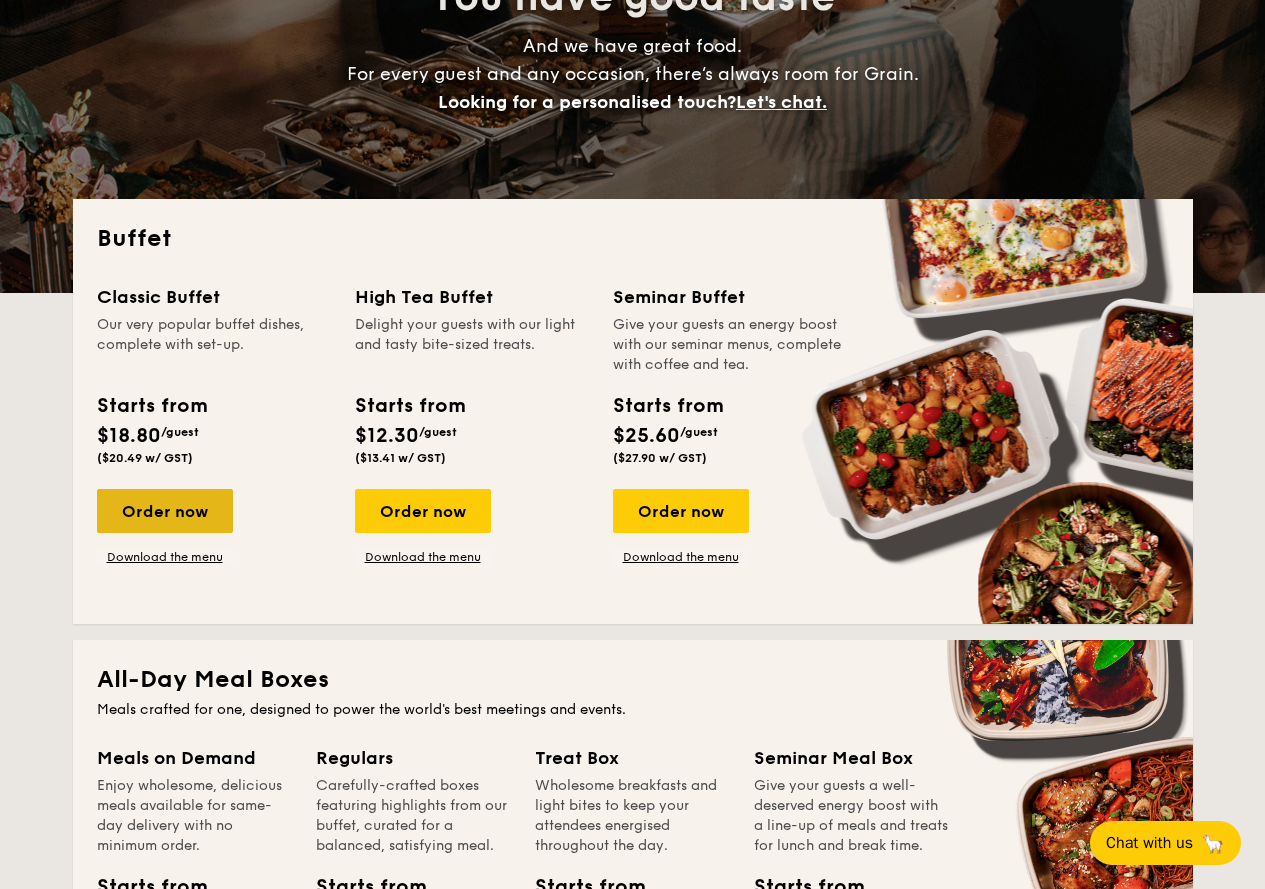 click on "Order now" at bounding box center (165, 511) 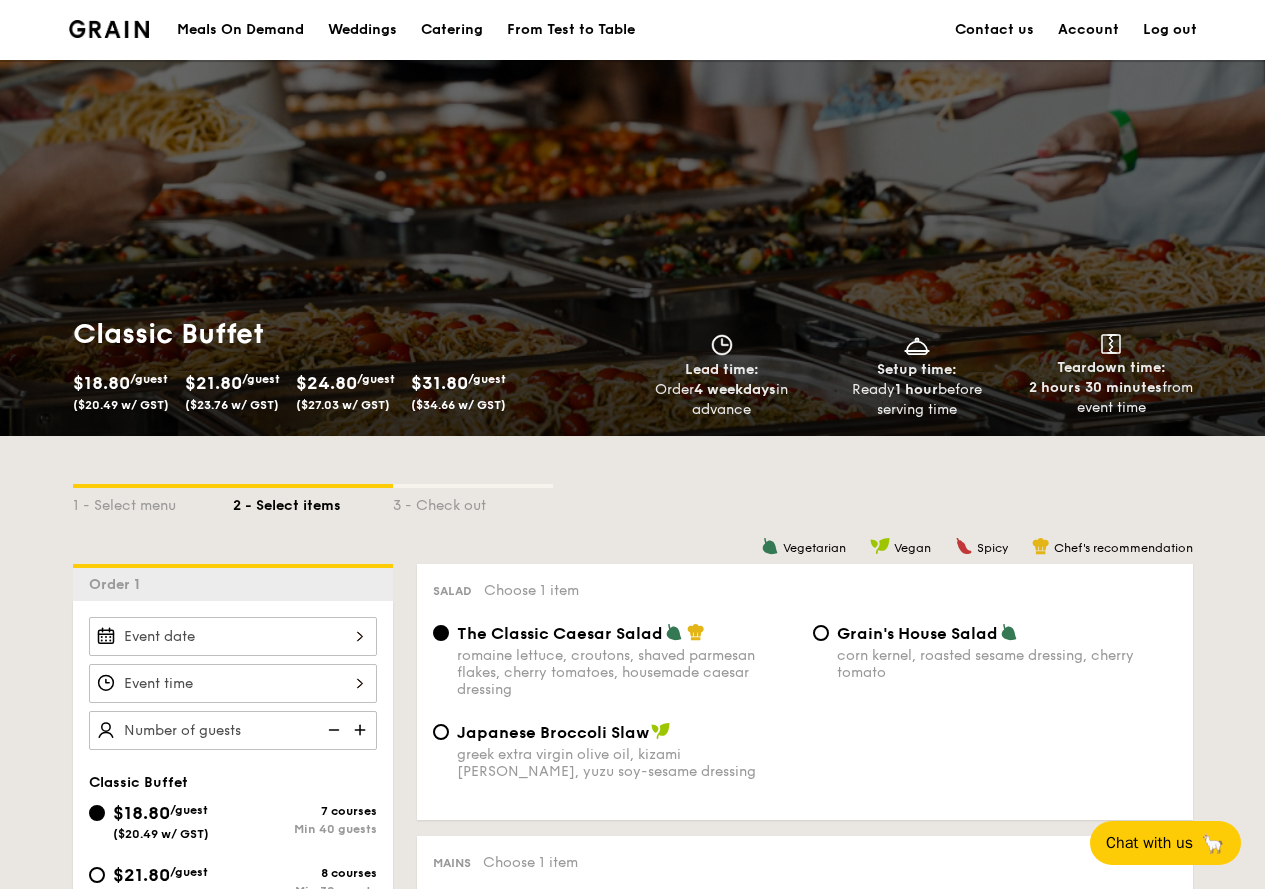 scroll, scrollTop: 267, scrollLeft: 0, axis: vertical 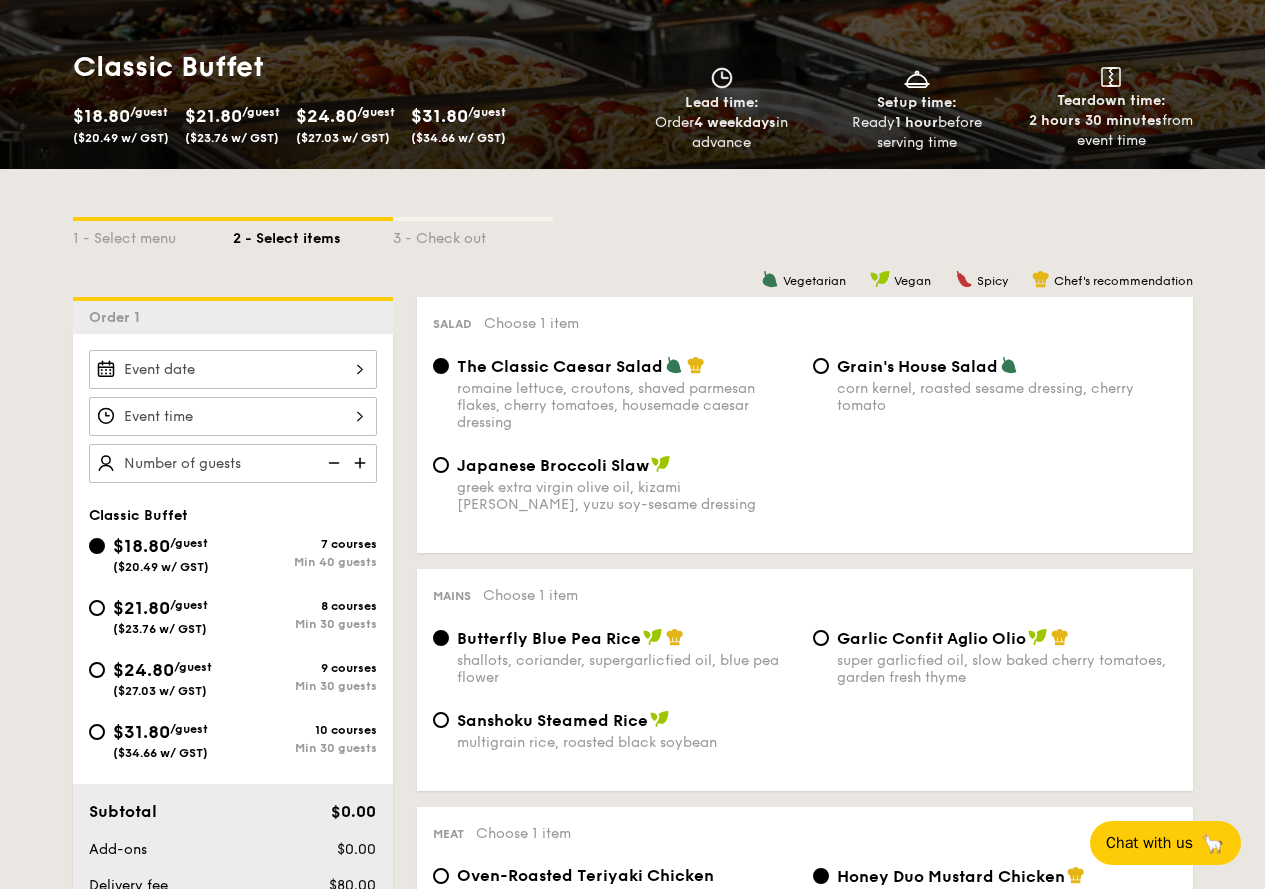 click at bounding box center (233, 369) 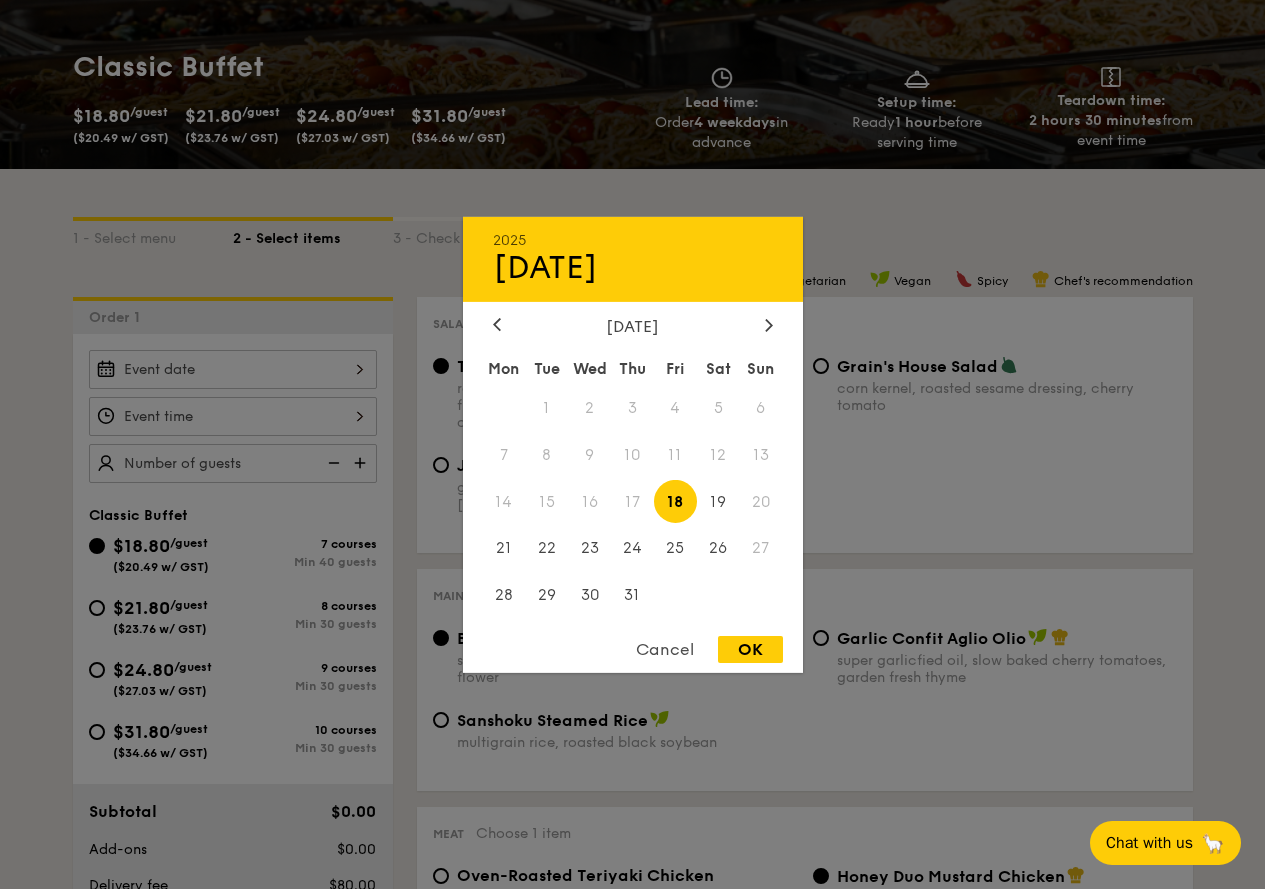 click on "OK" at bounding box center [750, 649] 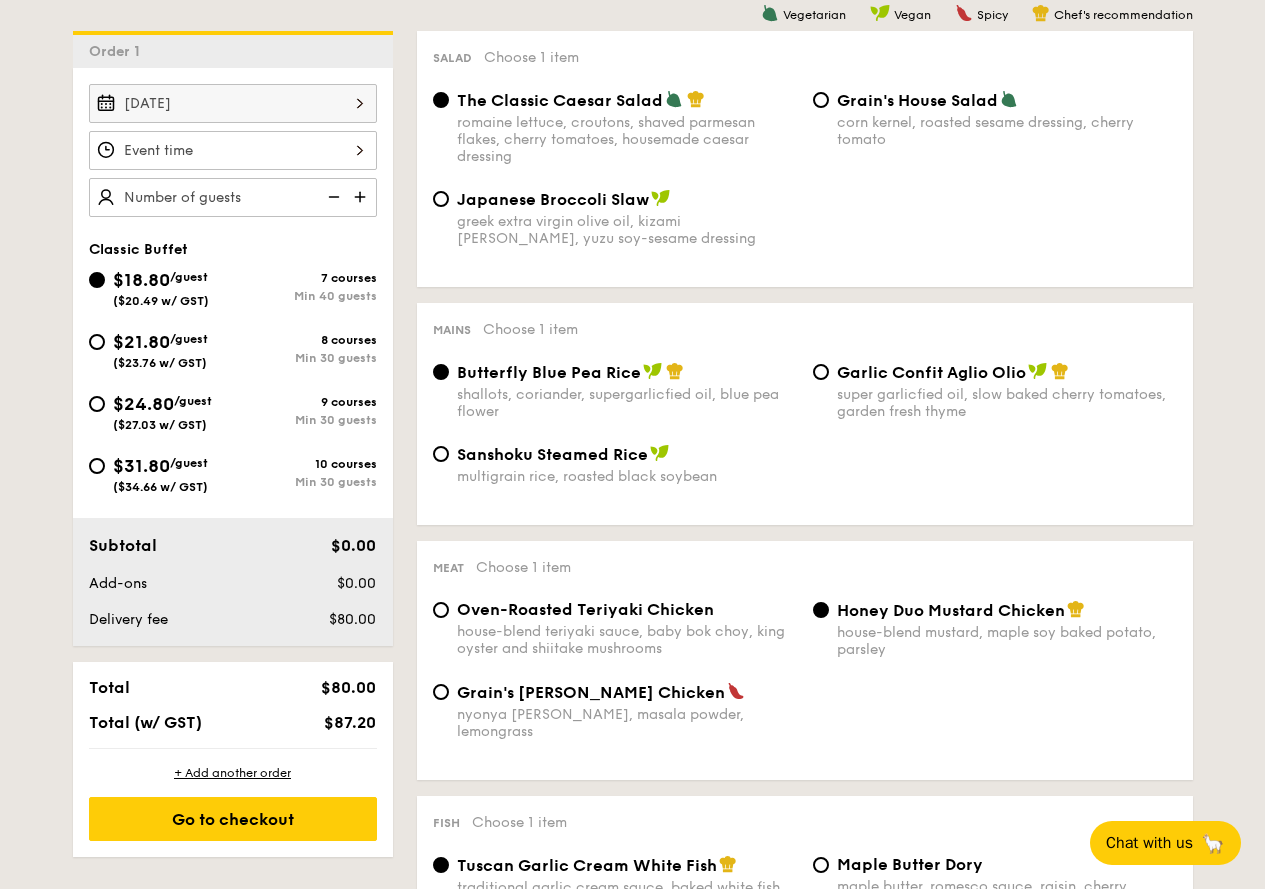 scroll, scrollTop: 267, scrollLeft: 0, axis: vertical 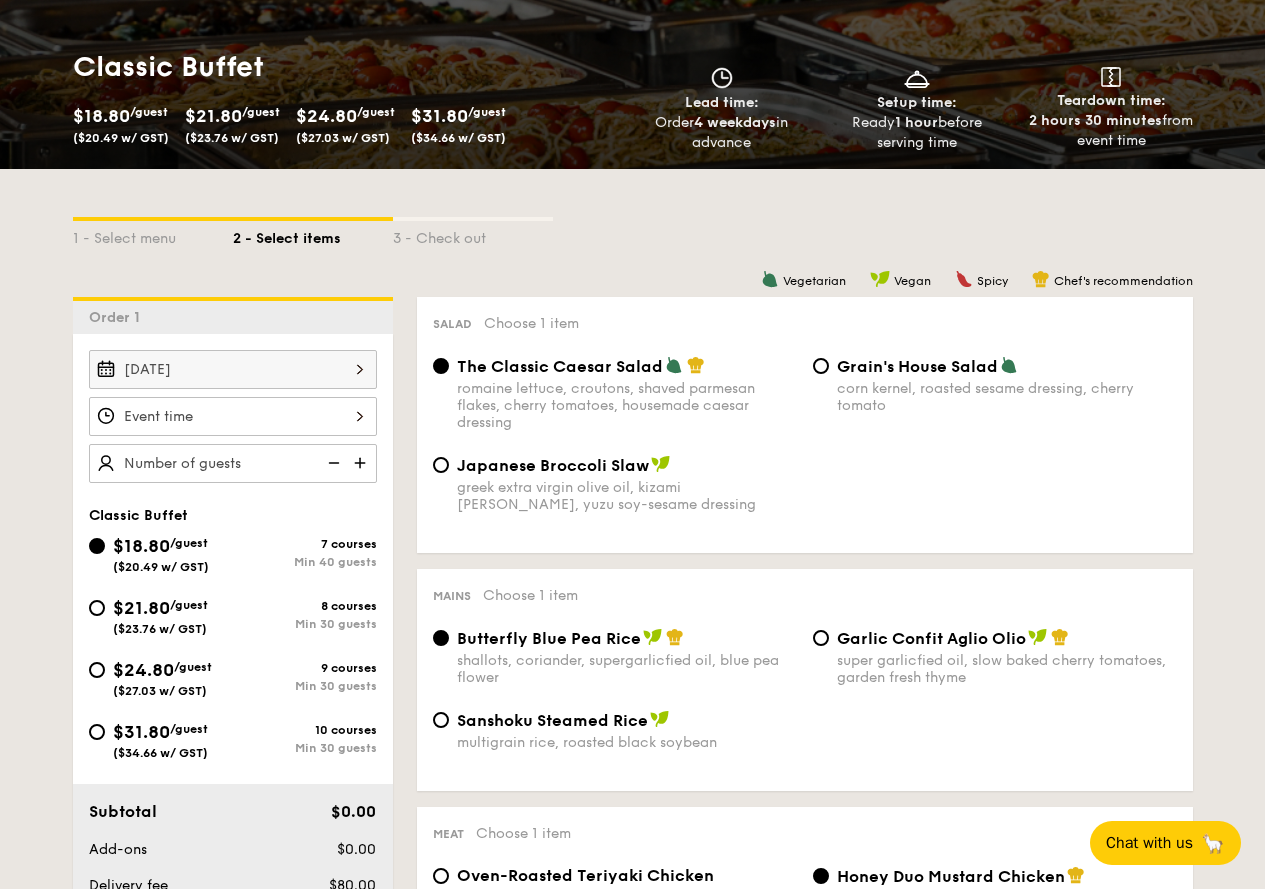 click at bounding box center [233, 416] 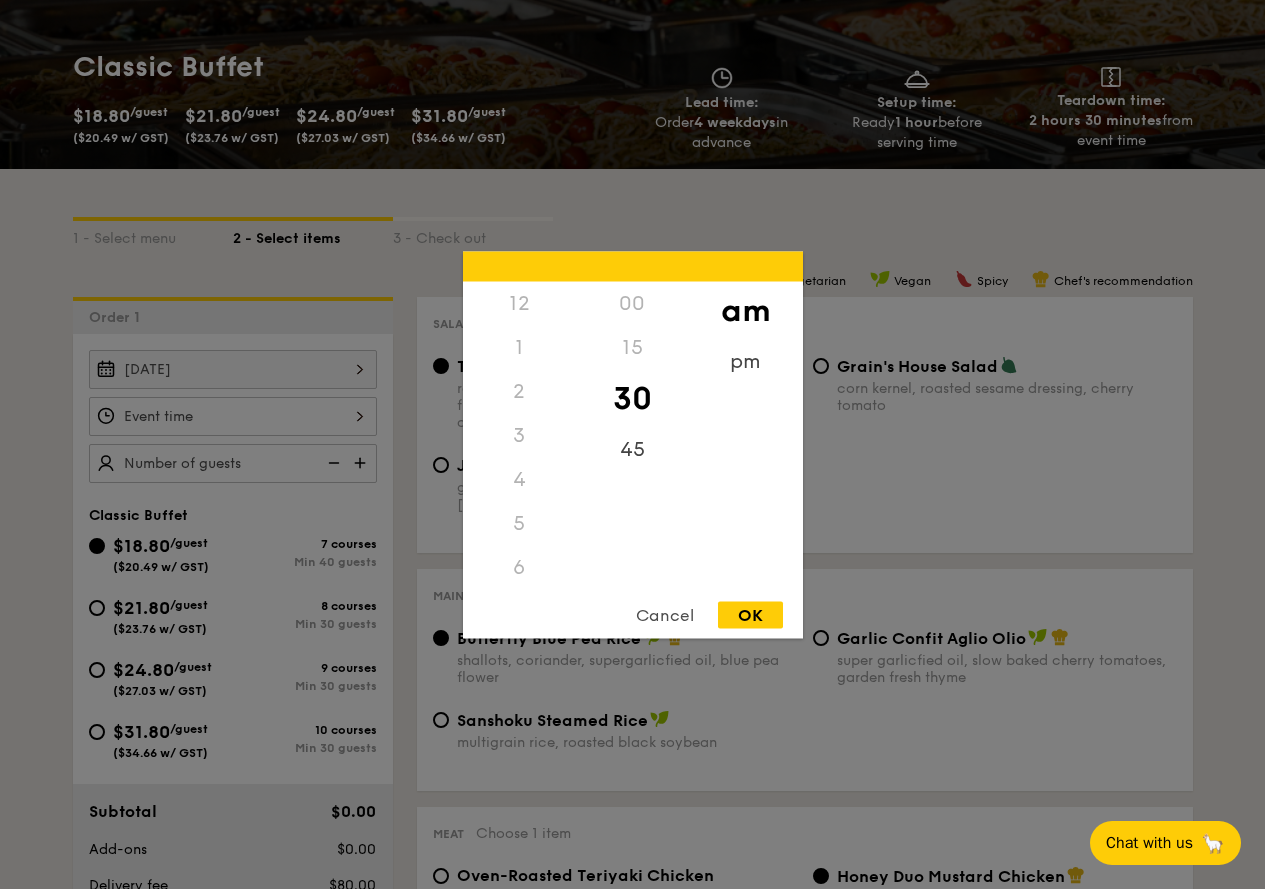 scroll, scrollTop: 220, scrollLeft: 0, axis: vertical 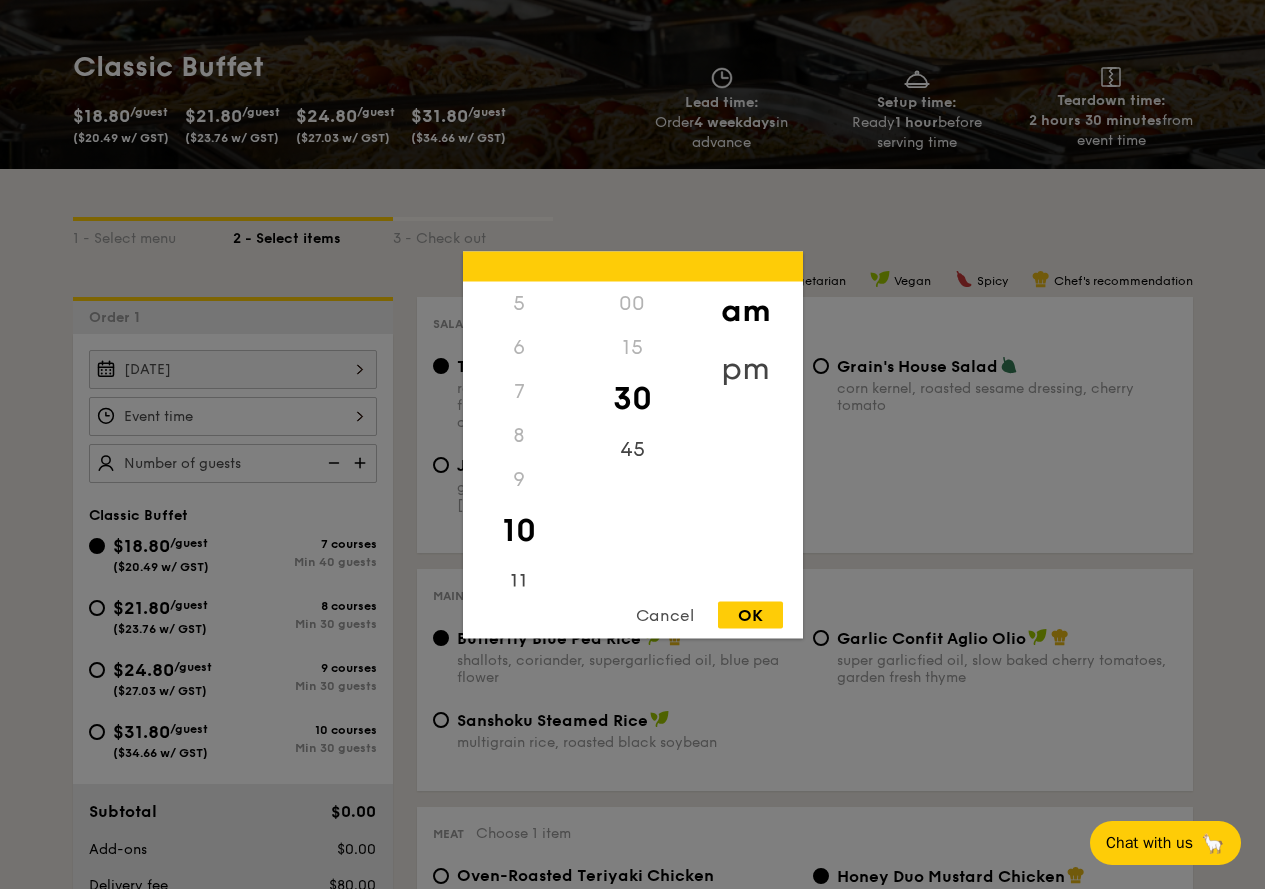 click on "pm" at bounding box center [745, 368] 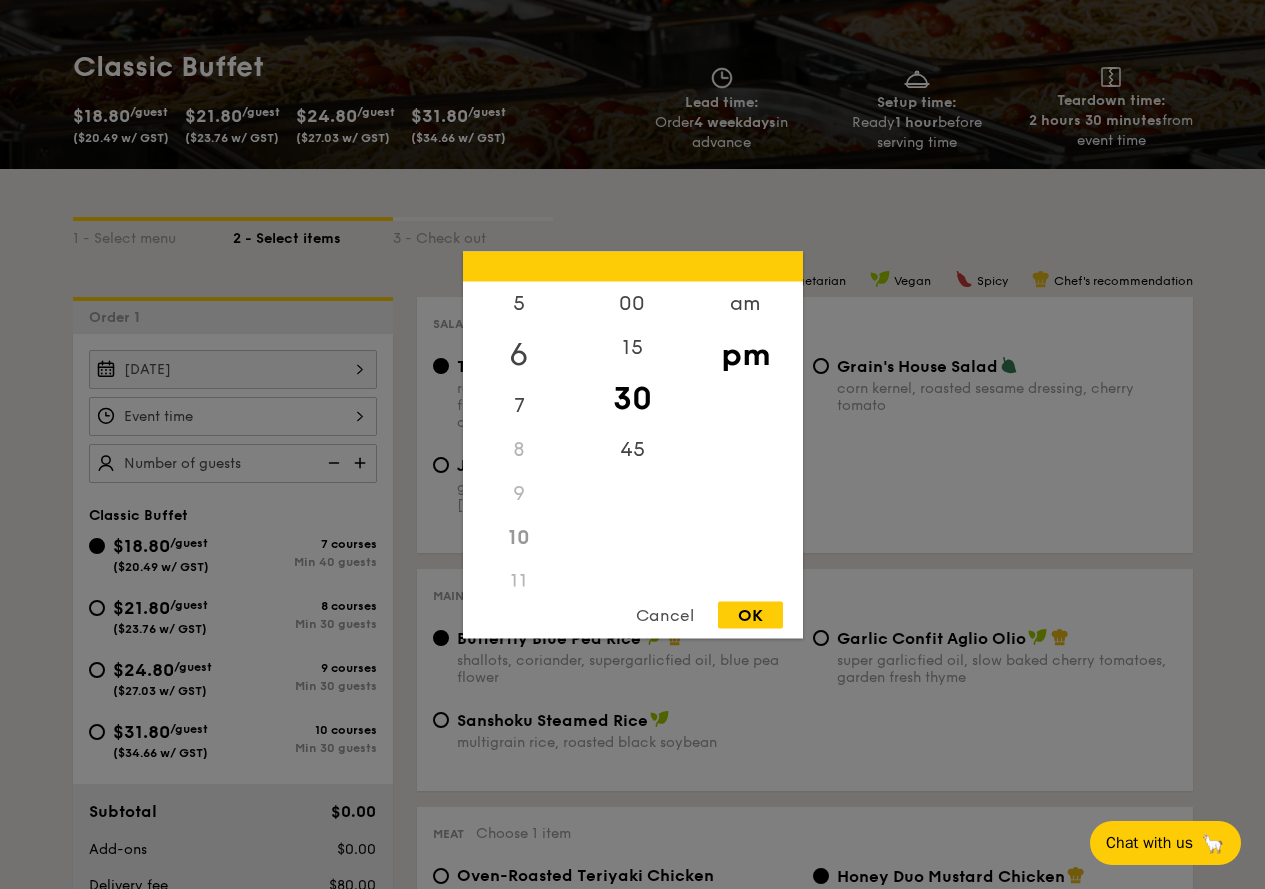 click on "6" at bounding box center (519, 354) 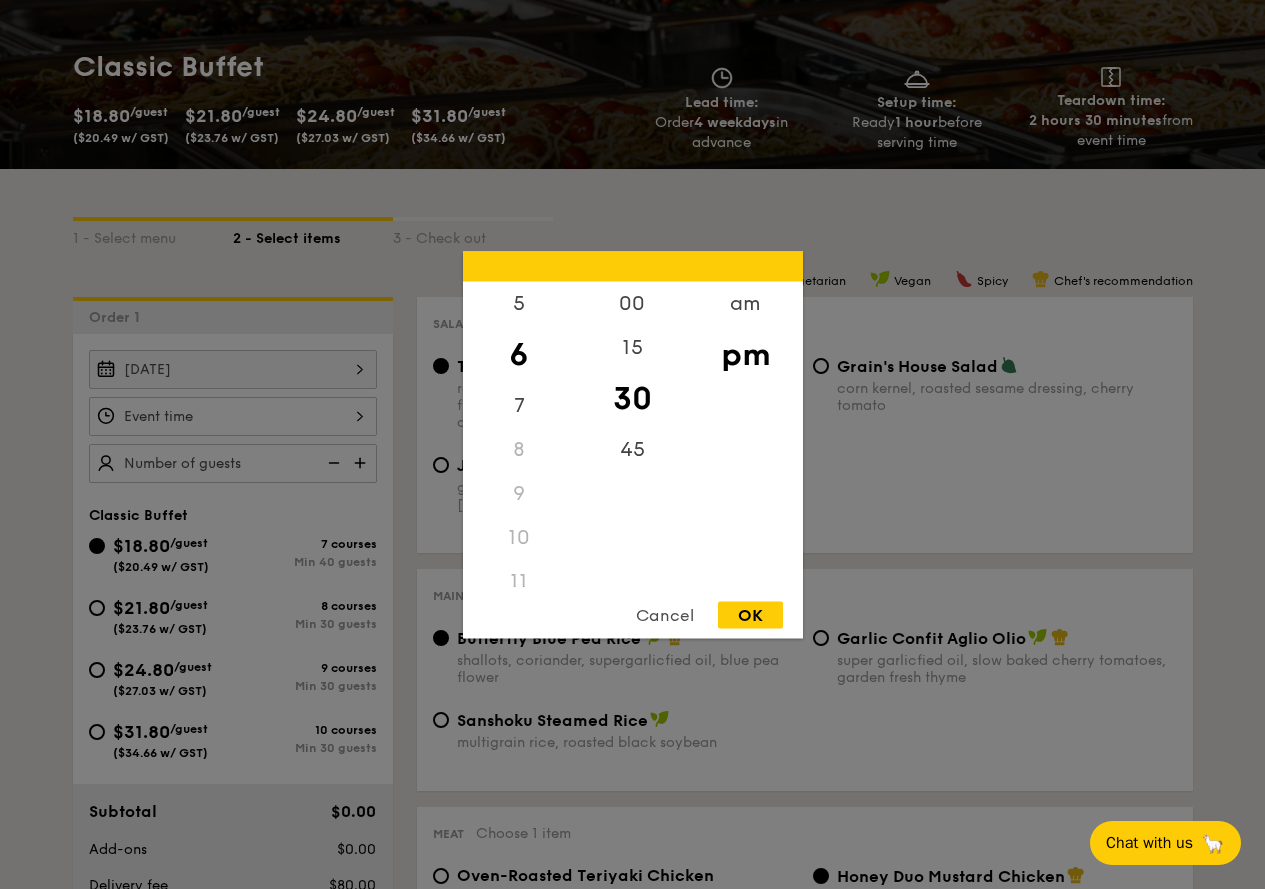 click on "OK" at bounding box center [750, 614] 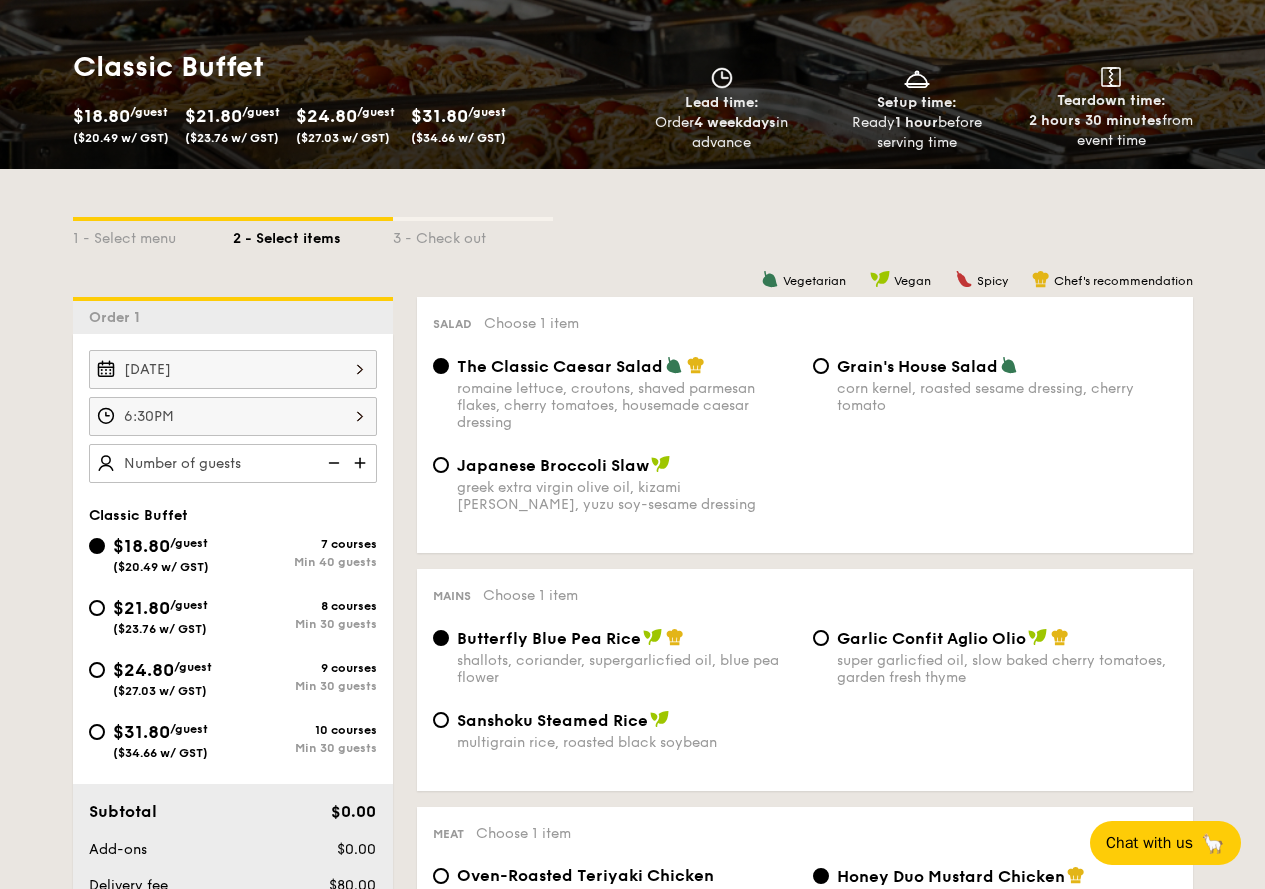 click at bounding box center [332, 463] 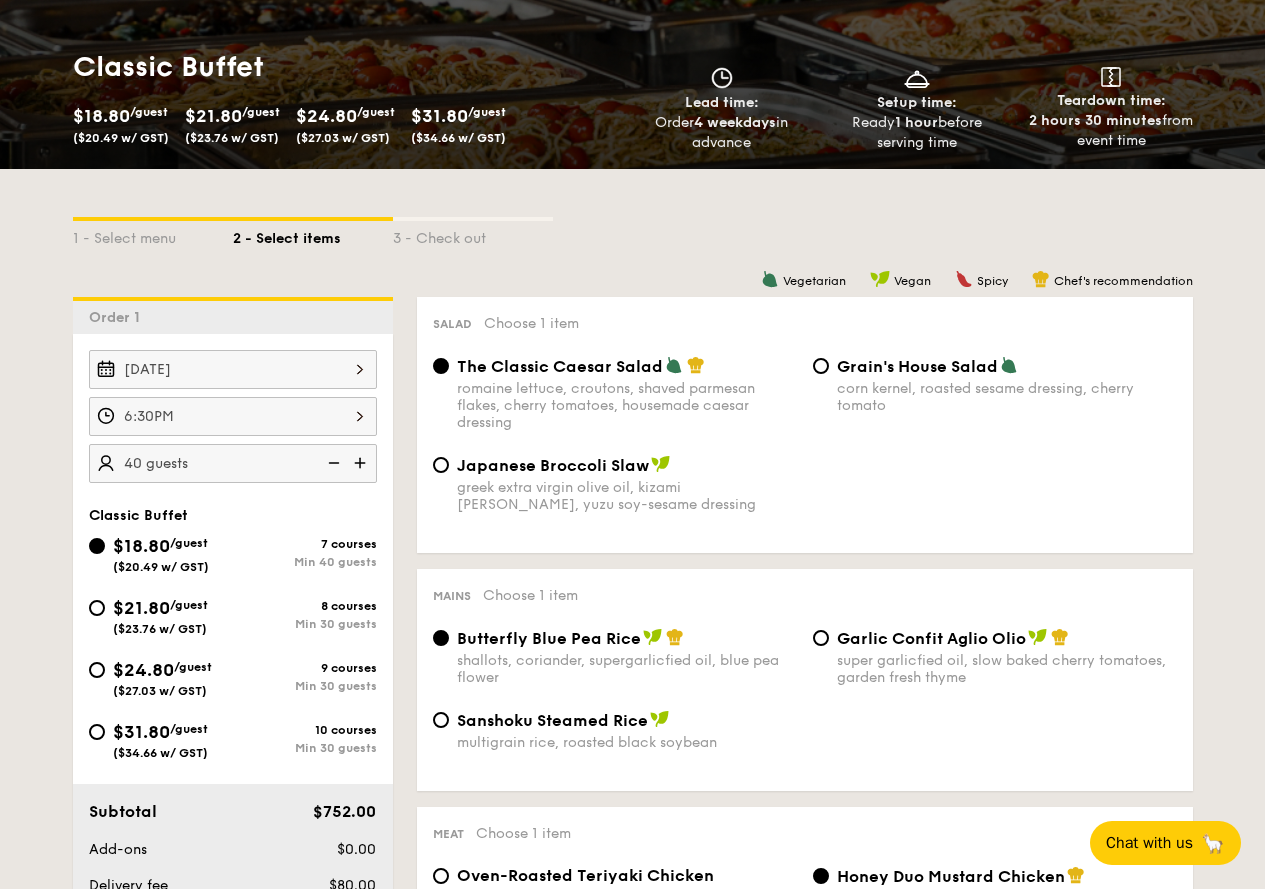 click at bounding box center [362, 463] 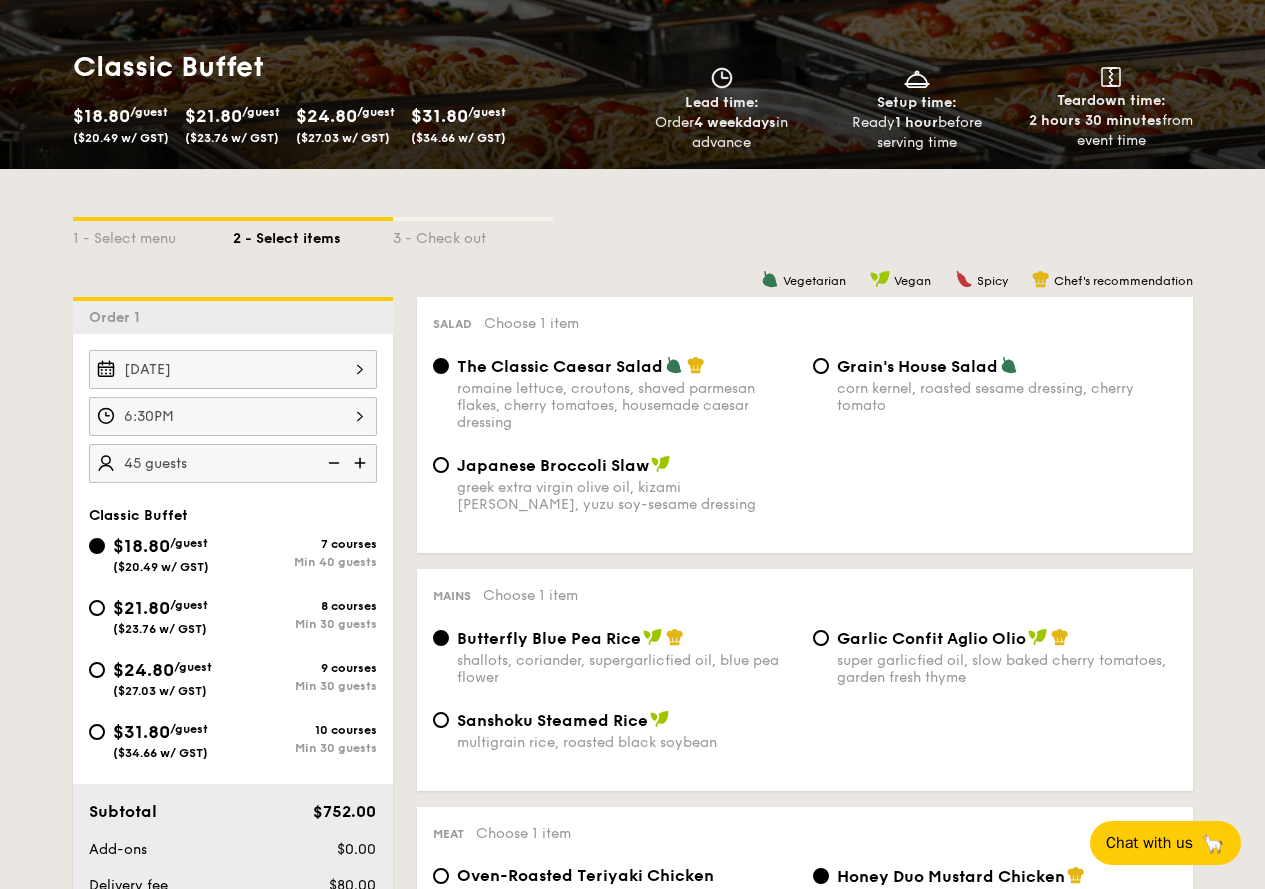 click at bounding box center (362, 463) 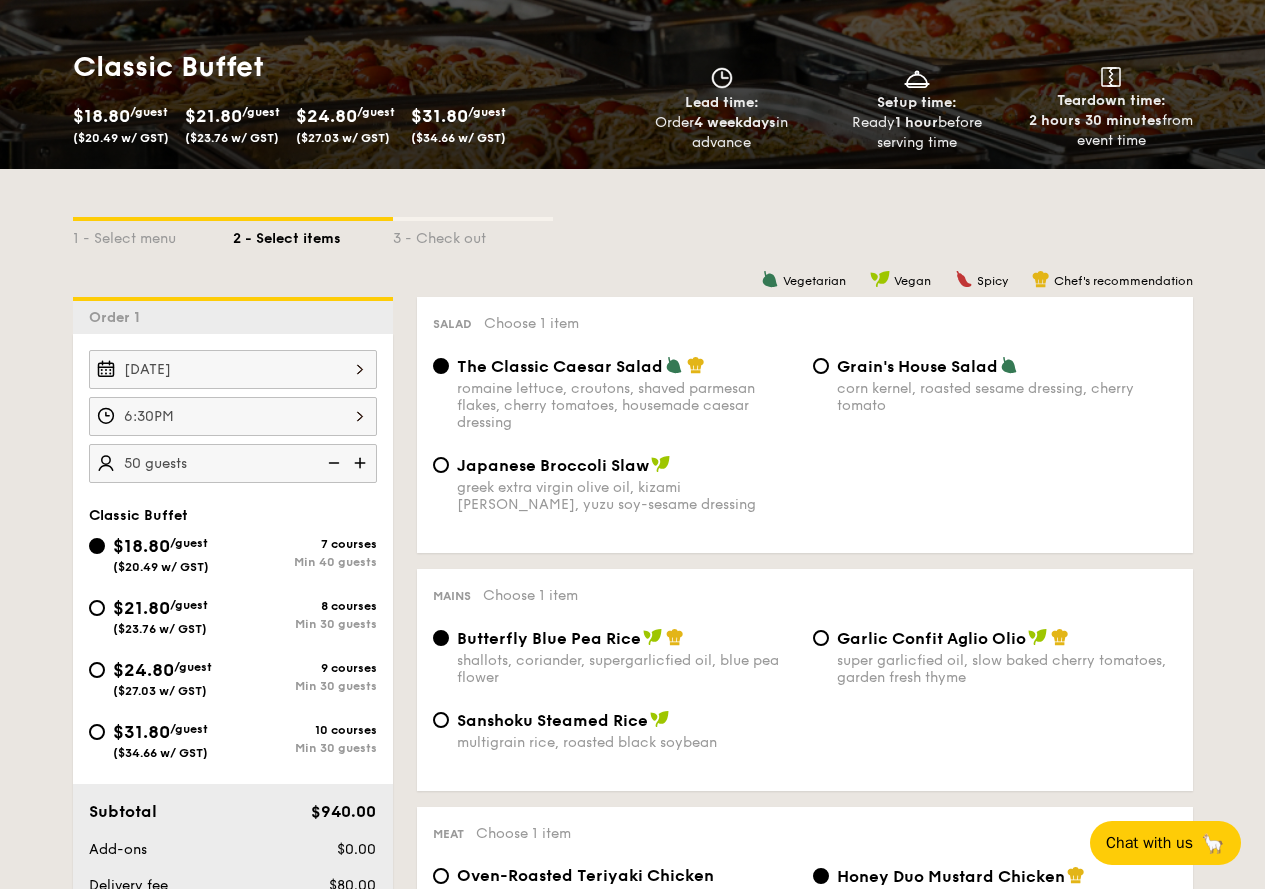 click at bounding box center [362, 463] 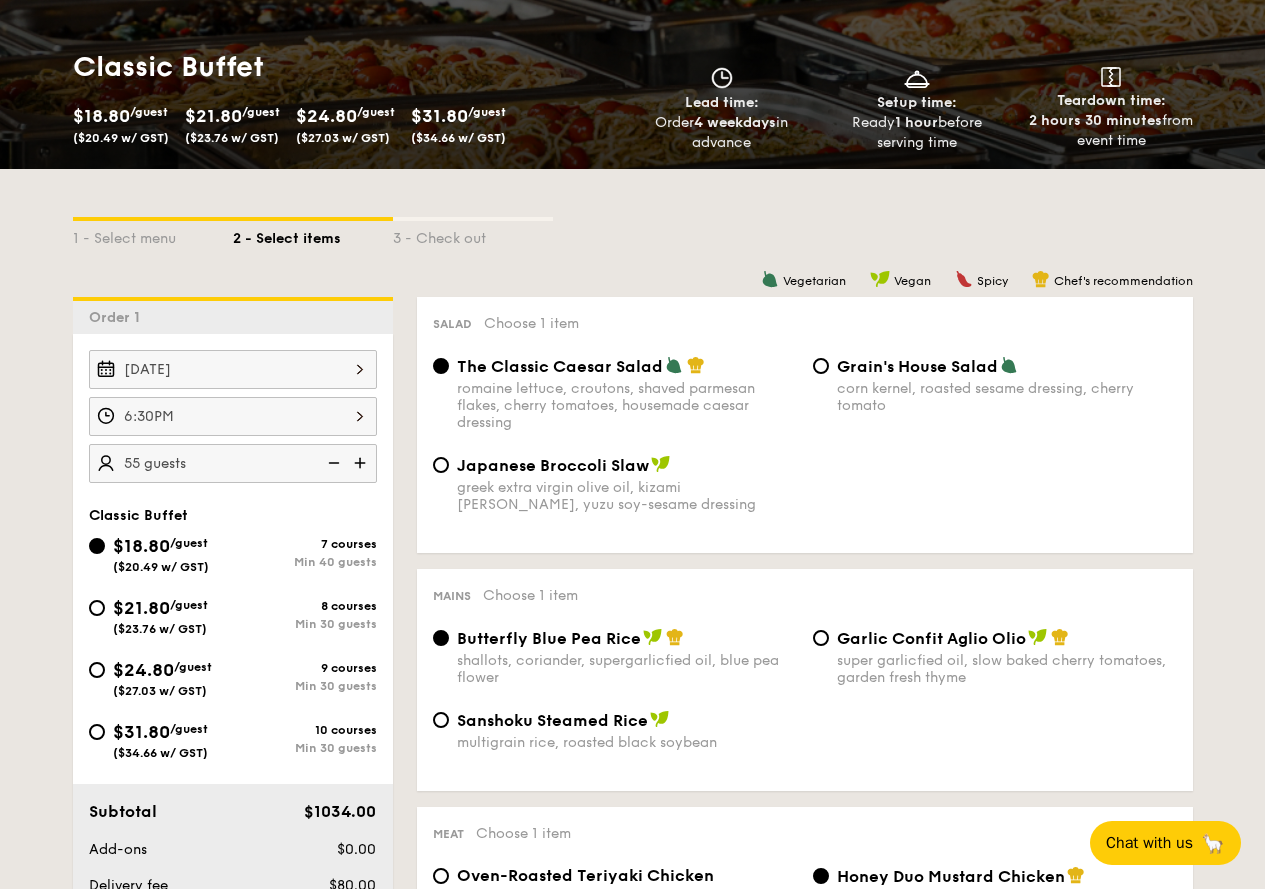 click at bounding box center (362, 463) 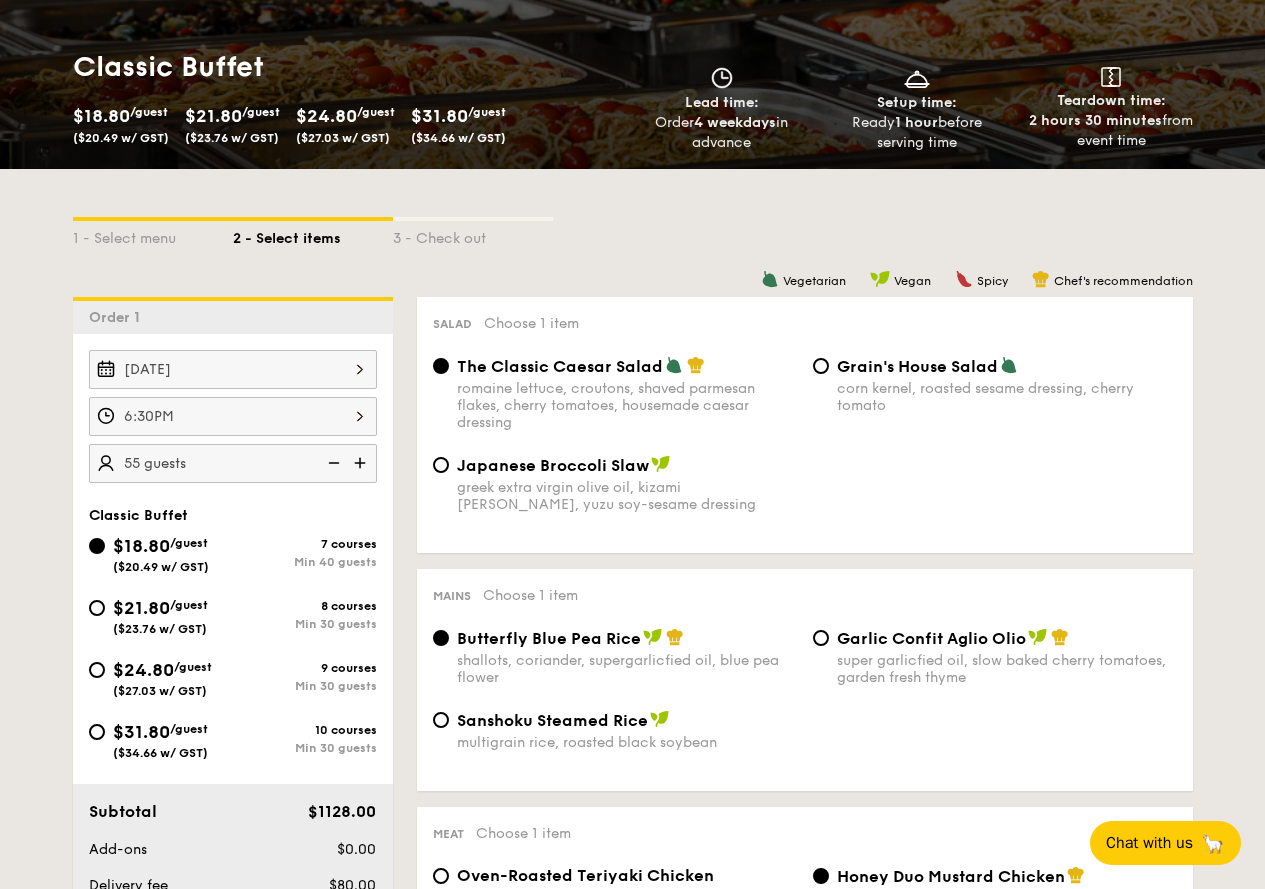 type on "60 guests" 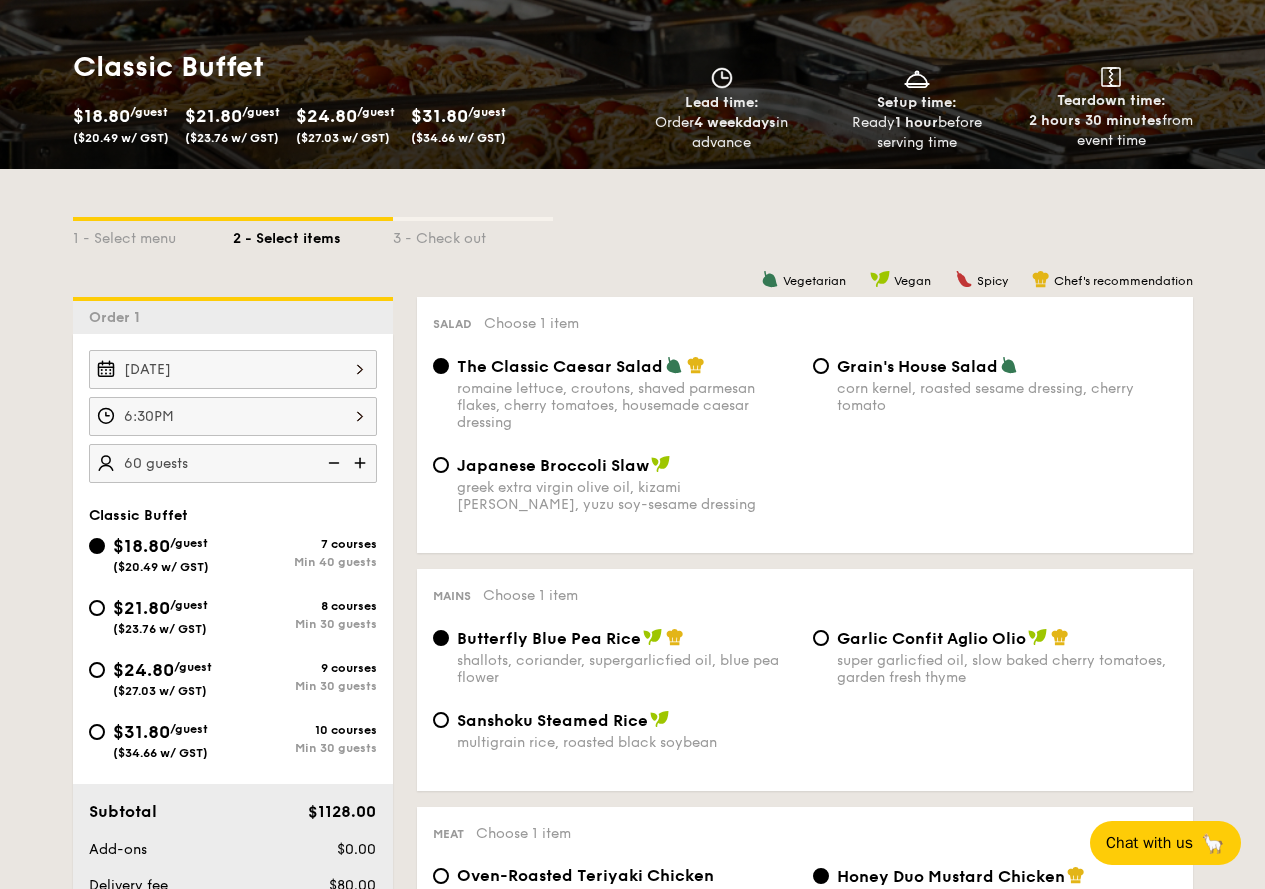 scroll, scrollTop: 533, scrollLeft: 0, axis: vertical 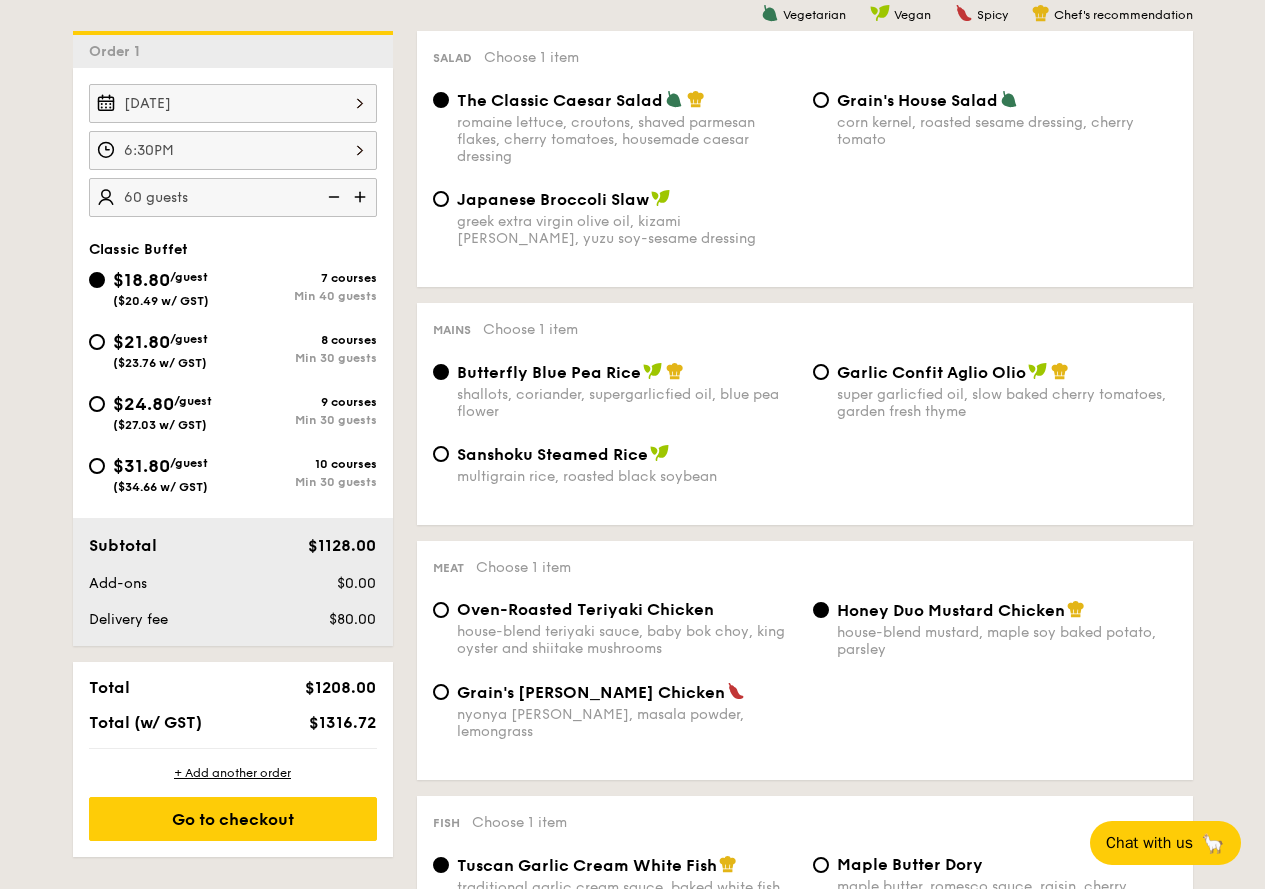click on "$21.80" at bounding box center [141, 342] 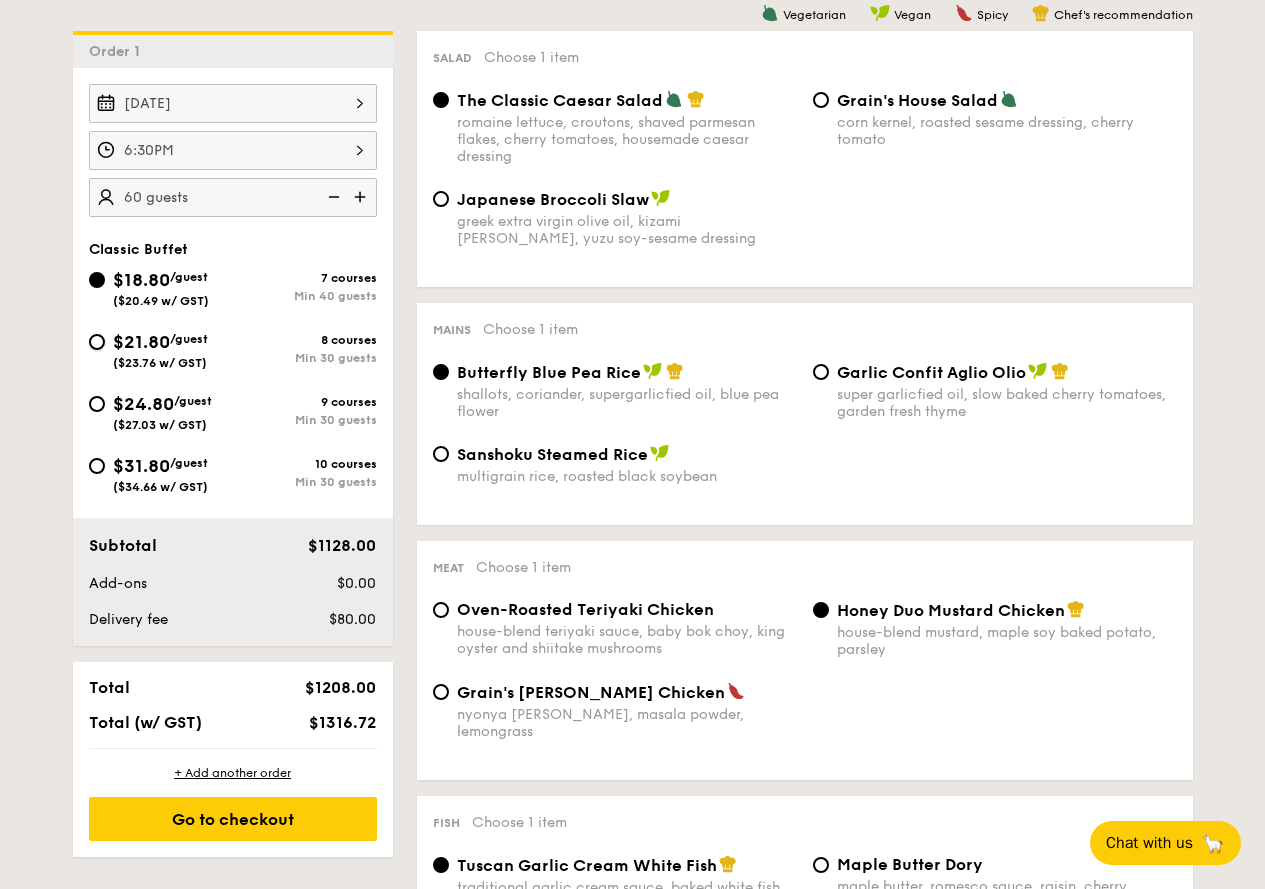 click on "$21.80
/guest
($23.76 w/ GST)
8 courses
Min 30 guests" at bounding box center (97, 342) 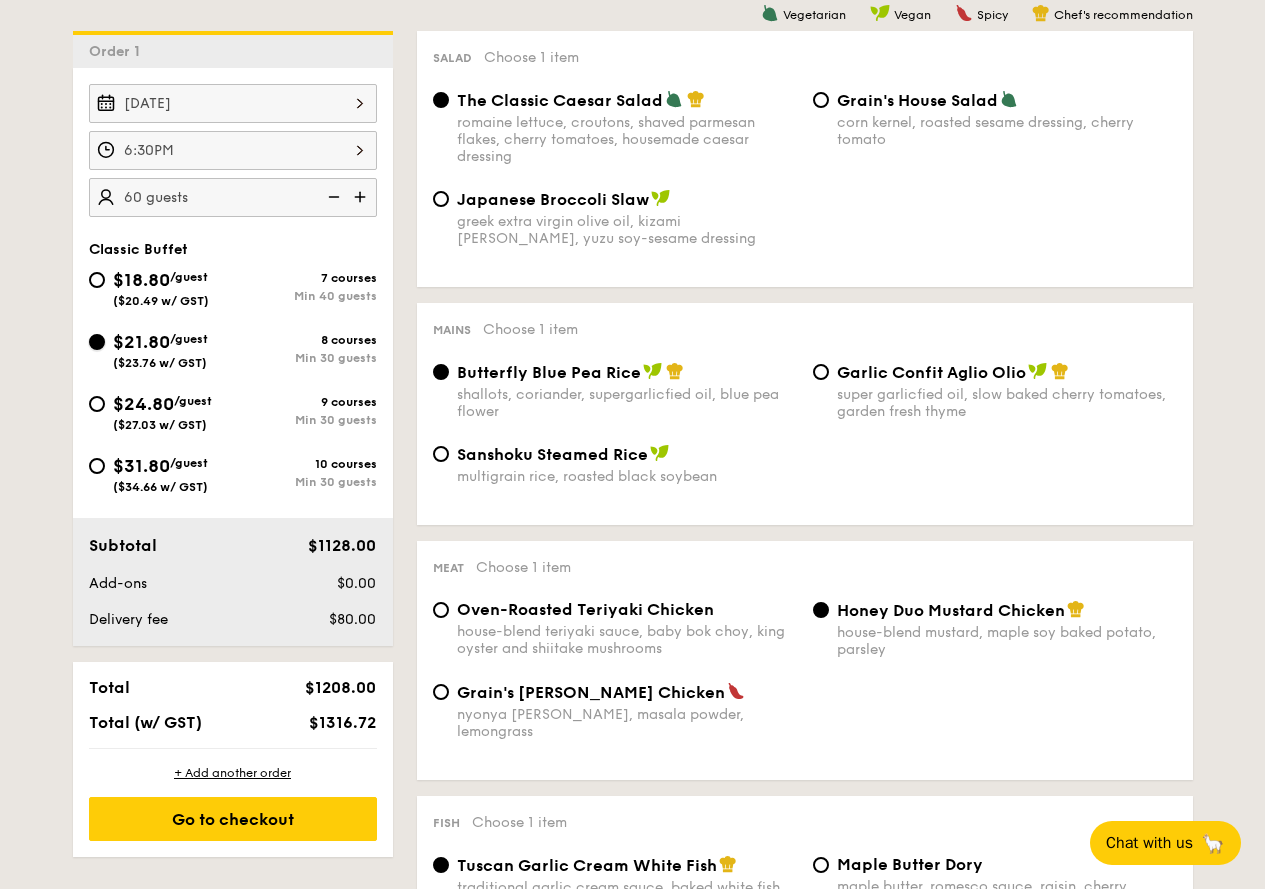 radio on "true" 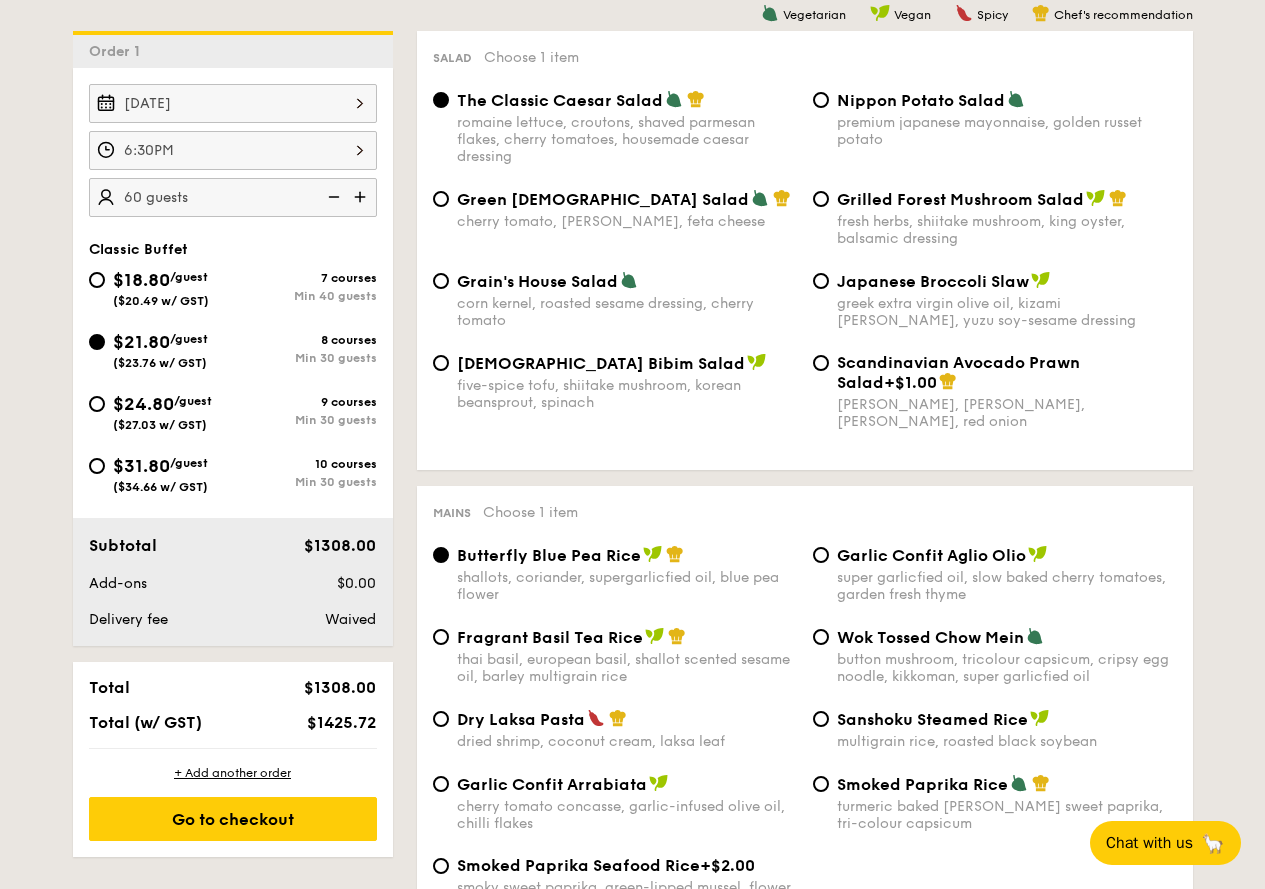 click on "premium japanese mayonnaise, golden russet potato" at bounding box center [1007, 131] 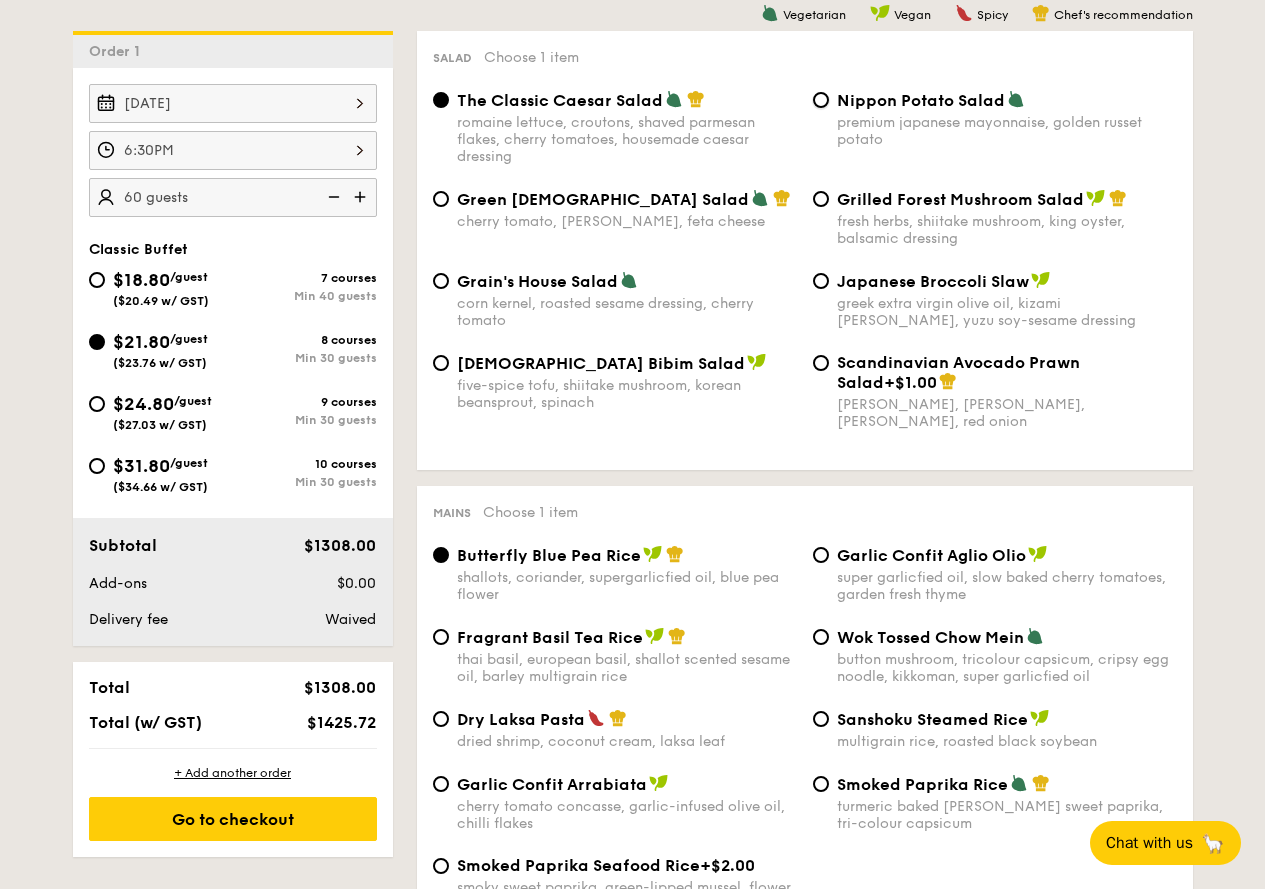click on "Nippon Potato Salad premium japanese mayonnaise, golden russet potato" at bounding box center [821, 100] 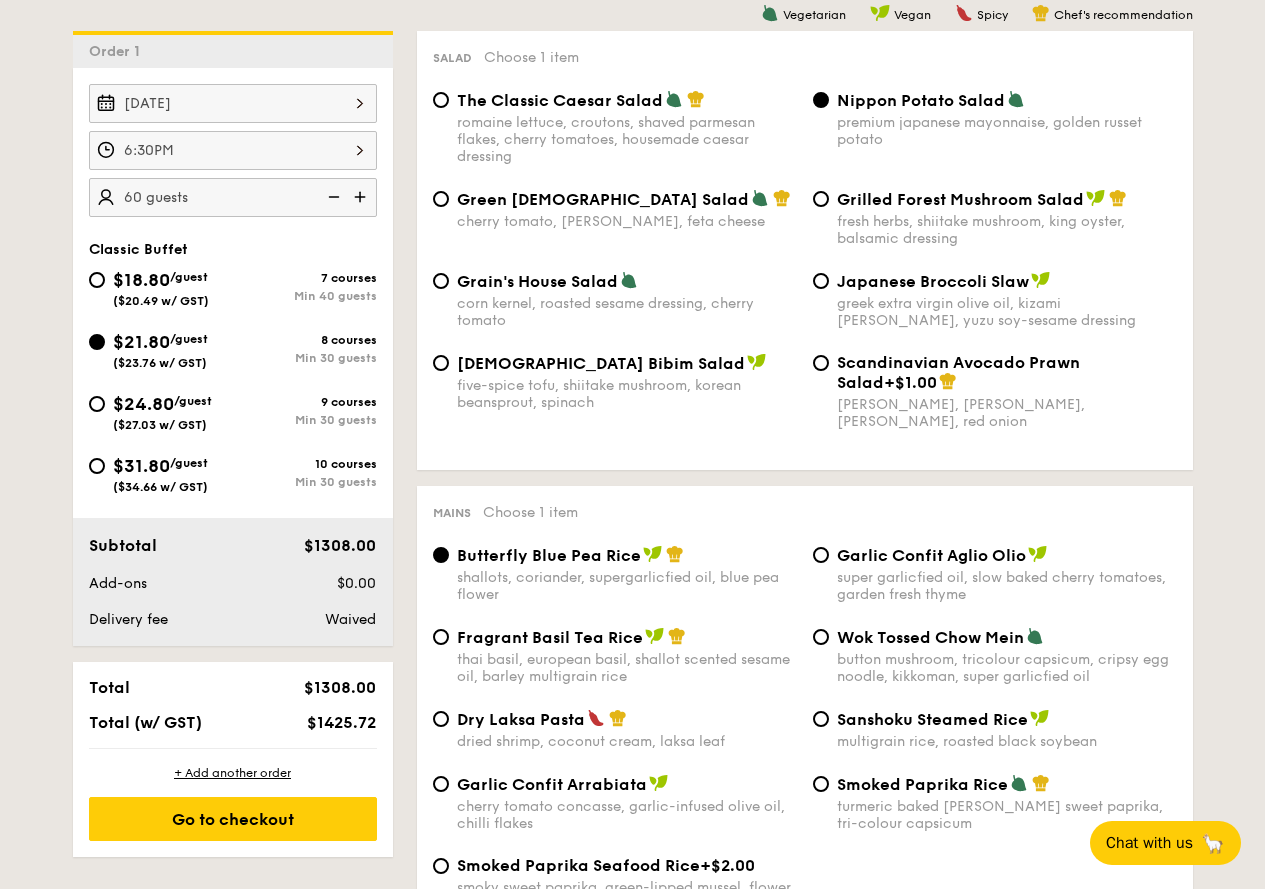 click on "greek extra virgin olive oil, kizami [PERSON_NAME], yuzu soy-sesame dressing" at bounding box center [1007, 312] 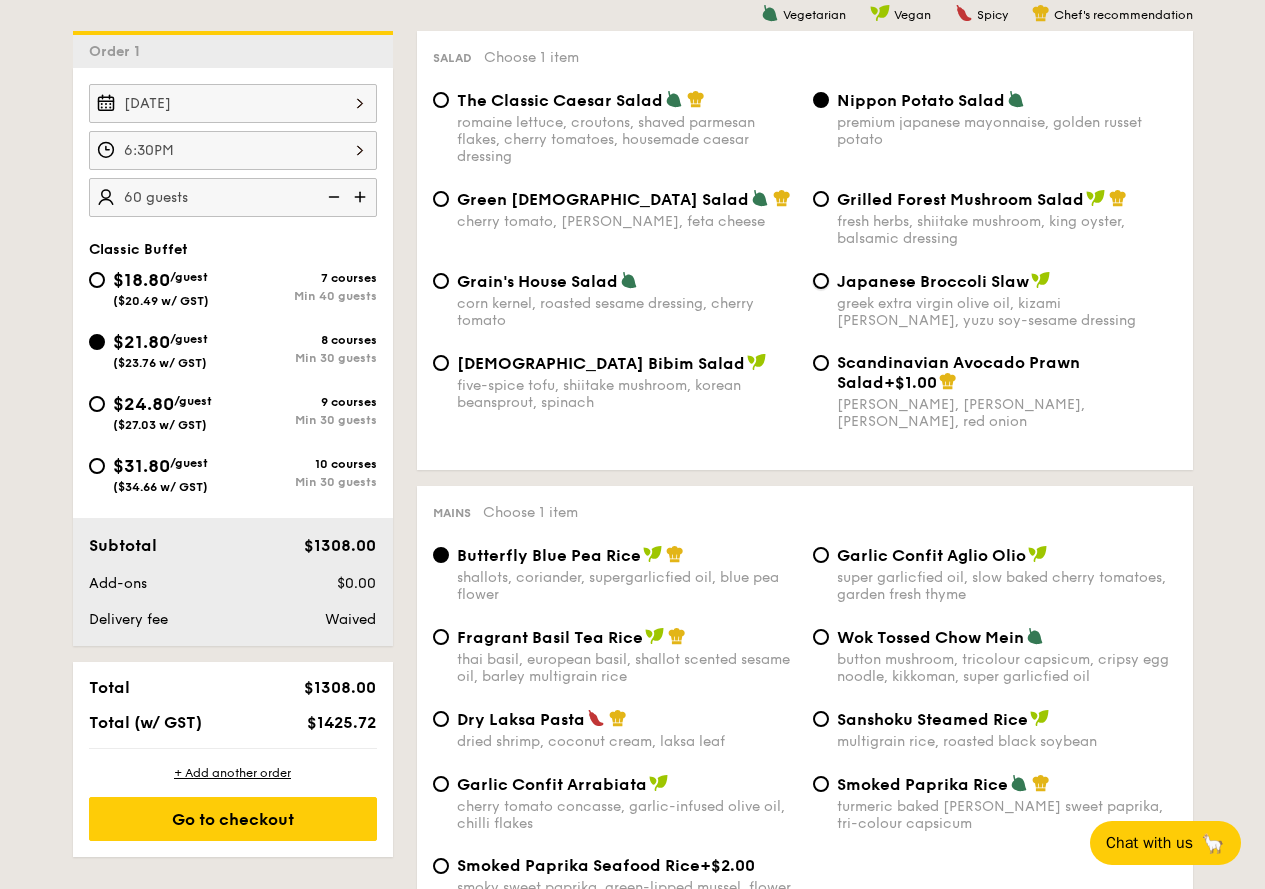 click on "Japanese Broccoli Slaw greek extra virgin olive oil, kizami [PERSON_NAME], yuzu soy-sesame dressing" at bounding box center [821, 281] 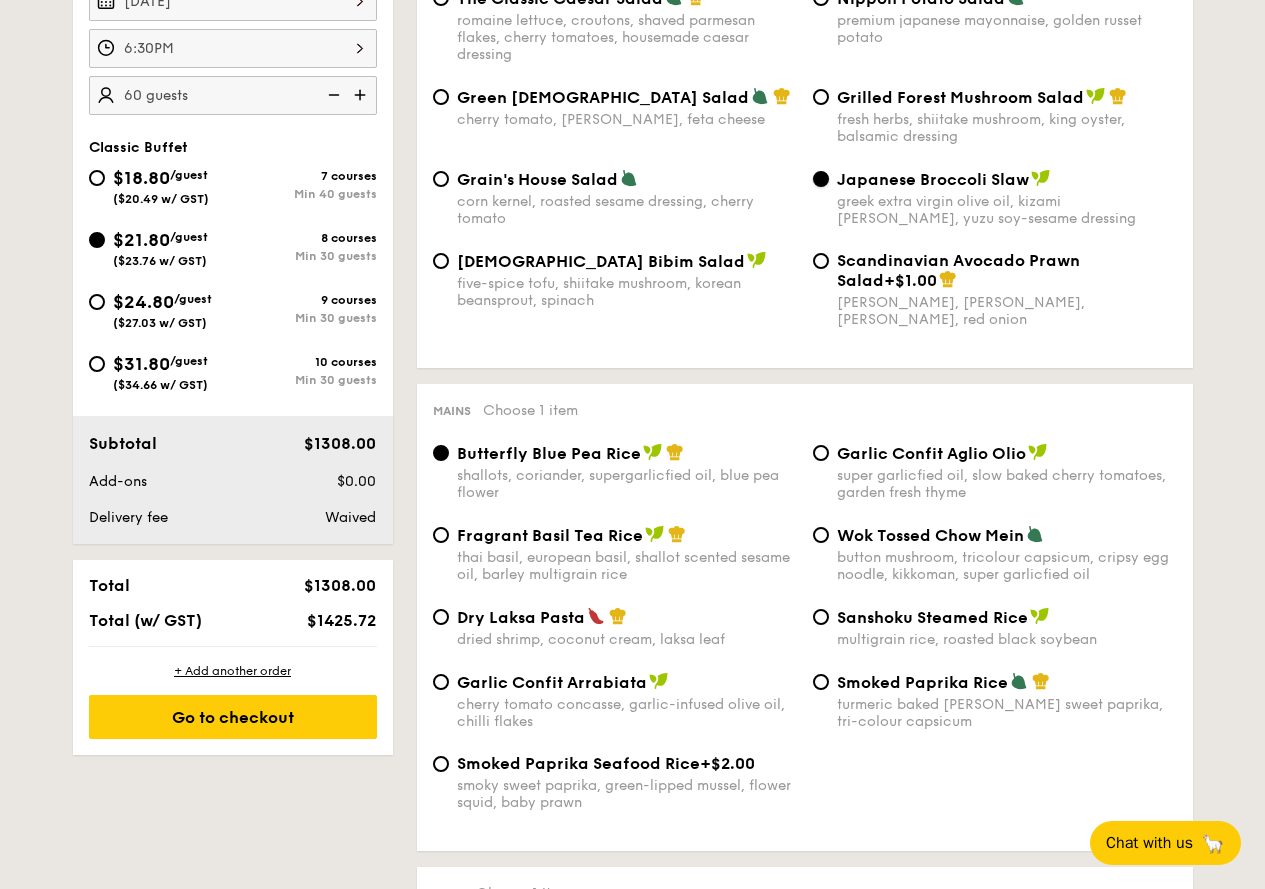 scroll, scrollTop: 800, scrollLeft: 0, axis: vertical 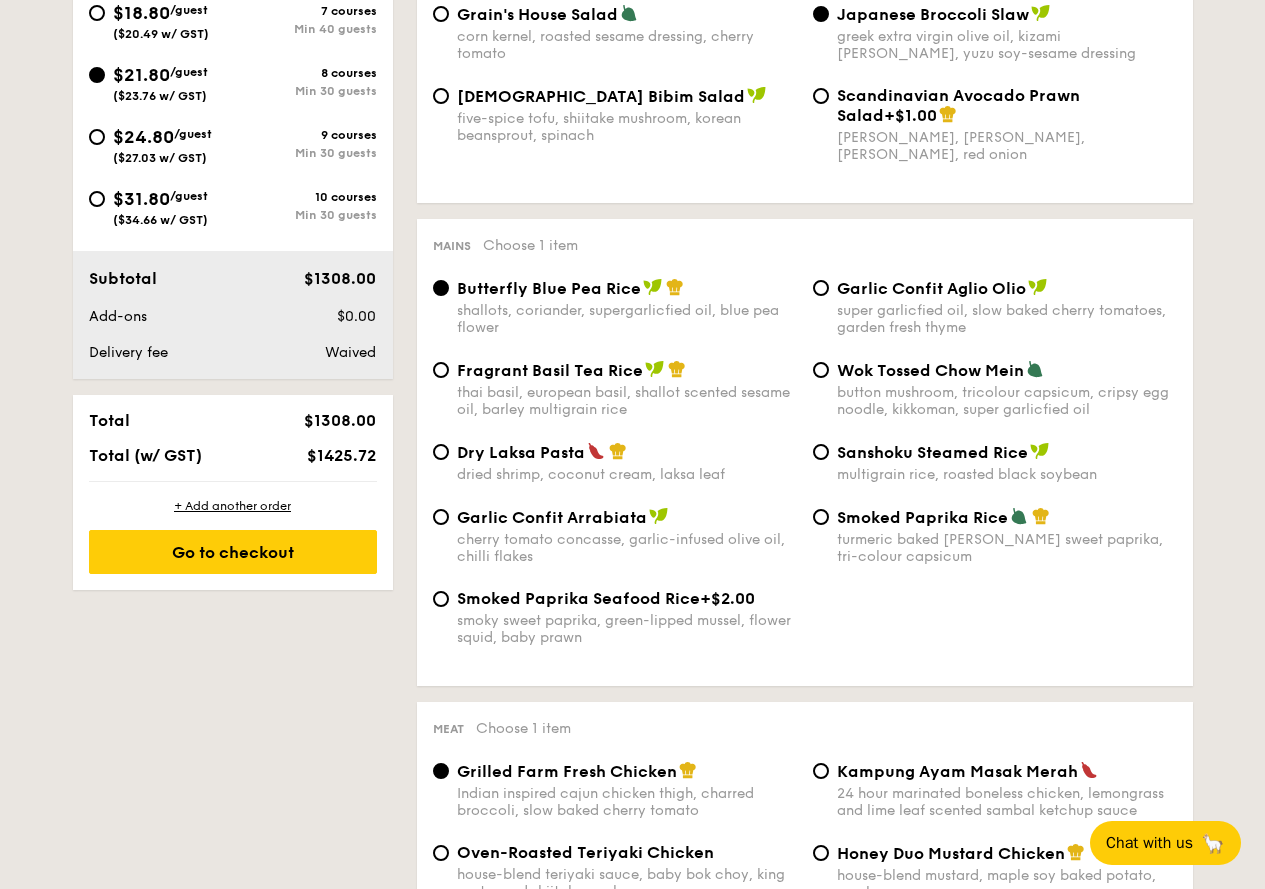 click on "turmeric baked [PERSON_NAME] sweet paprika, tri-colour capsicum" at bounding box center [1007, 548] 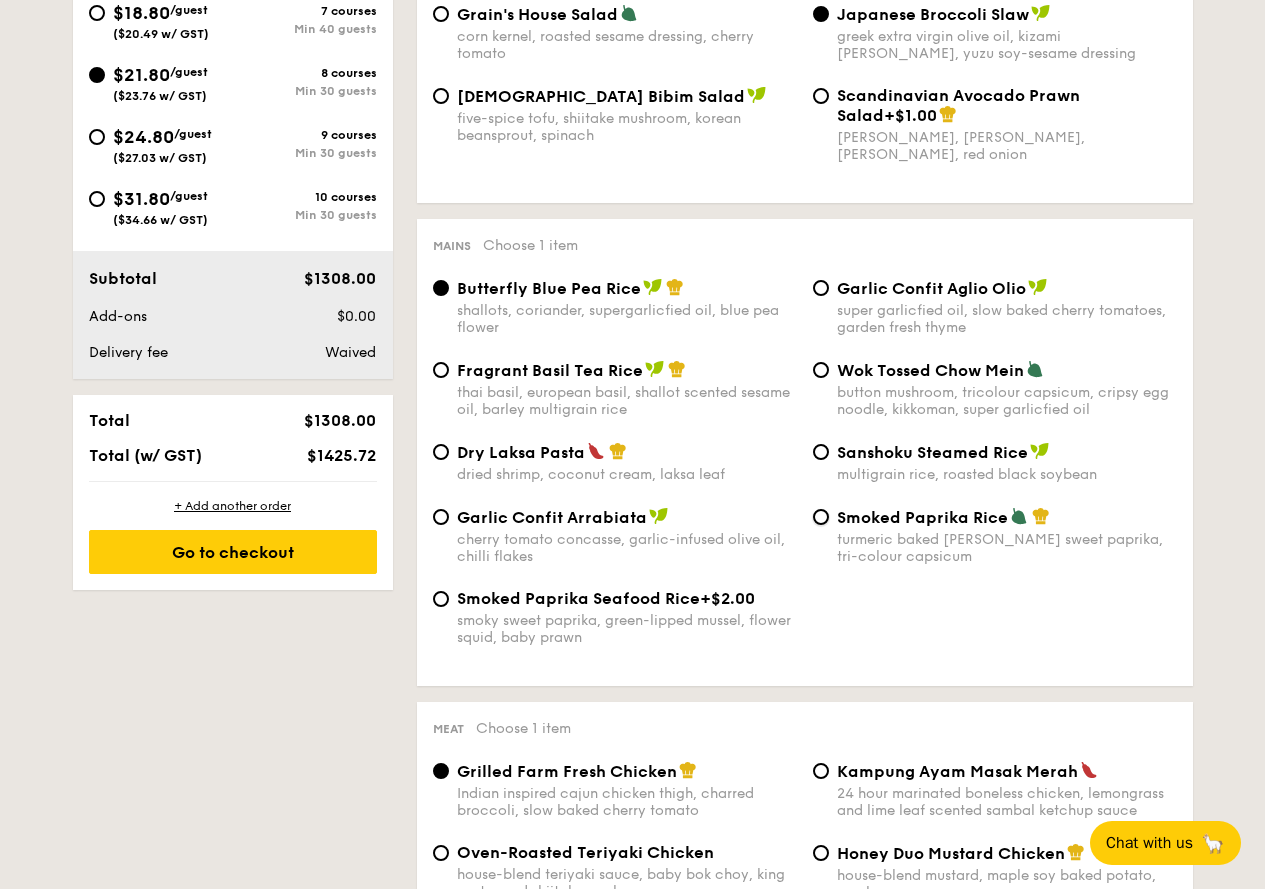 click on "Smoked Paprika Rice turmeric baked [PERSON_NAME] sweet paprika, tri-colour capsicum" at bounding box center (821, 517) 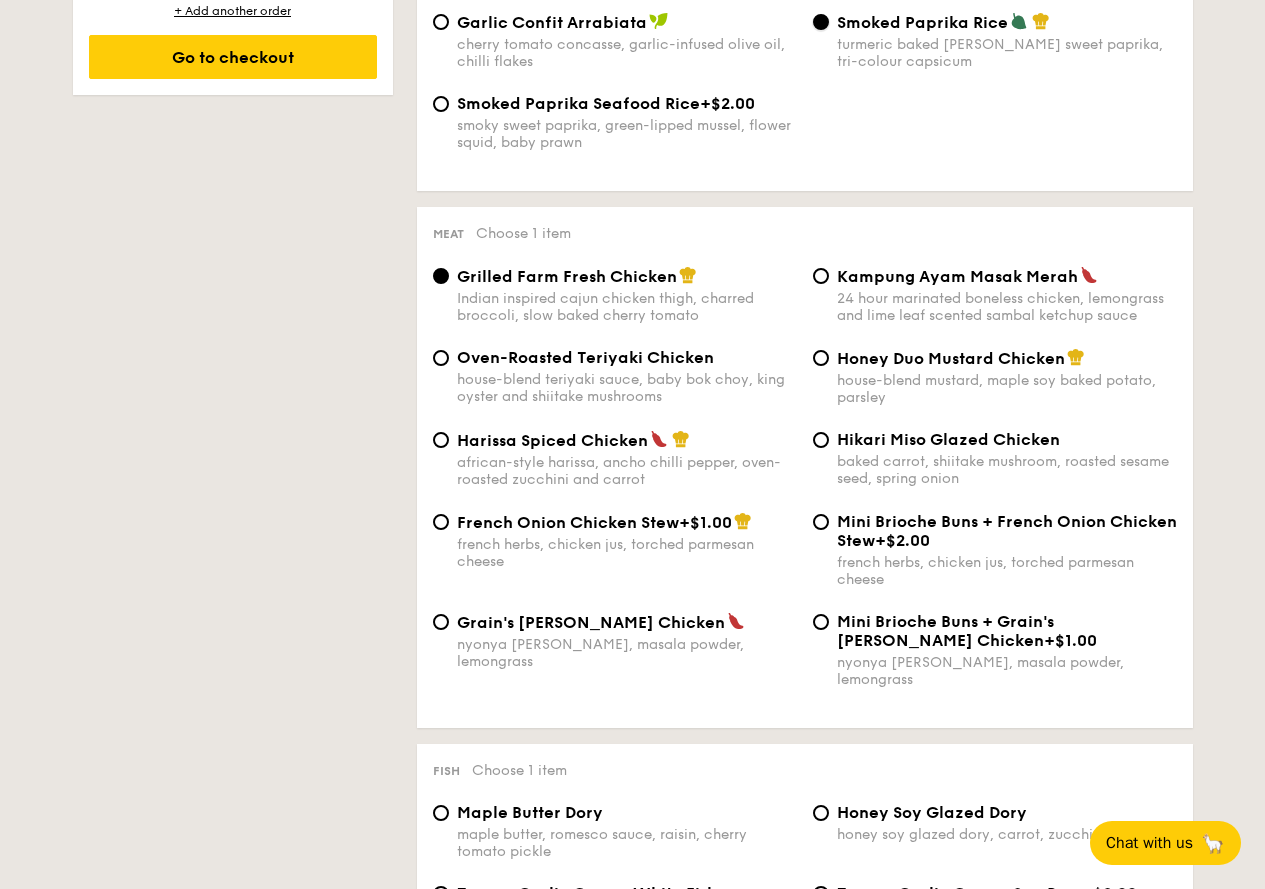 scroll, scrollTop: 1333, scrollLeft: 0, axis: vertical 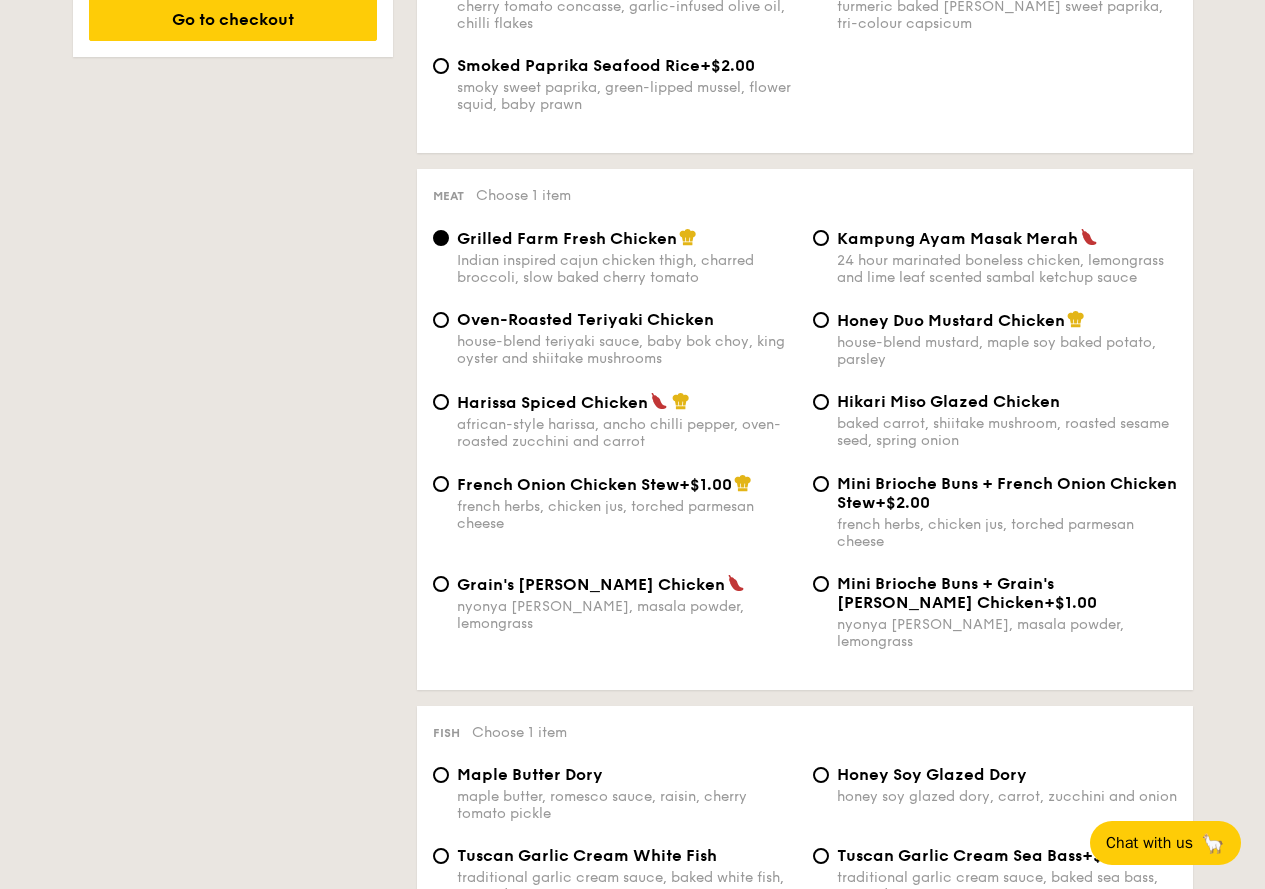 click on "Grain's [PERSON_NAME] Chicken" at bounding box center [591, 584] 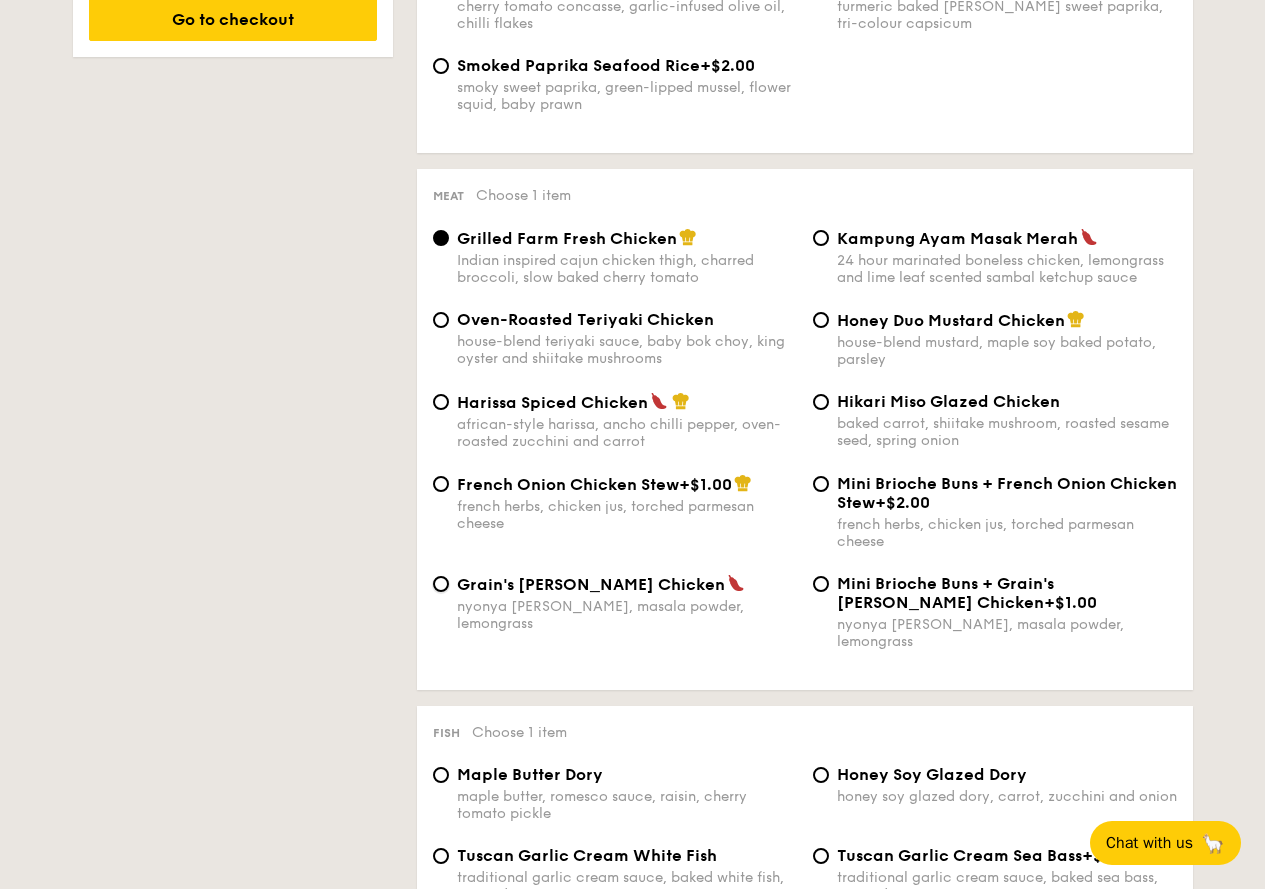 click on "Grain's [PERSON_NAME] Chicken nyonya [PERSON_NAME], masala powder, lemongrass" at bounding box center [441, 584] 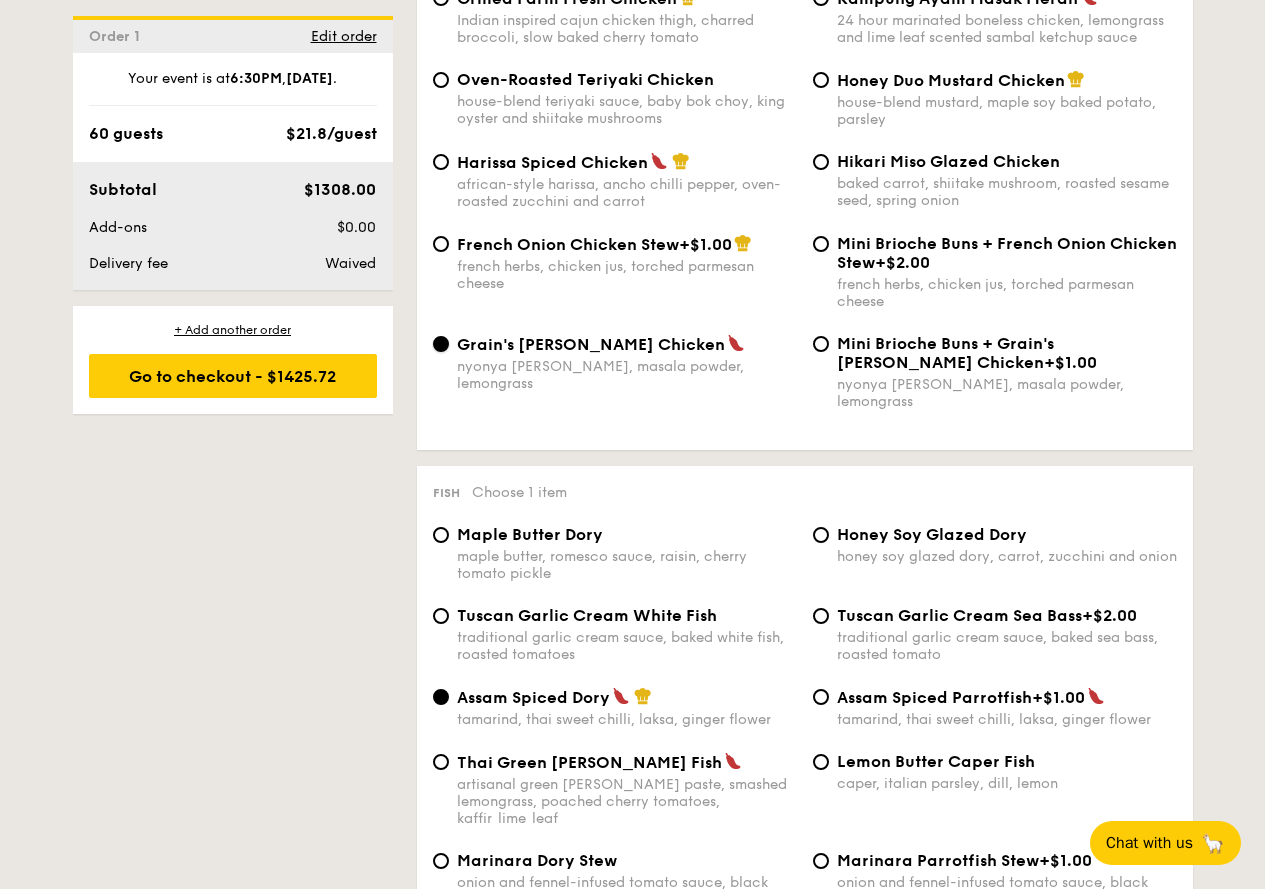 scroll, scrollTop: 1867, scrollLeft: 0, axis: vertical 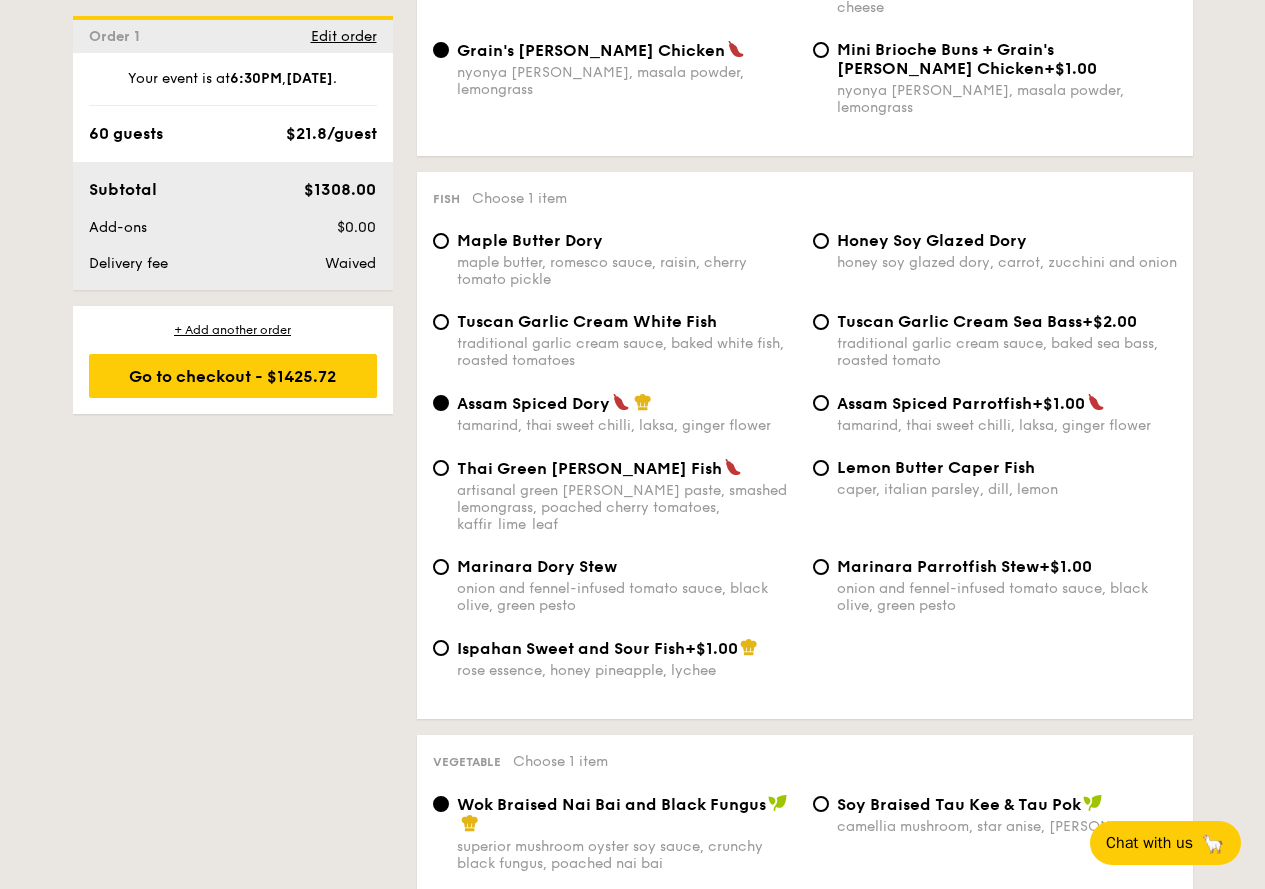 click on "Maple Butter Dory" at bounding box center (530, 240) 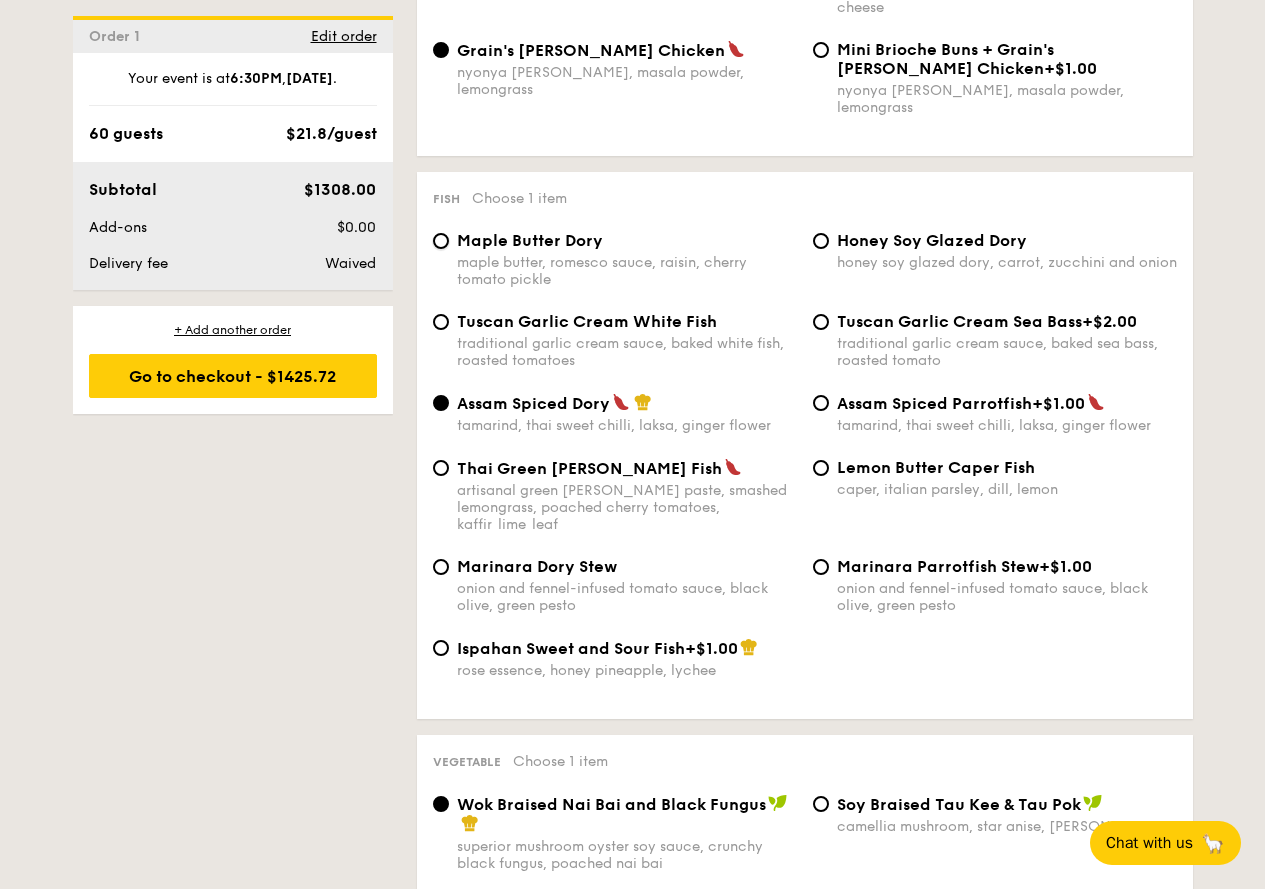 click on "Maple Butter Dory maple butter, romesco sauce, raisin, cherry tomato pickle" at bounding box center (441, 241) 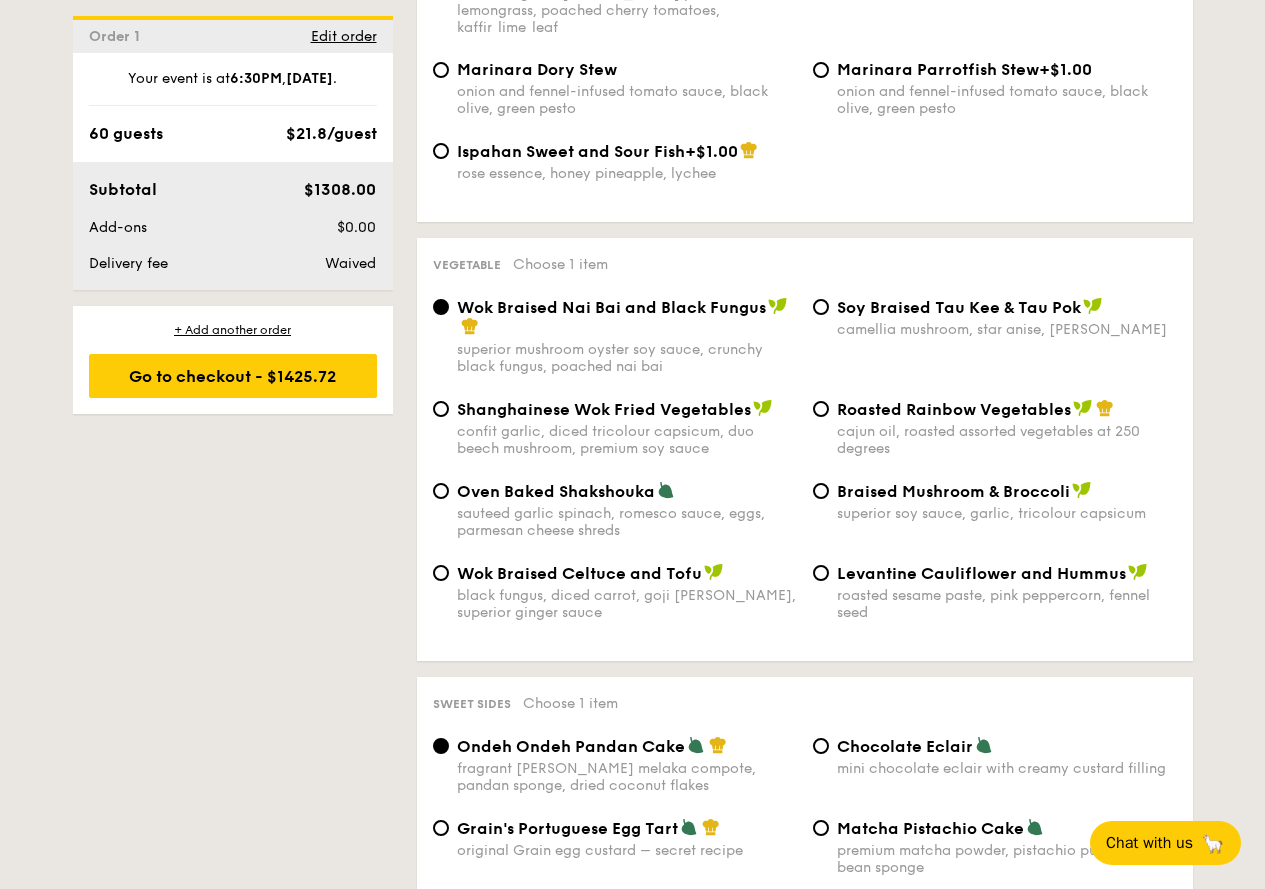 scroll, scrollTop: 2400, scrollLeft: 0, axis: vertical 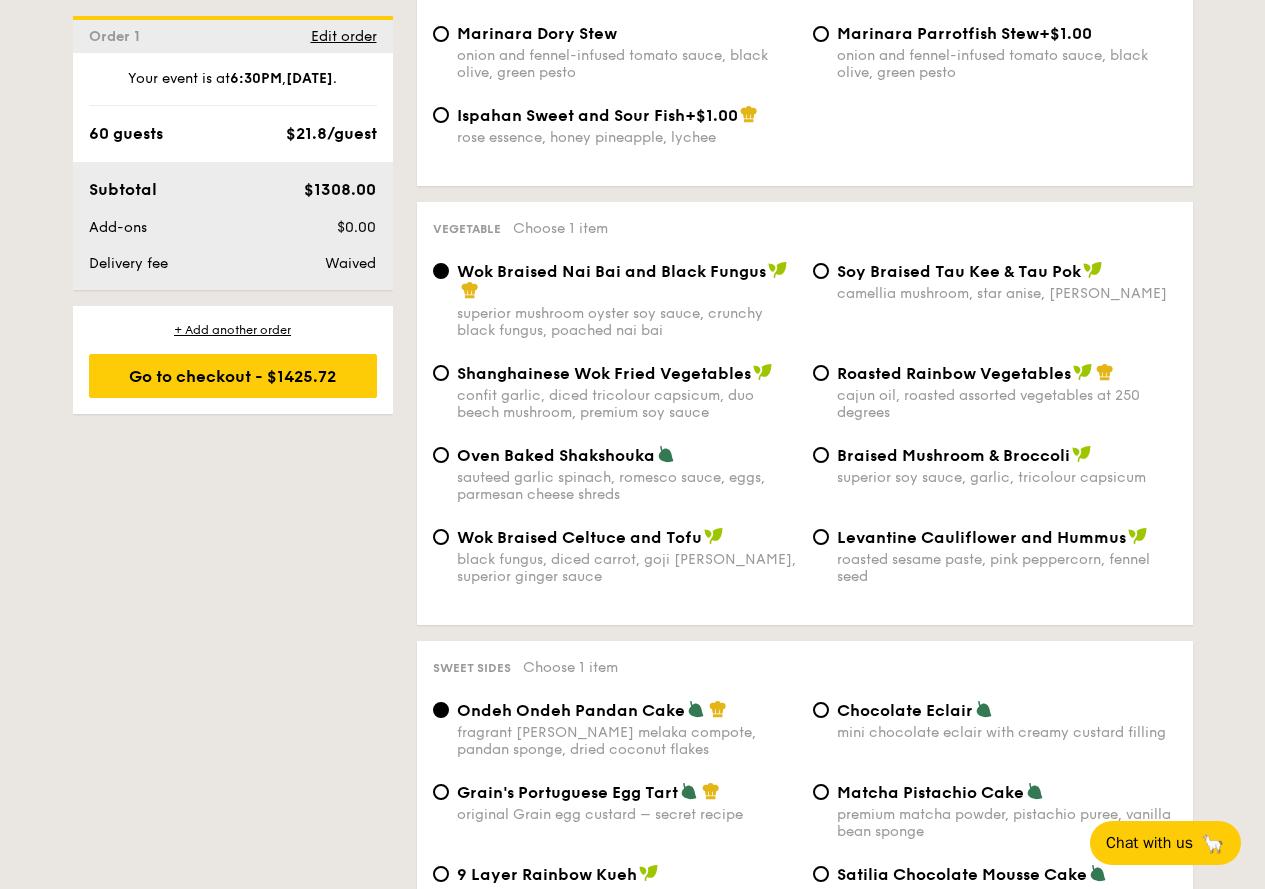 click on "Roasted Rainbow Vegetables" at bounding box center [954, 373] 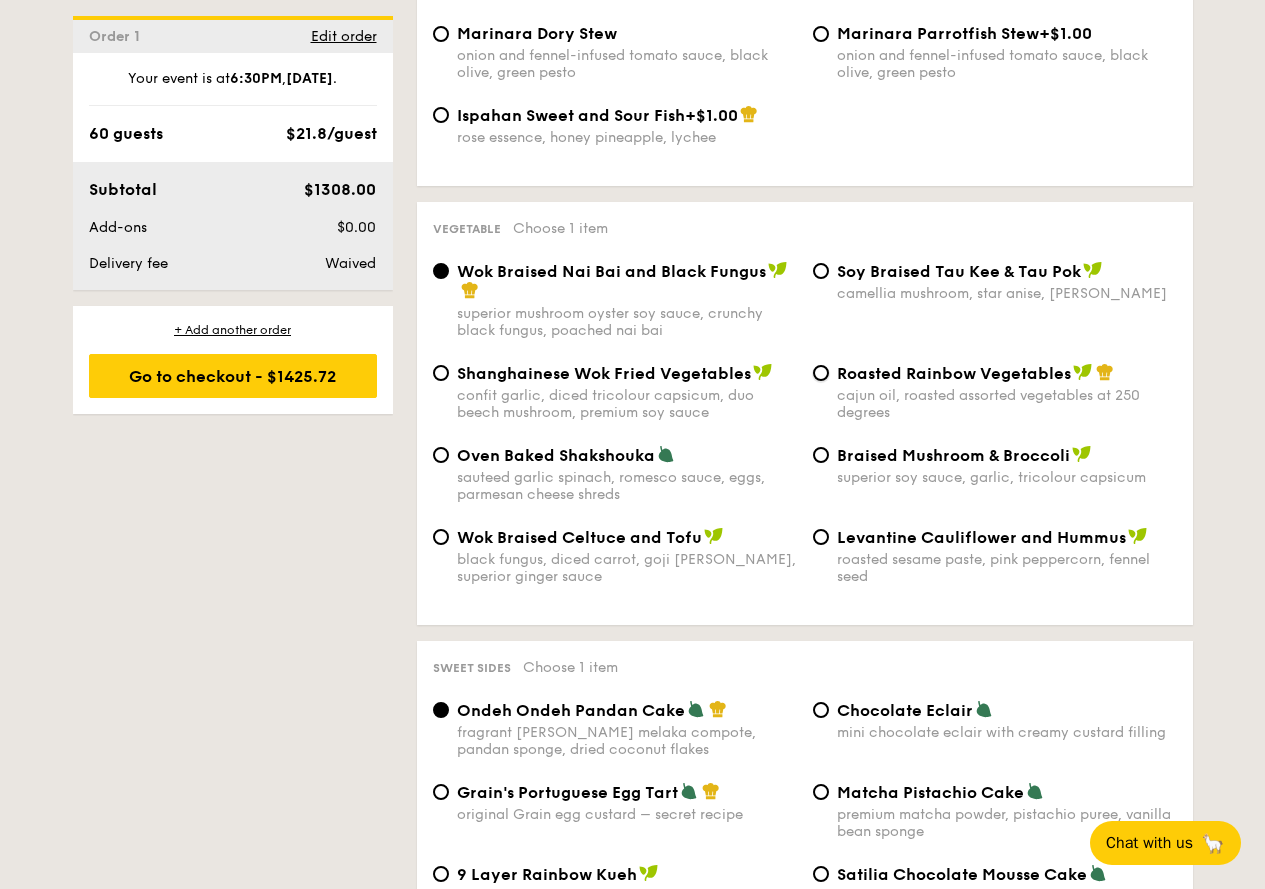 click on "Roasted Rainbow Vegetables cajun oil, roasted assorted vegetables at 250 degrees" at bounding box center (821, 373) 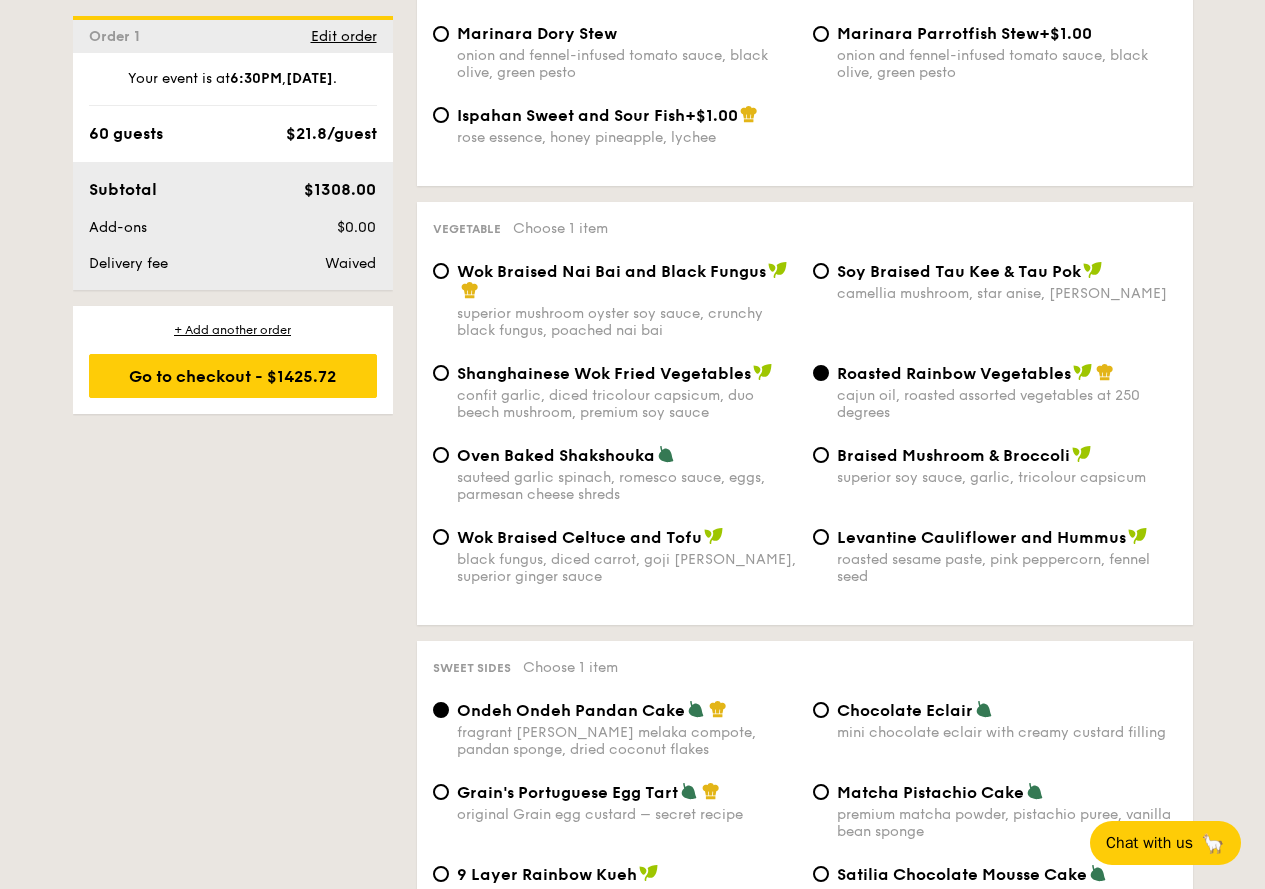 click on "confit garlic, diced tricolour capsicum, duo beech mushroom, premium soy sauce" at bounding box center (627, 404) 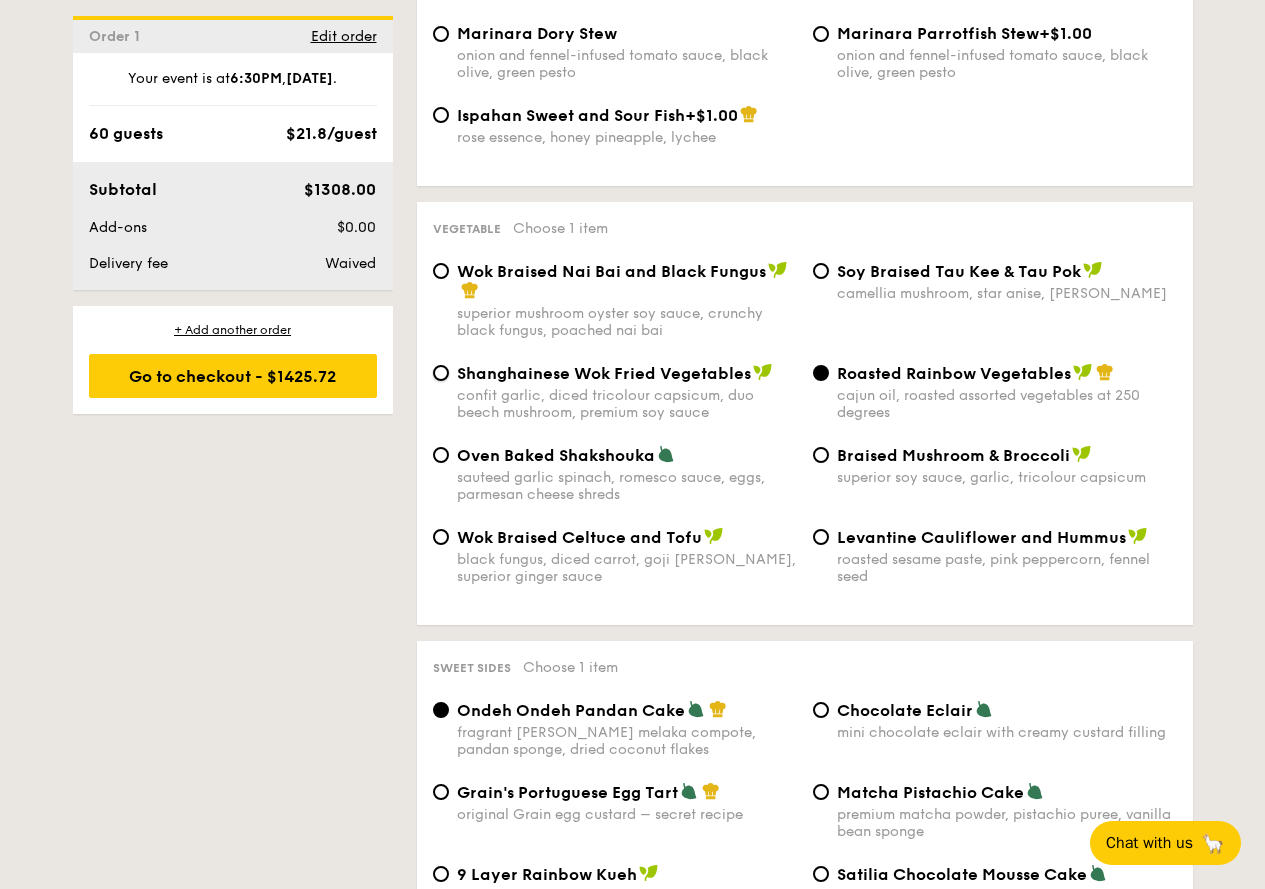 click on "Shanghainese Wok Fried Vegetables confit garlic, diced tricolour capsicum, duo beech mushroom, premium soy sauce" at bounding box center (441, 373) 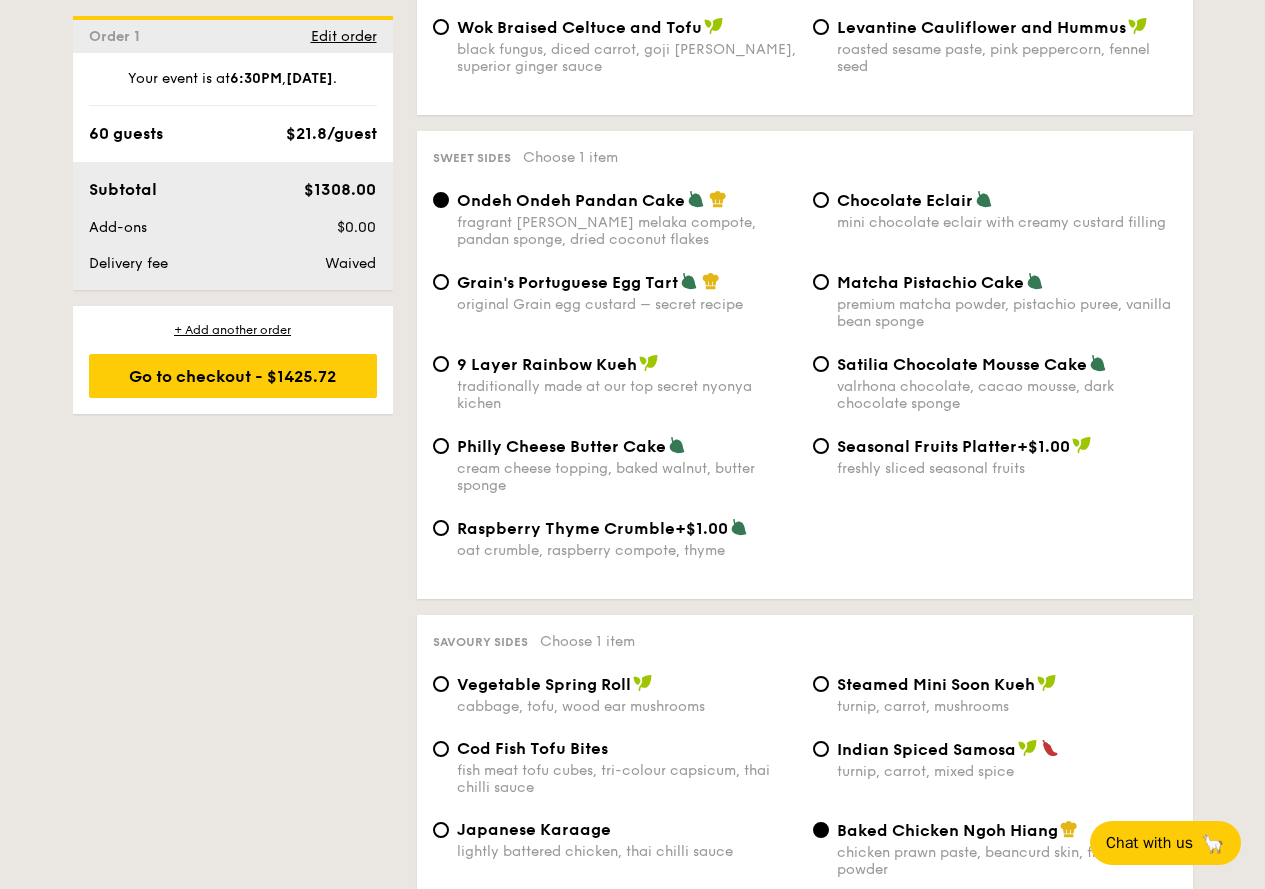 scroll, scrollTop: 2933, scrollLeft: 0, axis: vertical 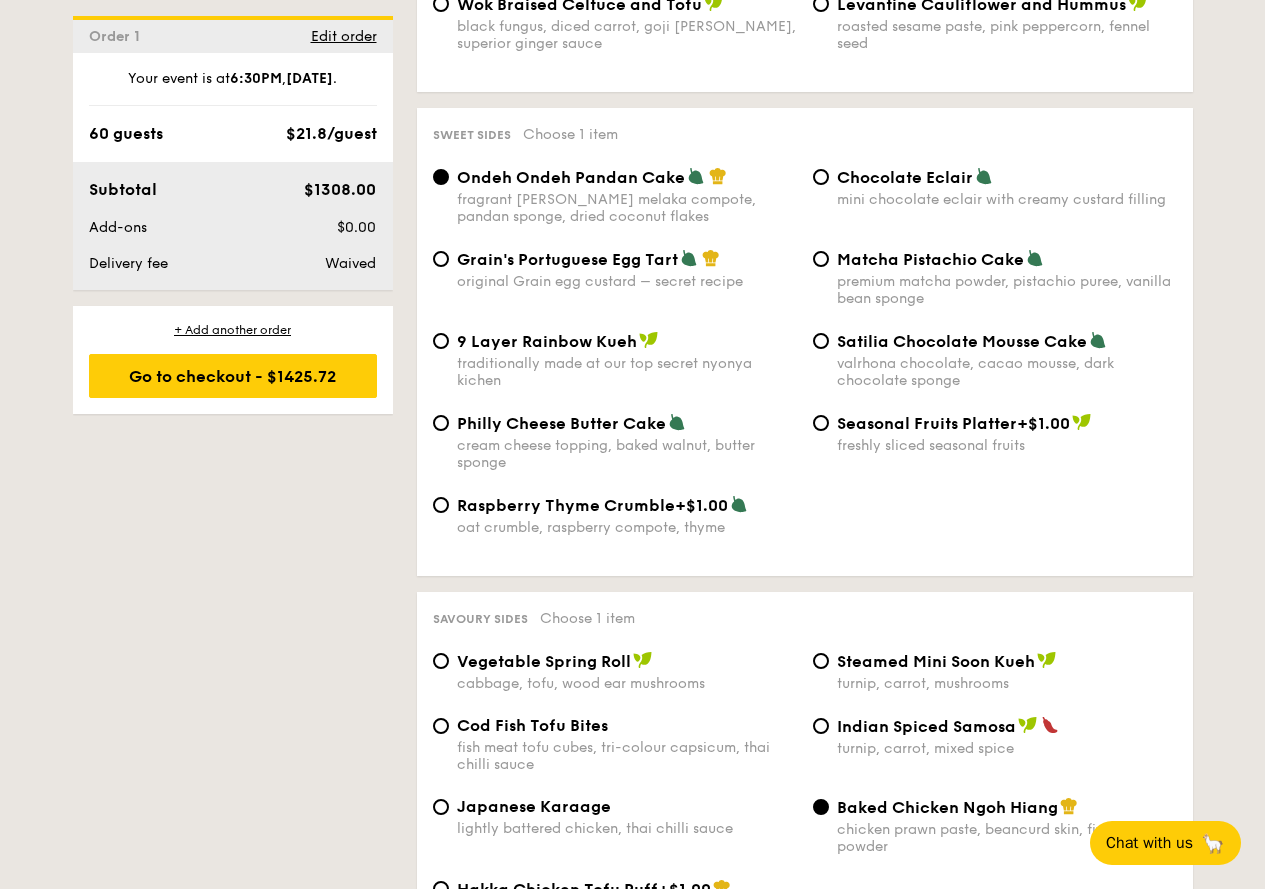 click on "Grain's Portuguese Egg Tart original Grain egg custard – secret recipe" at bounding box center (627, 269) 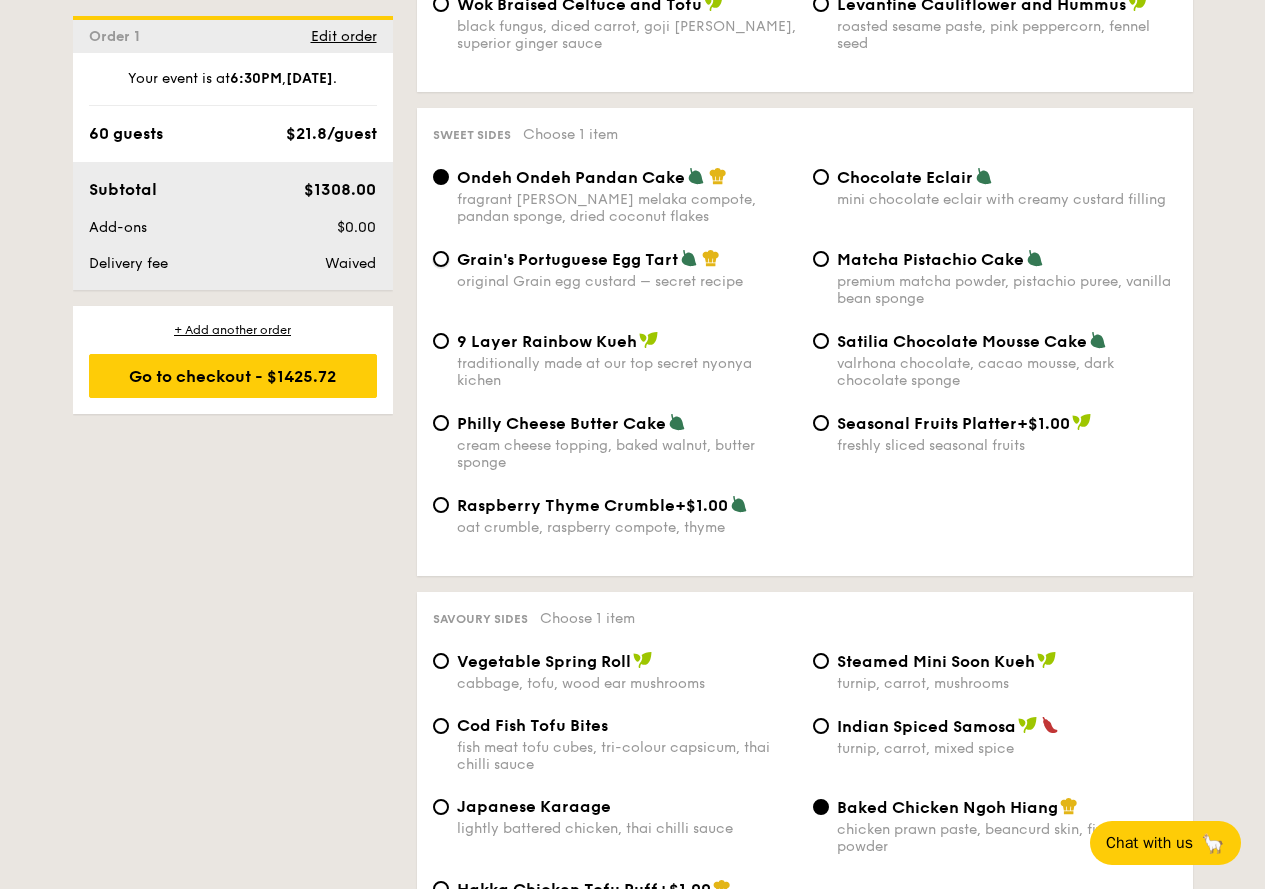 click on "Grain's Portuguese Egg Tart original Grain egg custard – secret recipe" at bounding box center (441, 259) 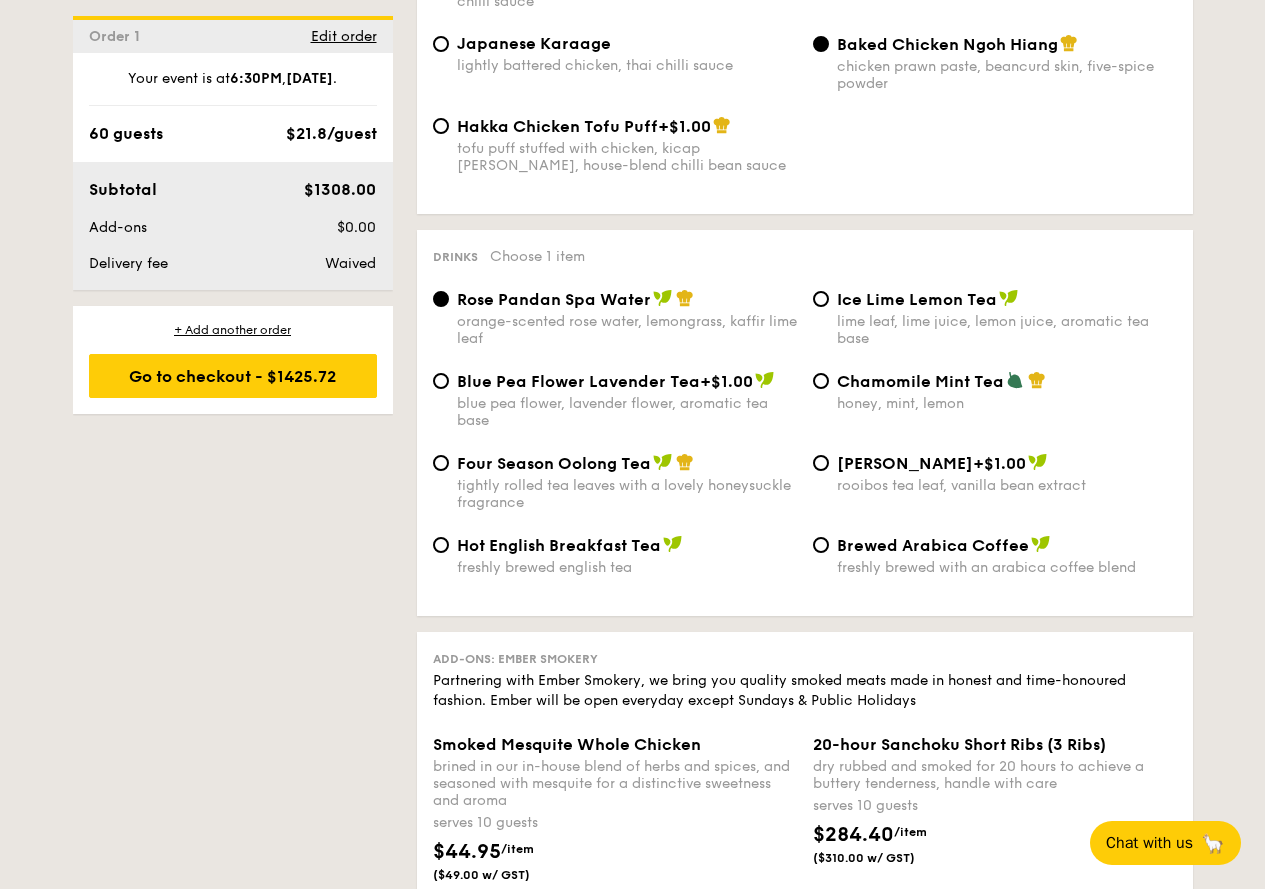 scroll, scrollTop: 3733, scrollLeft: 0, axis: vertical 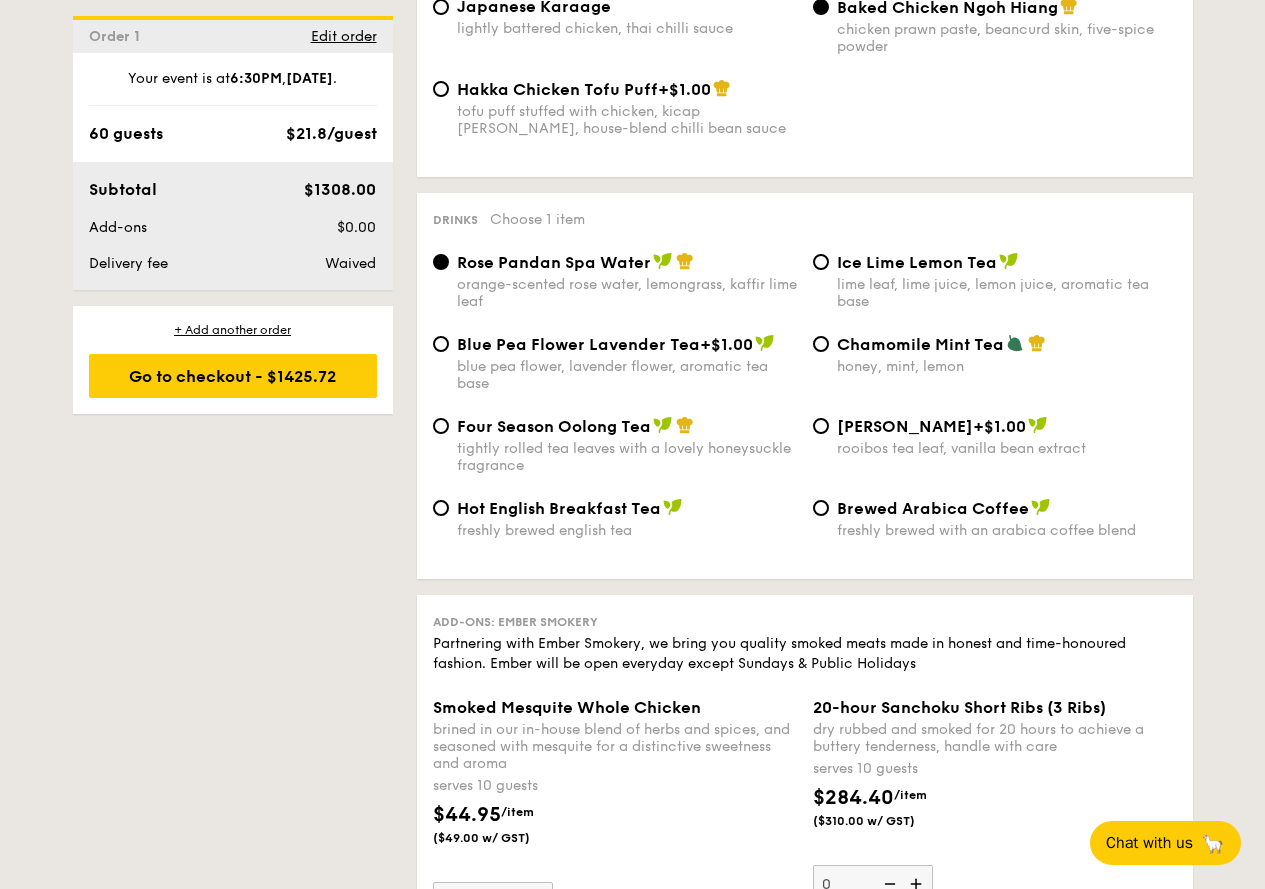 click on "[PERSON_NAME]" at bounding box center (905, 426) 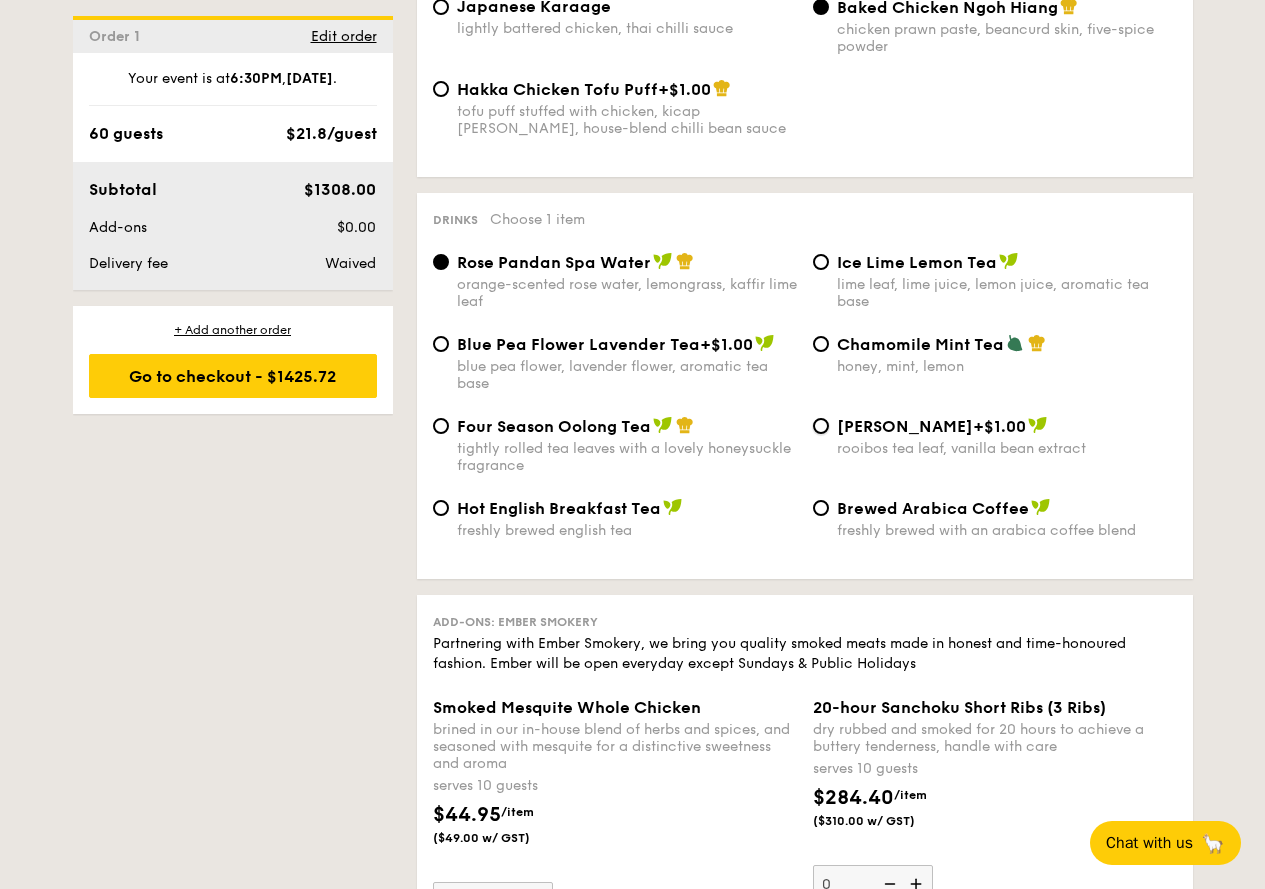 click on "Vanilla Rooibos
+$1.00
rooibos tea leaf, vanilla bean extract" at bounding box center [821, 426] 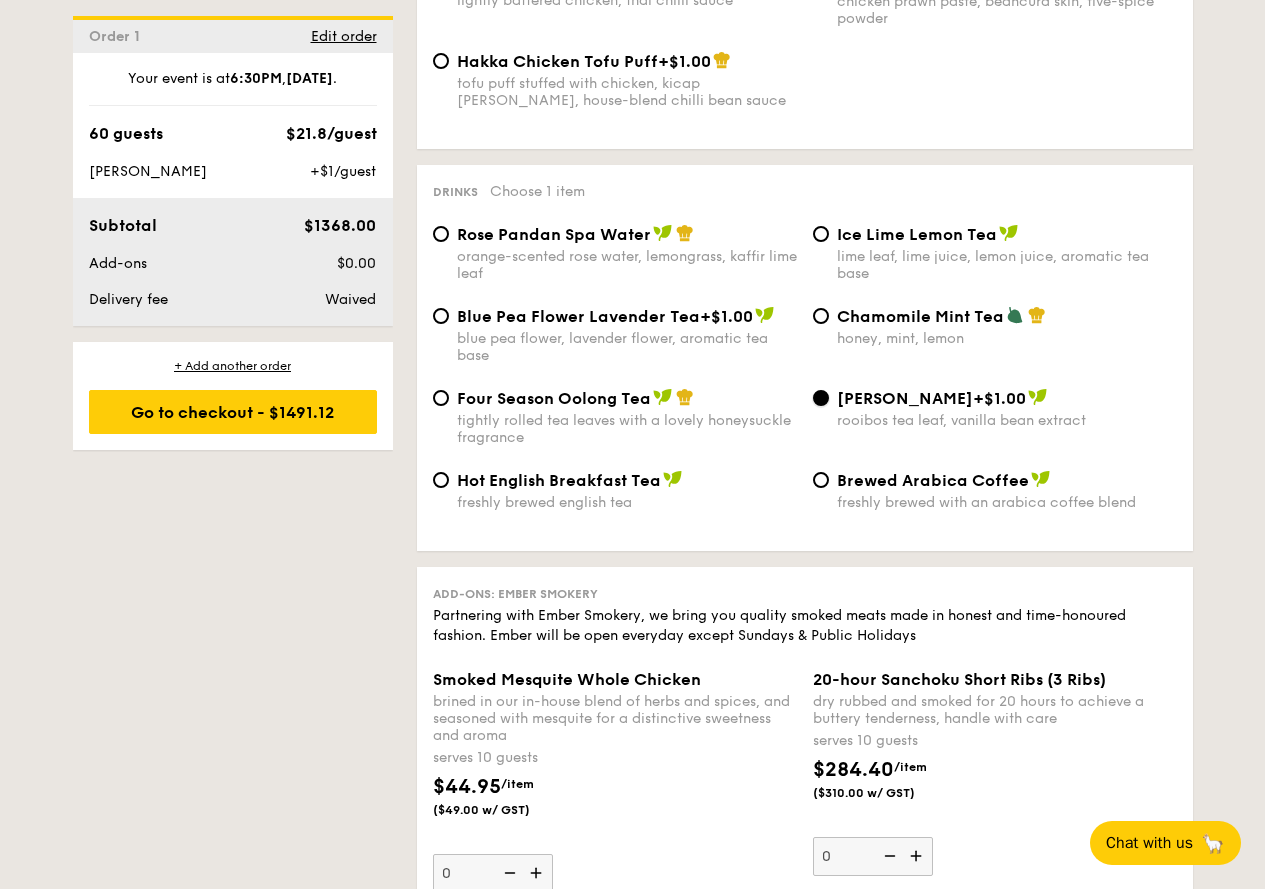 scroll, scrollTop: 3733, scrollLeft: 0, axis: vertical 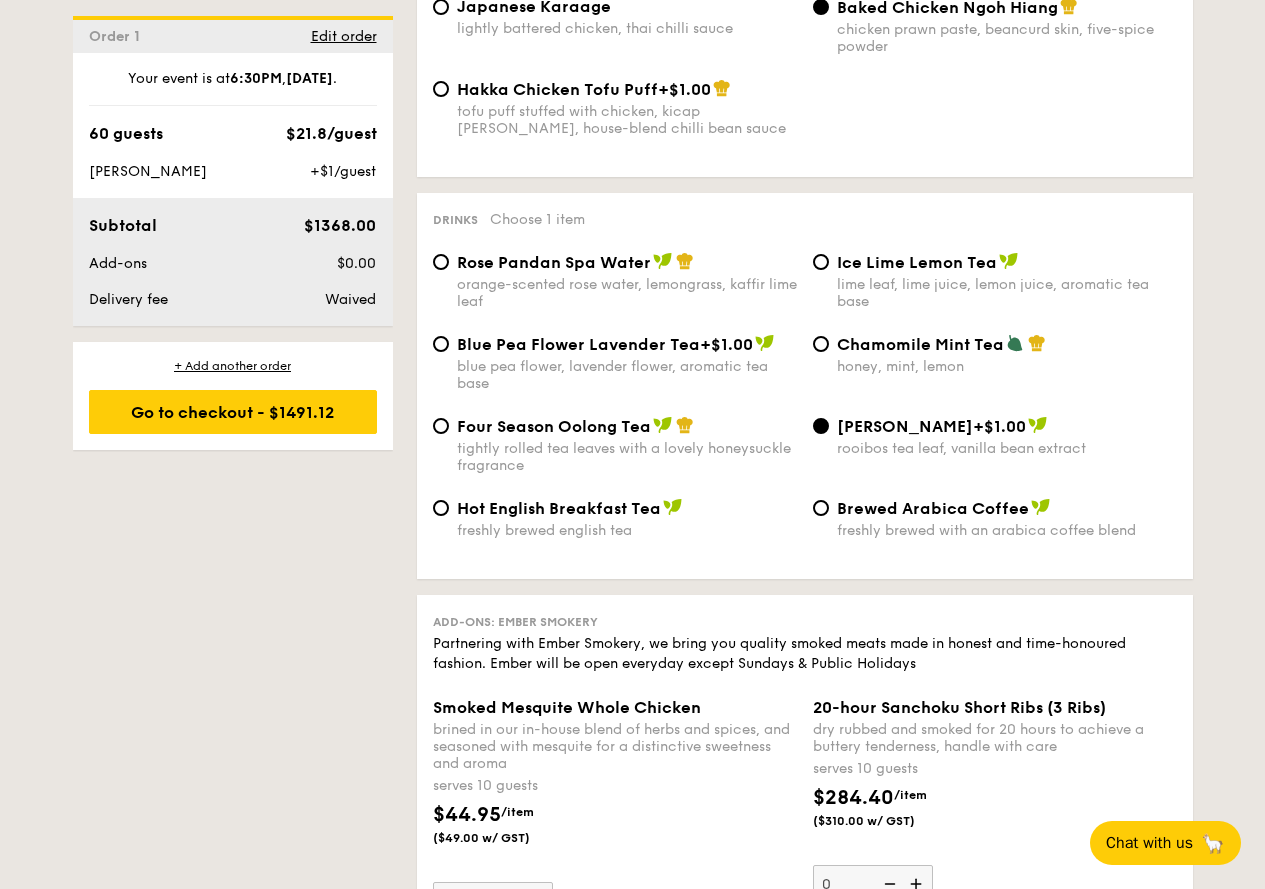 click on "honey, mint, lemon" at bounding box center [1007, 366] 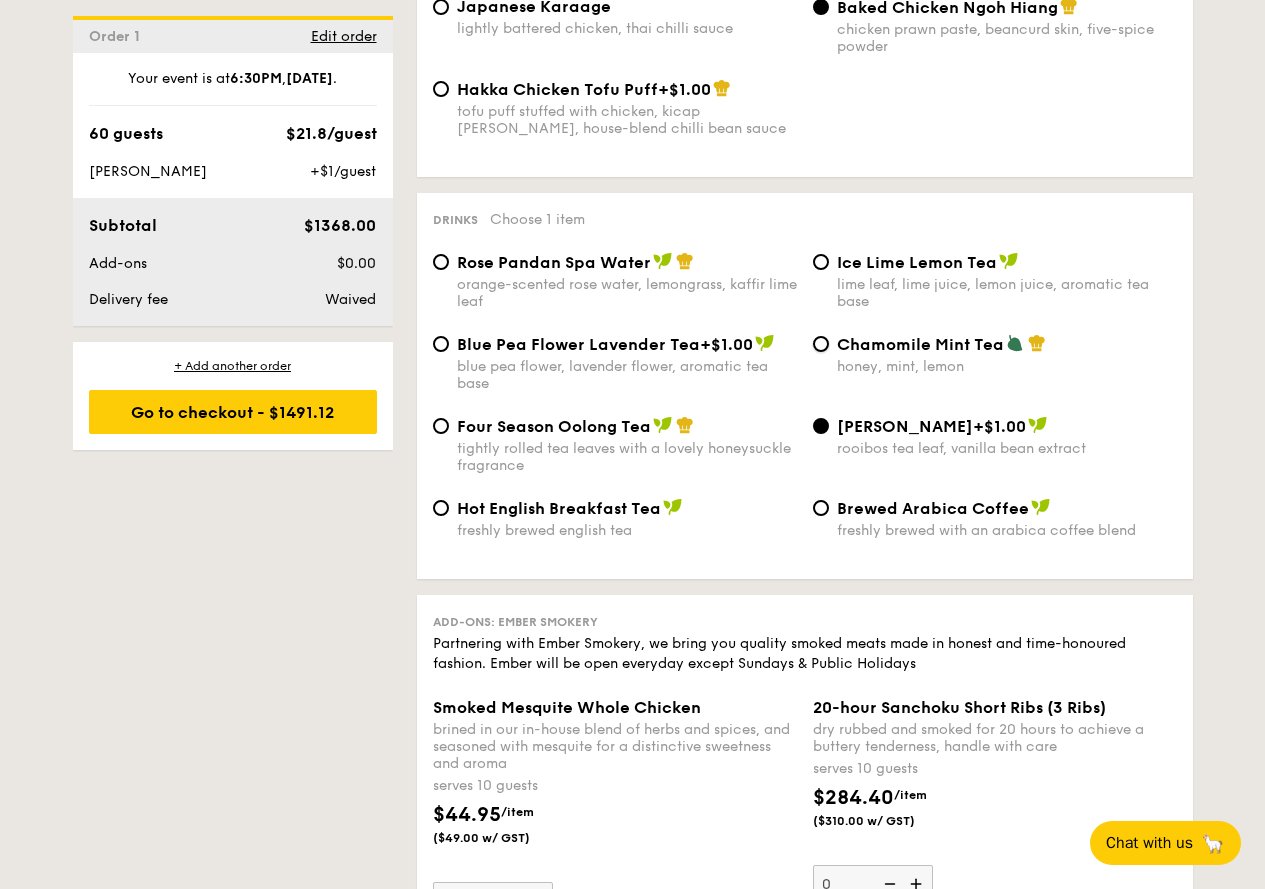 click on "Chamomile Mint Tea honey, mint, lemon" at bounding box center [821, 344] 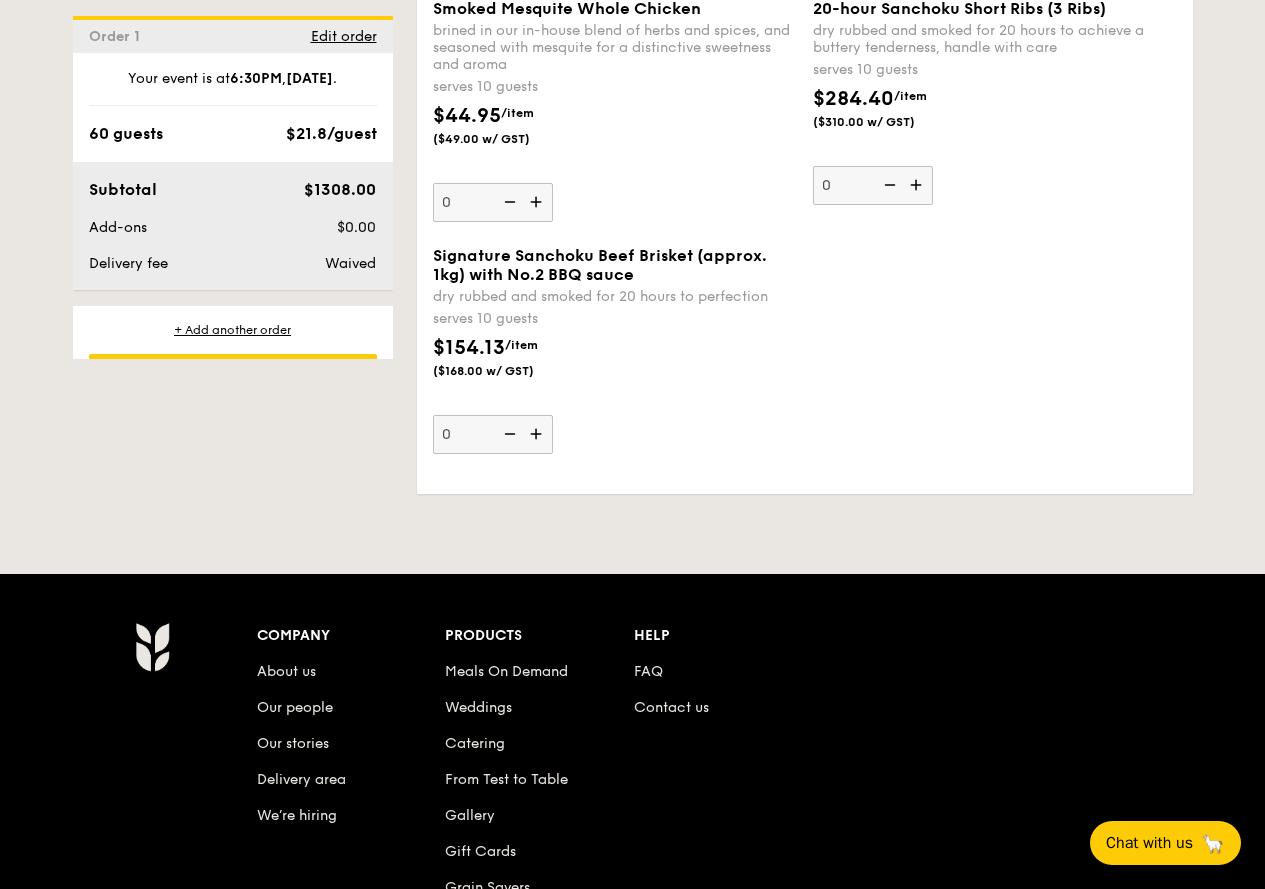 scroll, scrollTop: 4533, scrollLeft: 0, axis: vertical 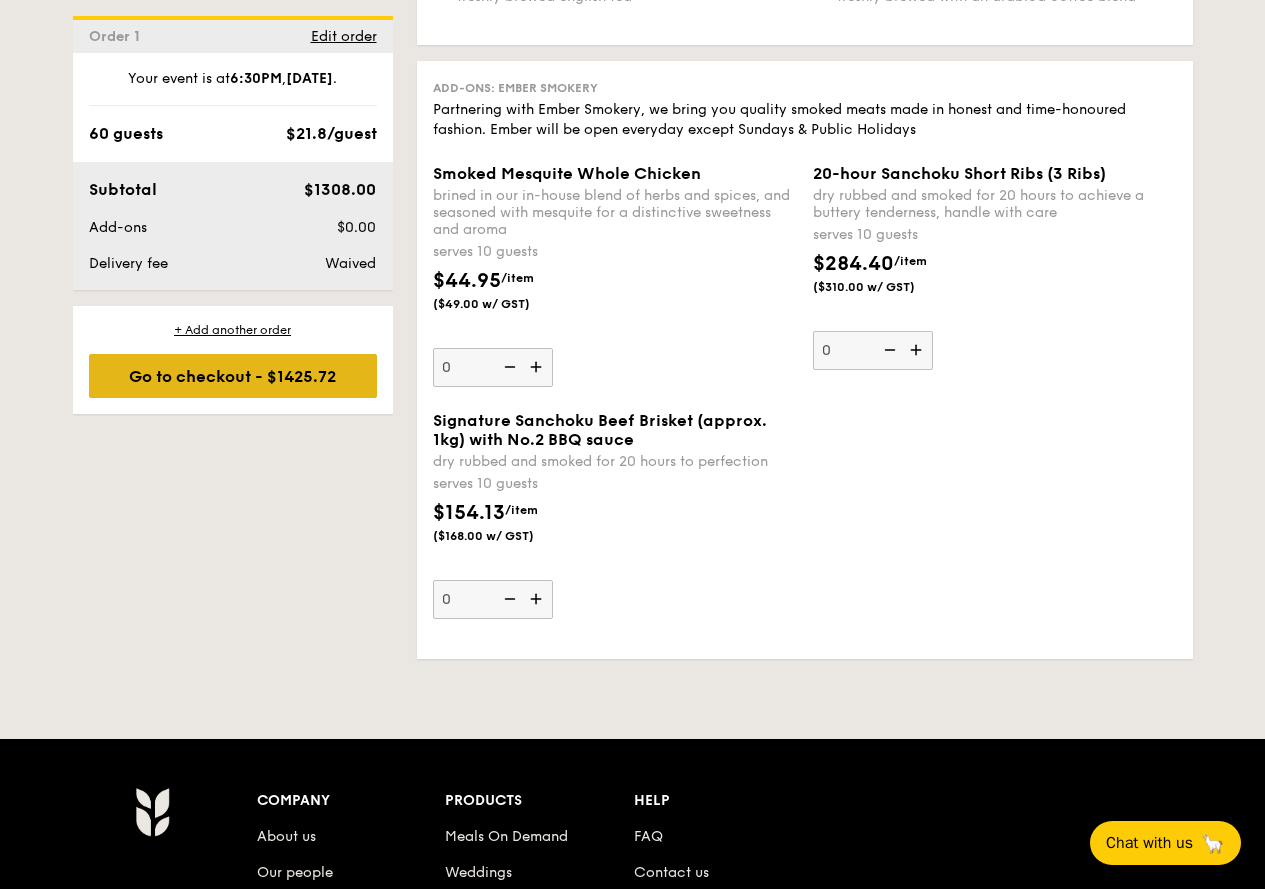 click on "Go to checkout
- $1425.72" at bounding box center (233, 376) 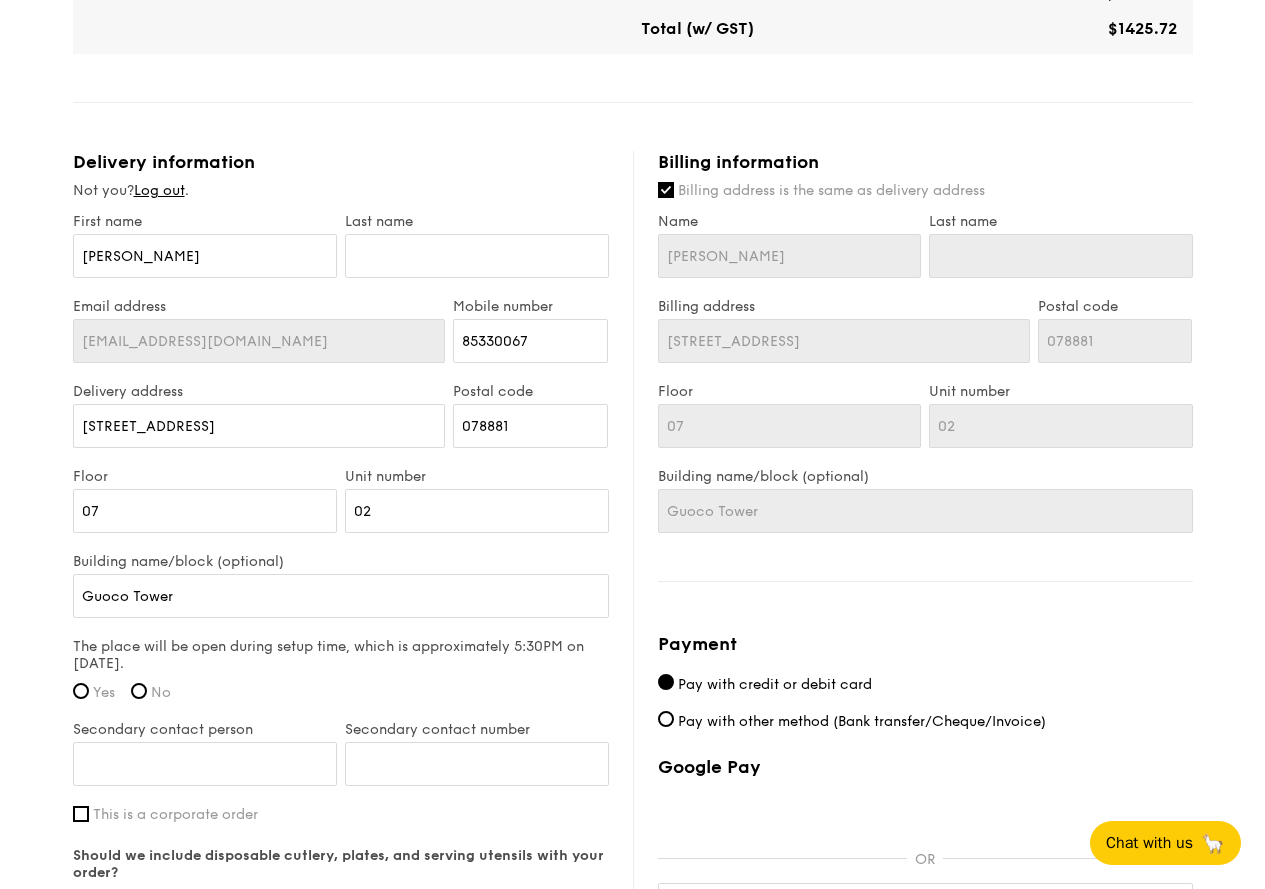 scroll, scrollTop: 1067, scrollLeft: 0, axis: vertical 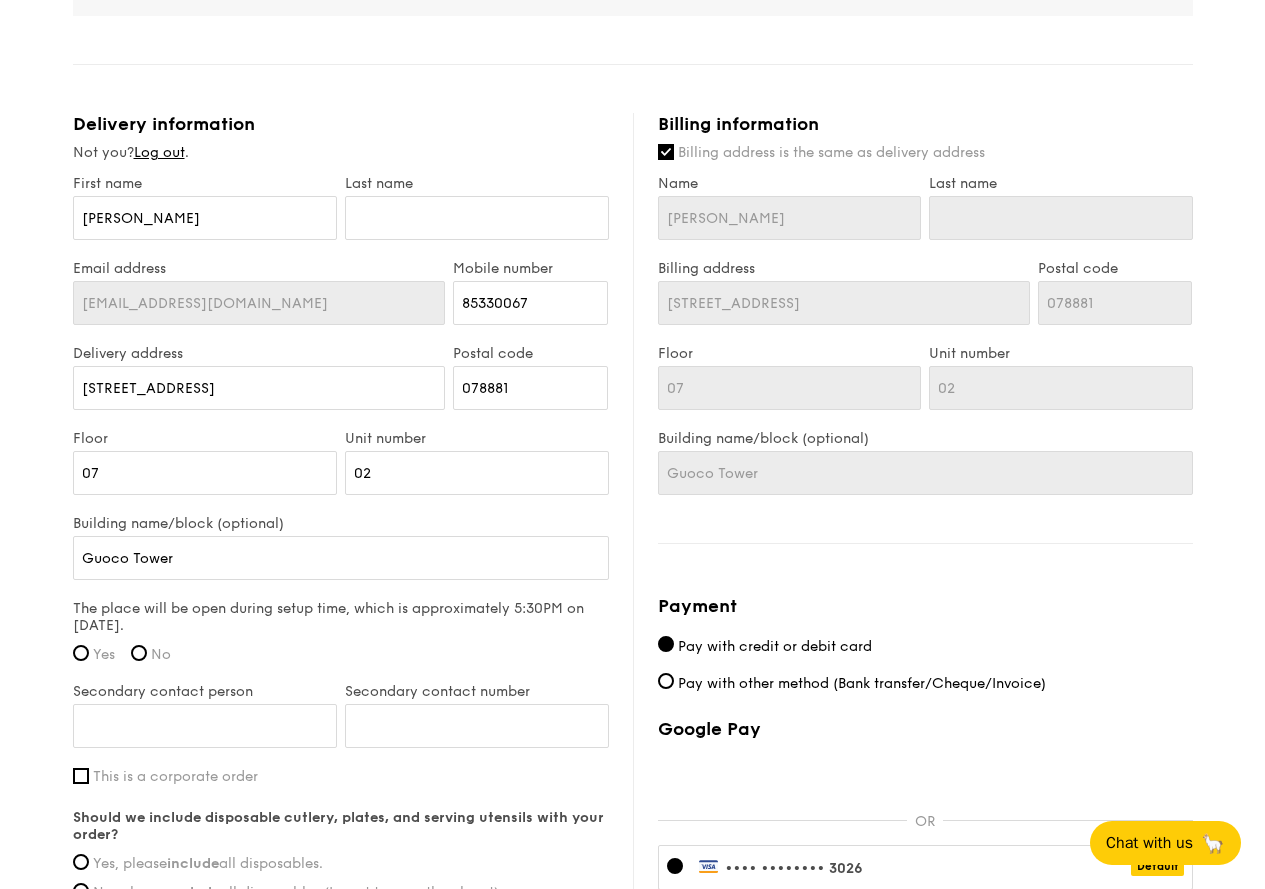 click on "Last name" at bounding box center [477, 217] 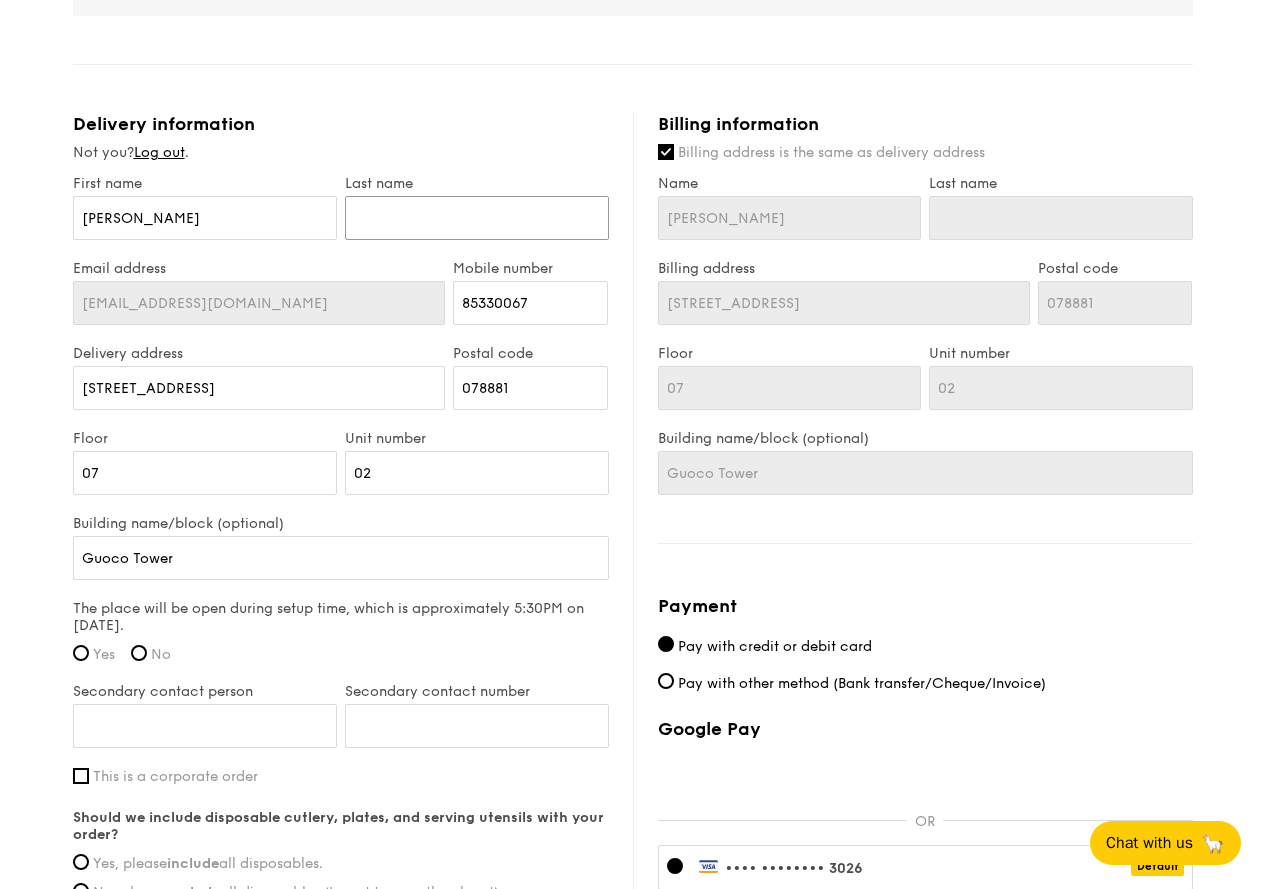 click at bounding box center (477, 218) 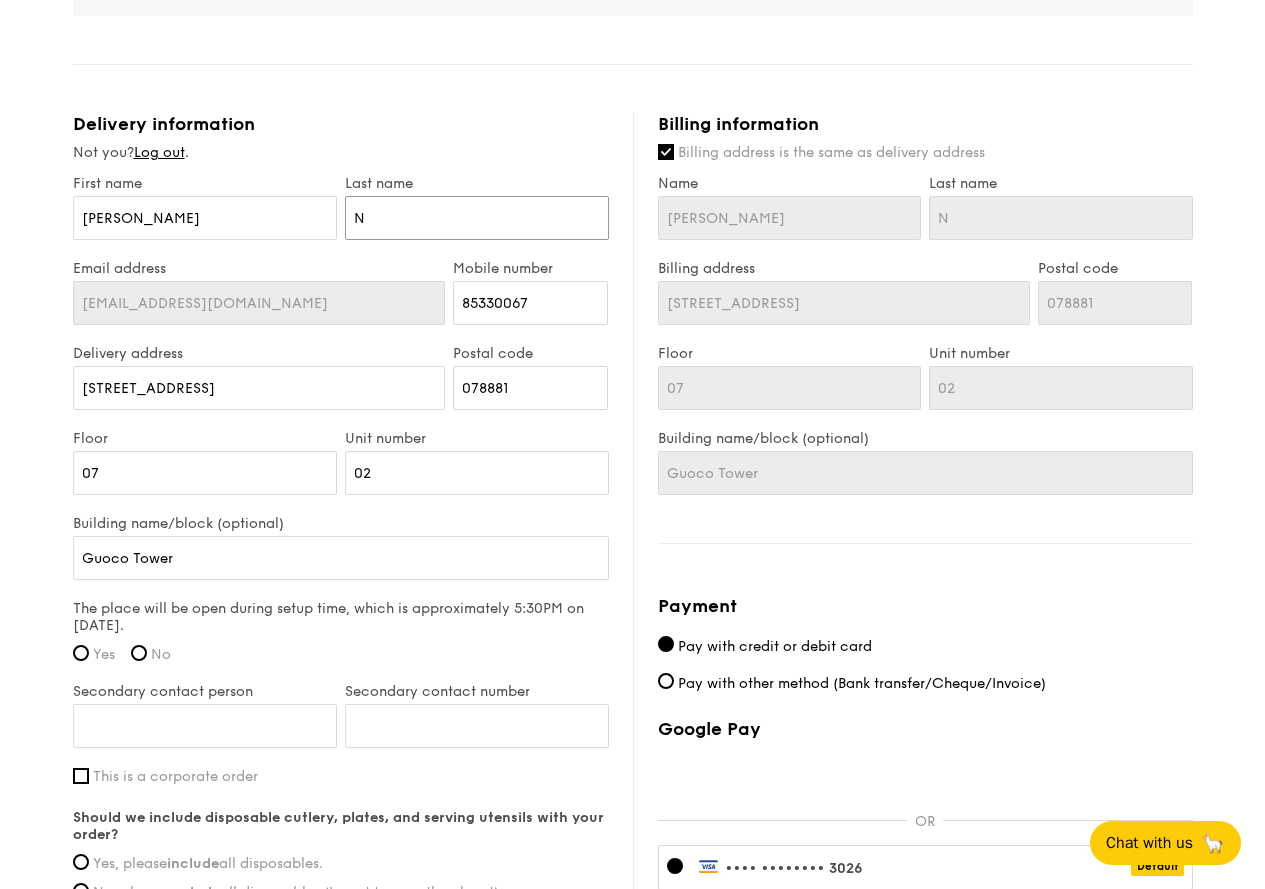type on "Ng" 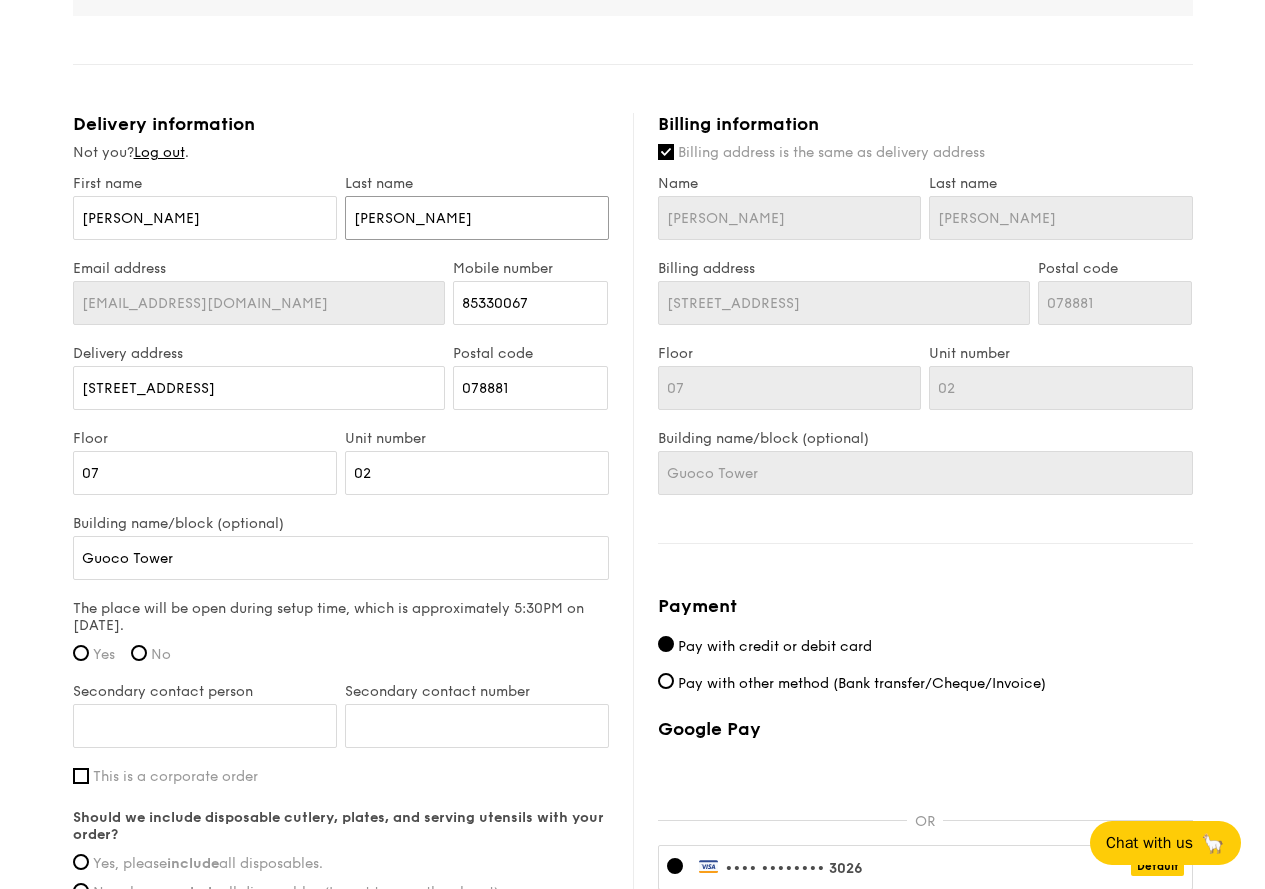 type on "Ng" 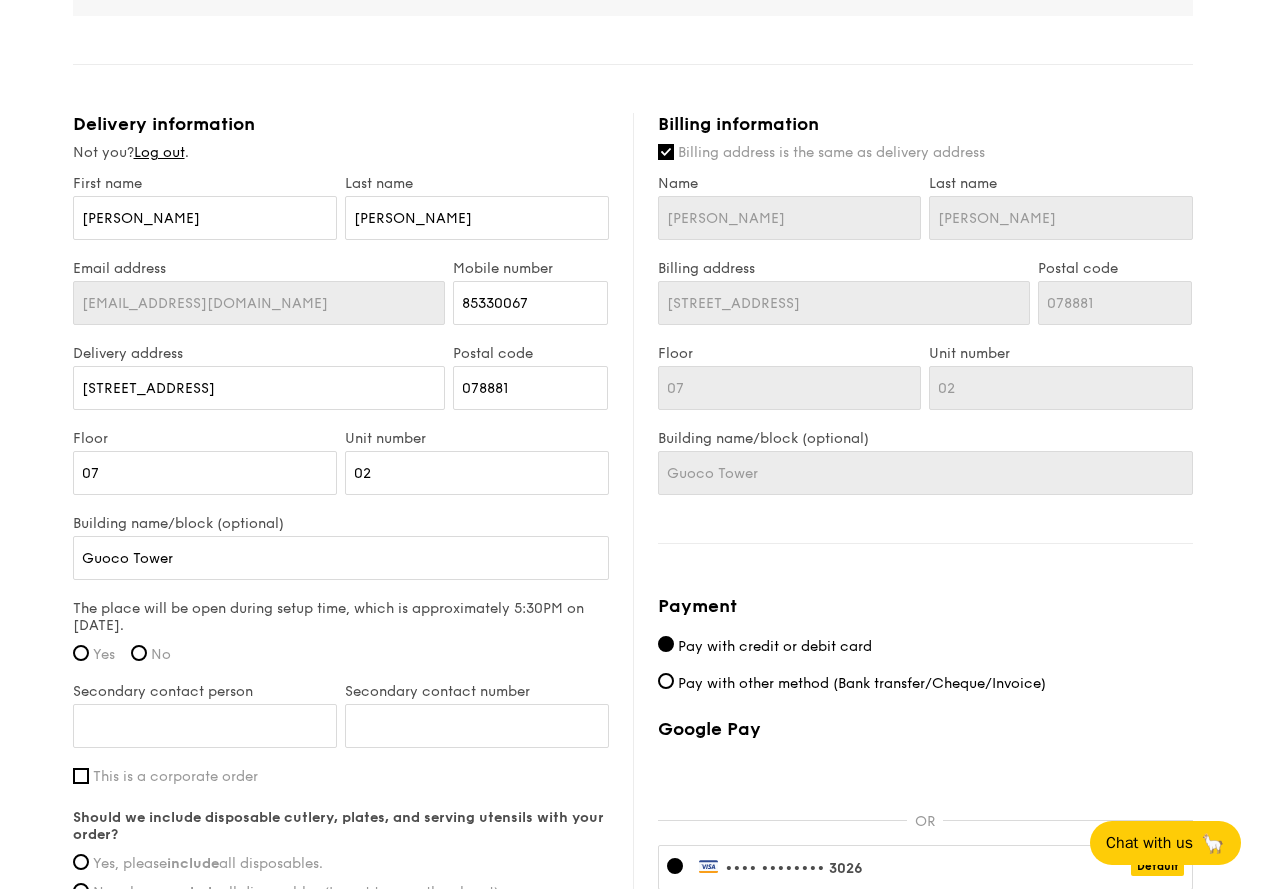click on "1 - Select menu
2 - Select items
3 - Check out
Classic Buffet
$21.80
/guest
($23.76 w/ GST)
60 guests
Serving time:
Jul 18, 2025,
6:30PM
Teardown time:
Jul 18, 2025,
8:45PM
Salad
Japanese Broccoli Slaw - greek extra virgin olive oil, kizami nori, ginger, yuzu soy-sesame dressing
Mains
Smoked Paprika Rice - turmeric baked rice, smokey sweet paprika, tri-colour capsicum
Meat
Grain's Curry Chicken - nyonya curry, masala powder, lemongrass
Fish
Maple Butter Dory - maple butter, romesco sauce, raisin, cherry tomato pickle
Vegetable
Shanghainese Wok Fried Vegetables - confit garlic, diced tricolour capsicum, duo beech mushroom, premium soy sauce
Sweet sides
Darren Ng 07" at bounding box center (632, 41) 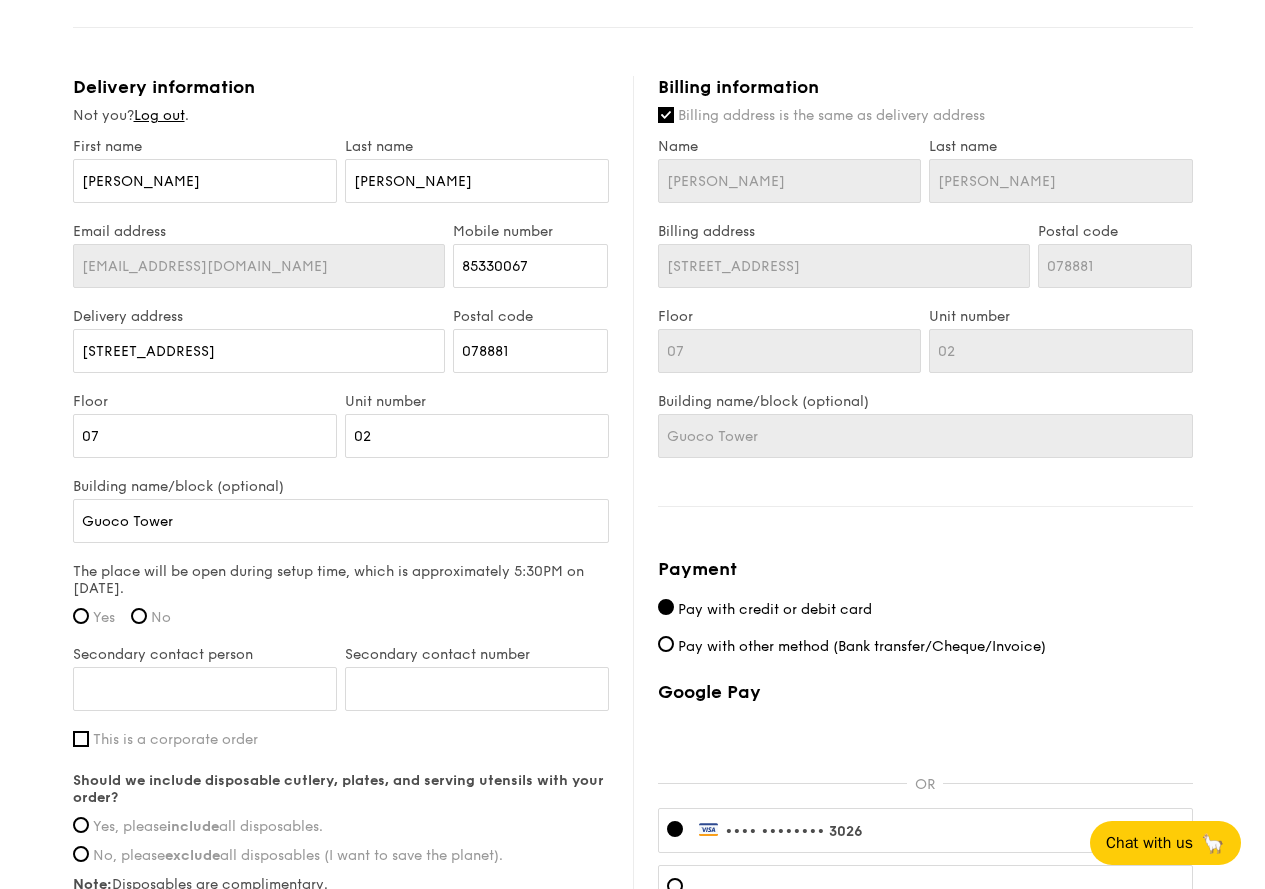 scroll, scrollTop: 1067, scrollLeft: 0, axis: vertical 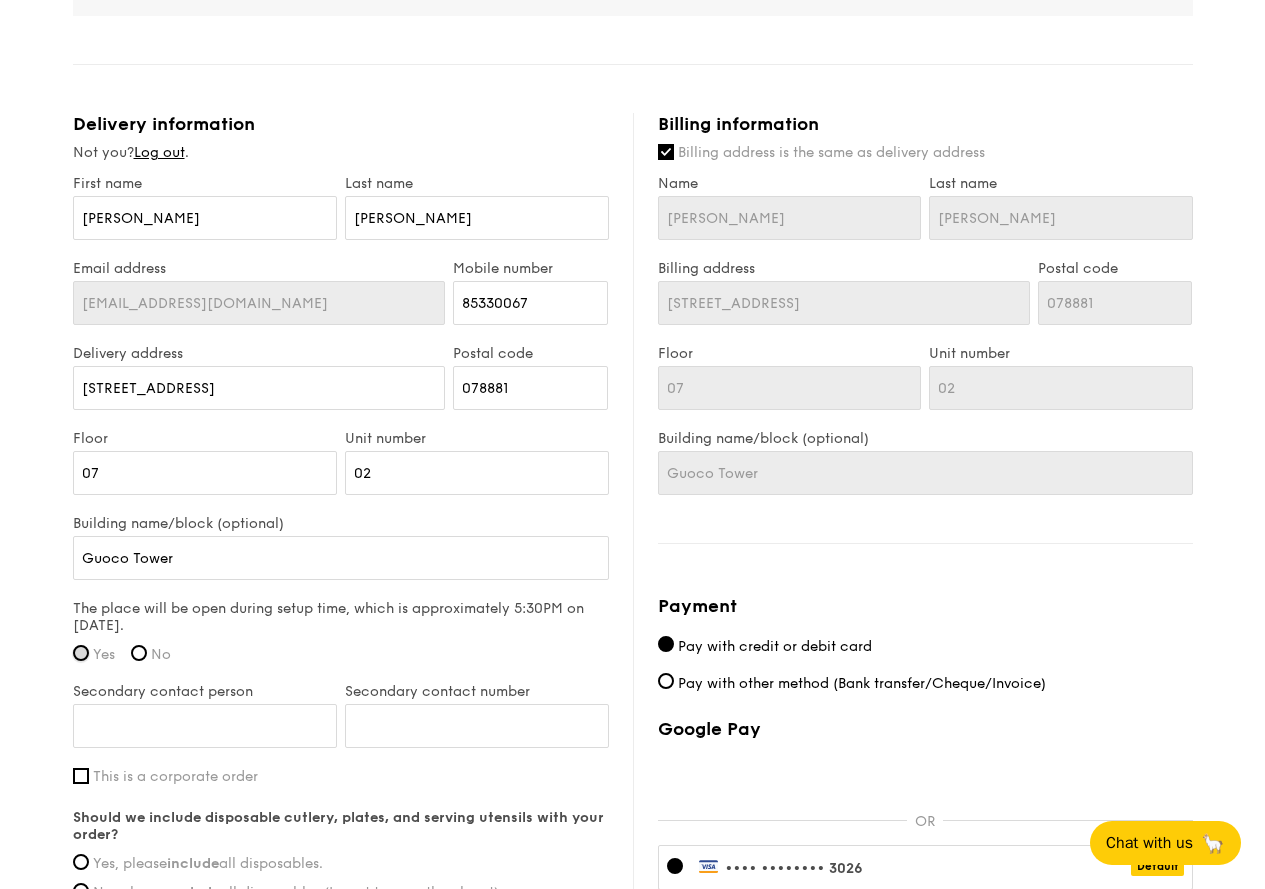 click on "Yes" at bounding box center (81, 653) 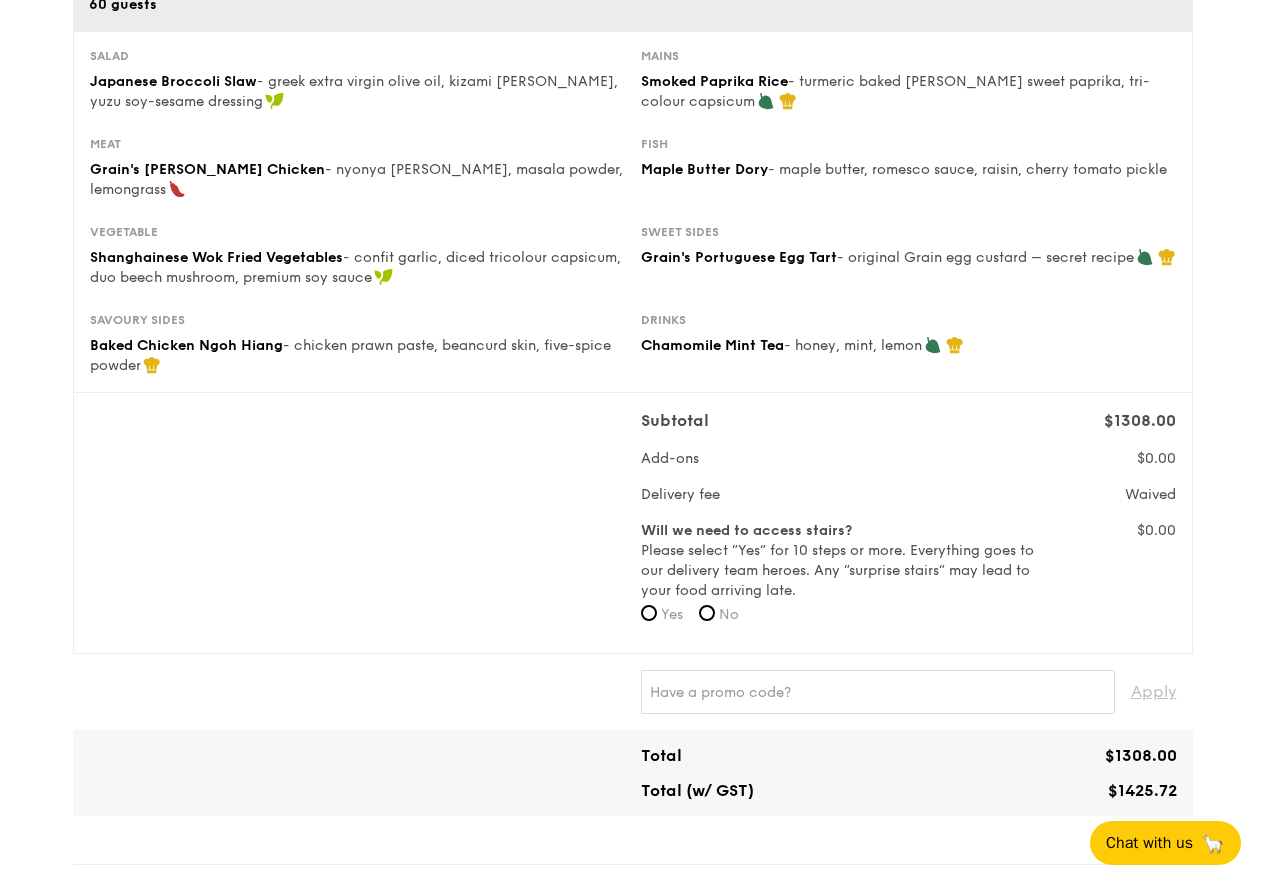 scroll, scrollTop: 0, scrollLeft: 0, axis: both 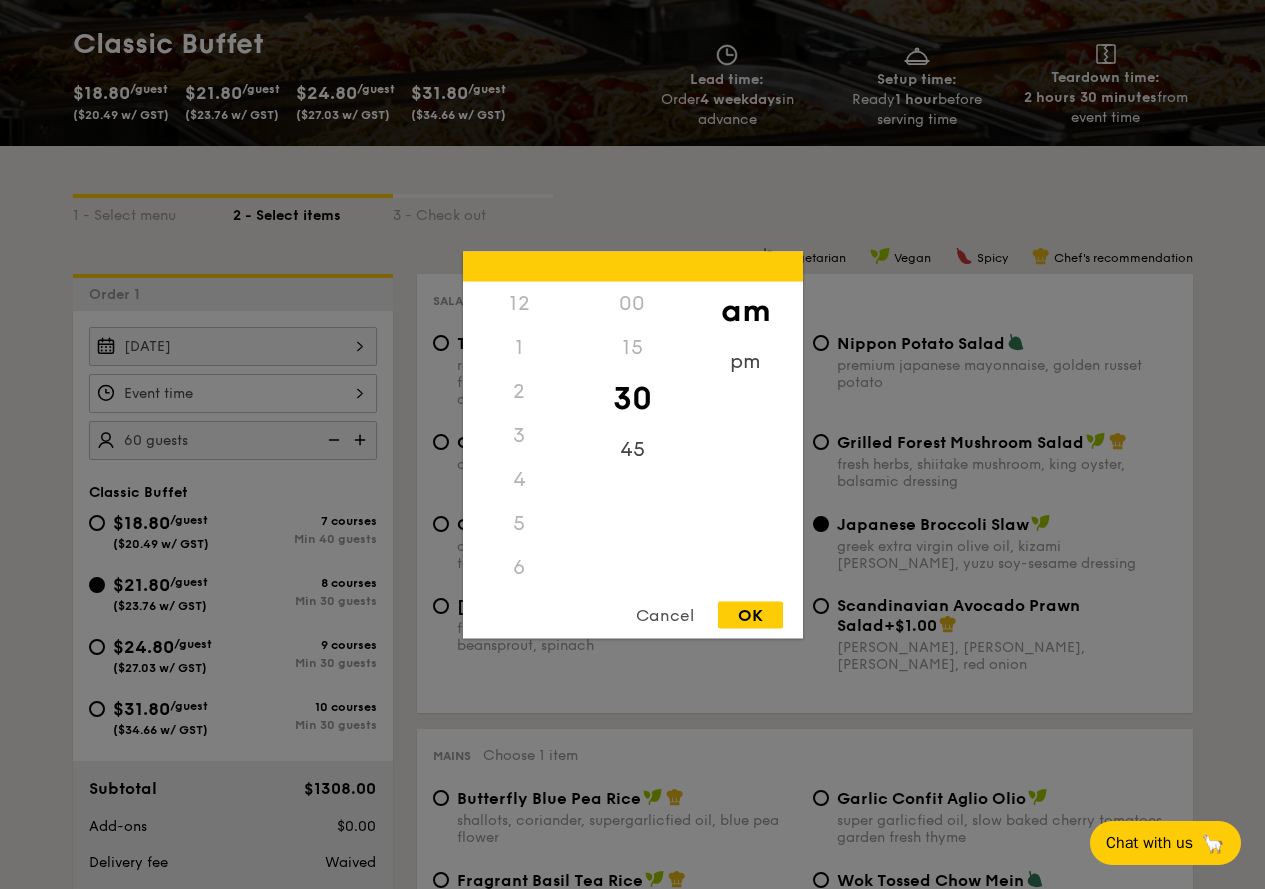 click on "12 1 2 3 4 5 6 7 8 9 10 11   00 15 30 45   am   pm   Cancel   OK" at bounding box center (233, 393) 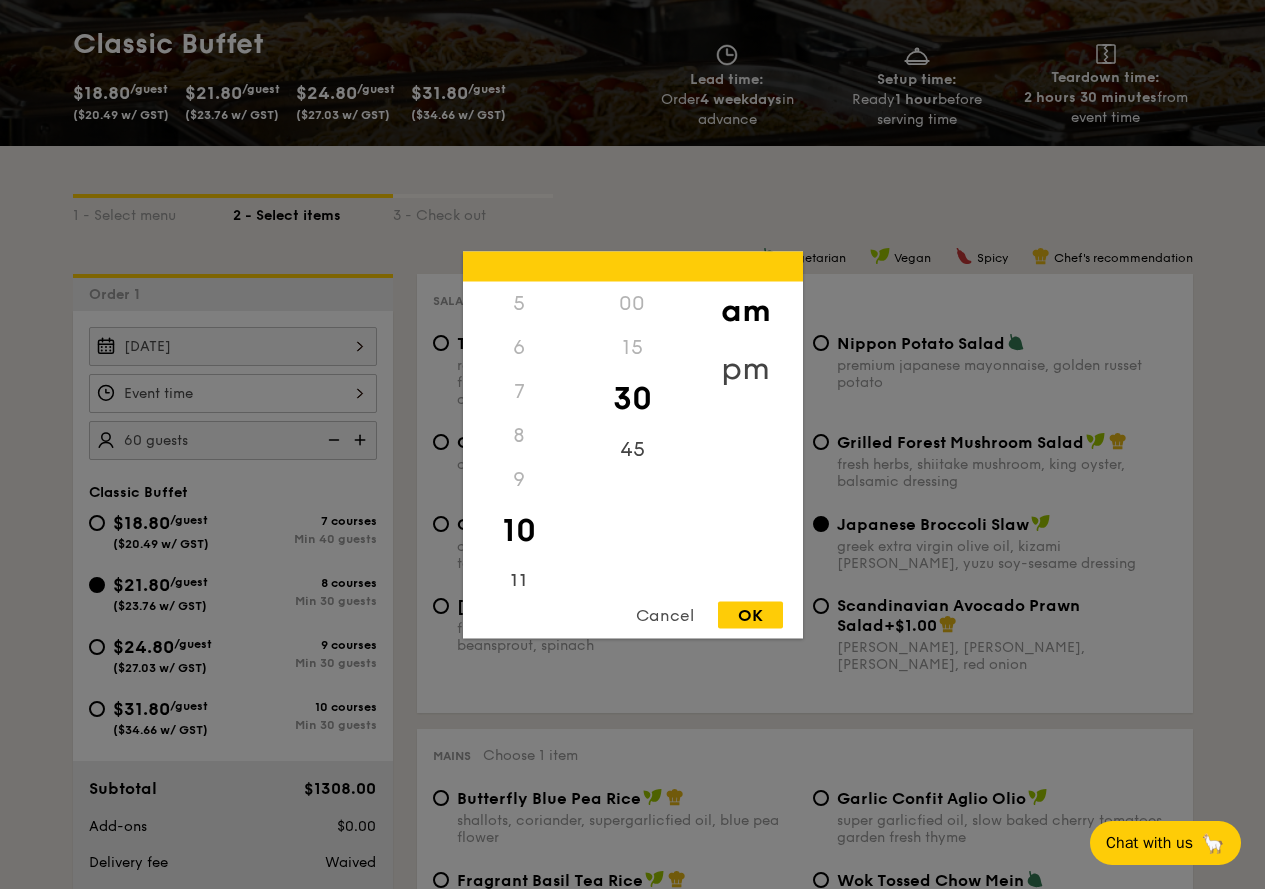 click on "pm" at bounding box center [745, 368] 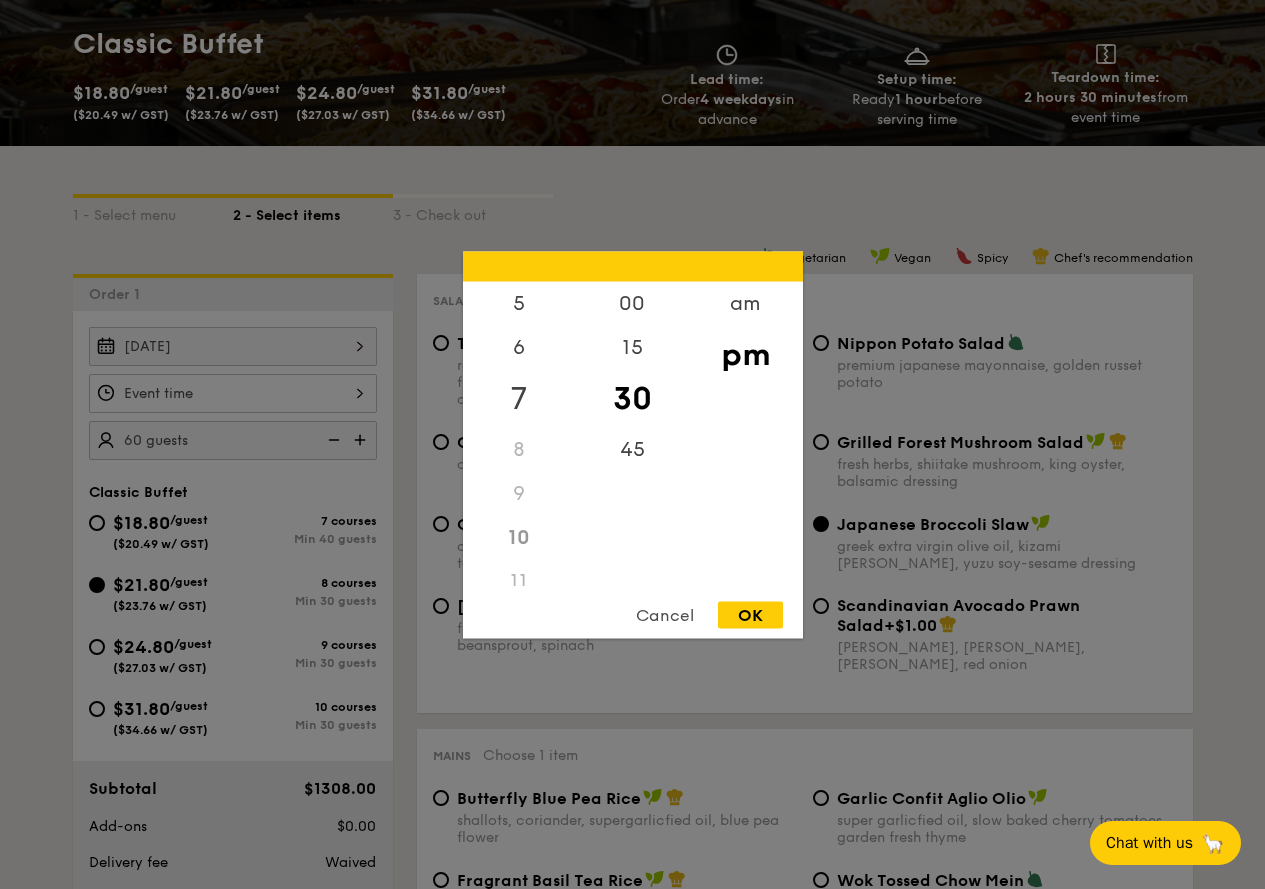 click on "7" at bounding box center [519, 398] 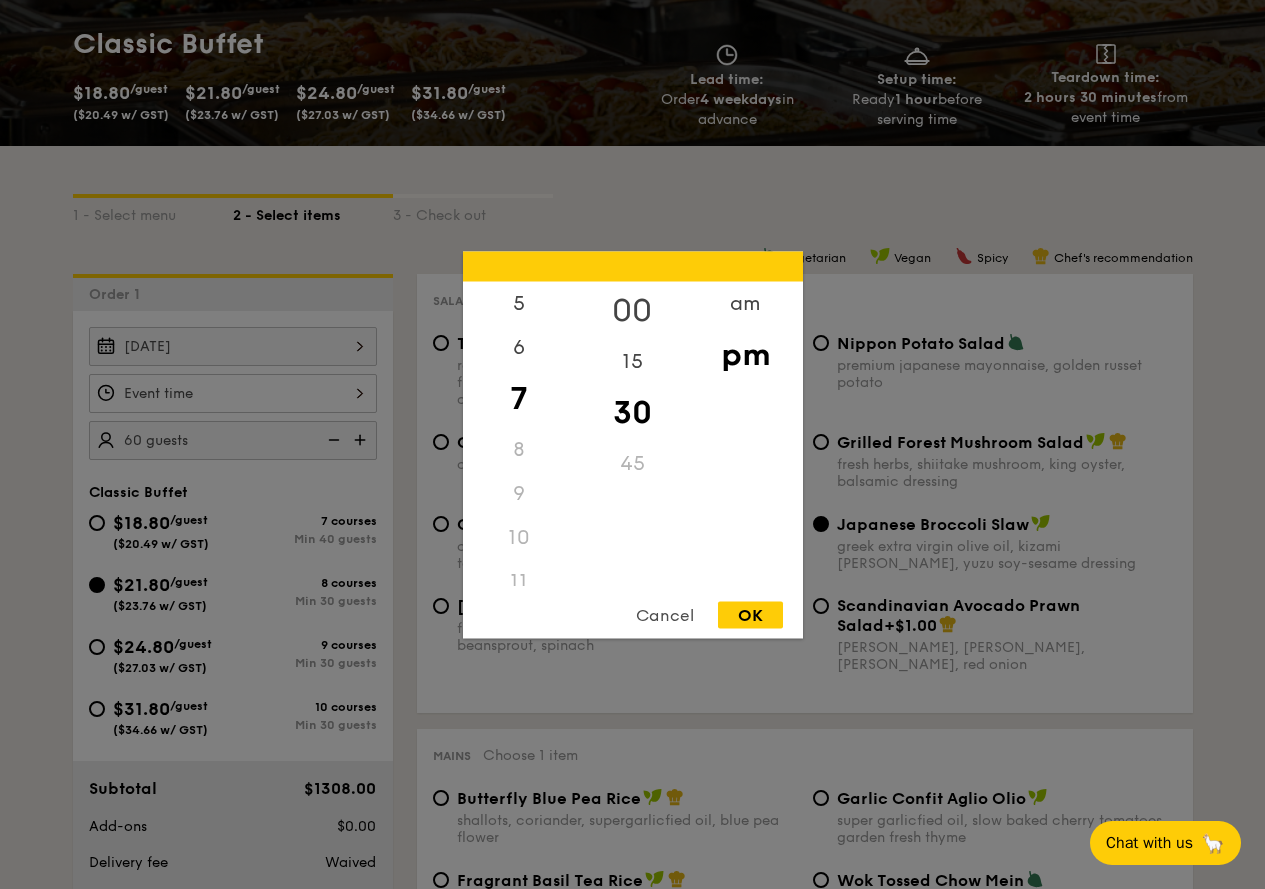 click on "00" at bounding box center (632, 310) 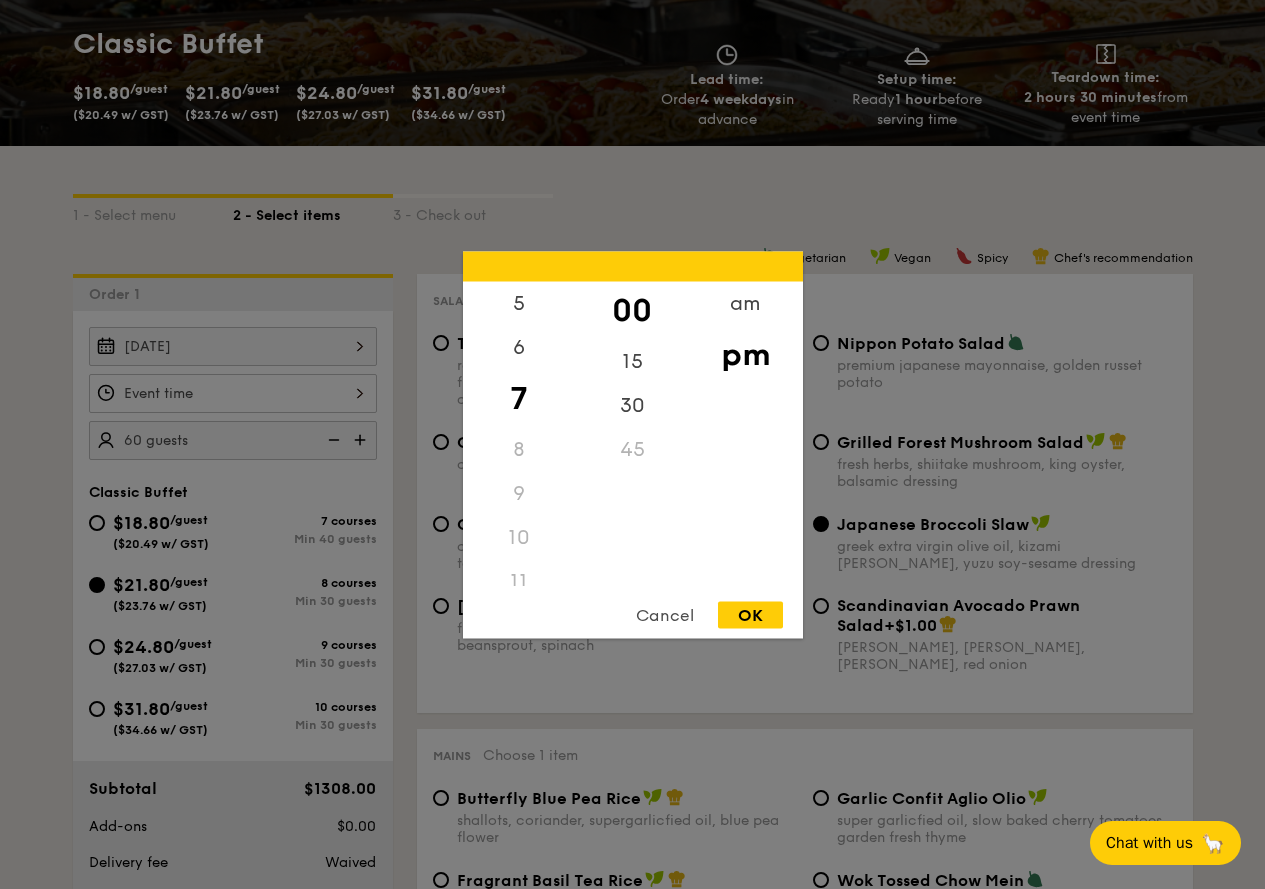 click on "OK" at bounding box center (750, 614) 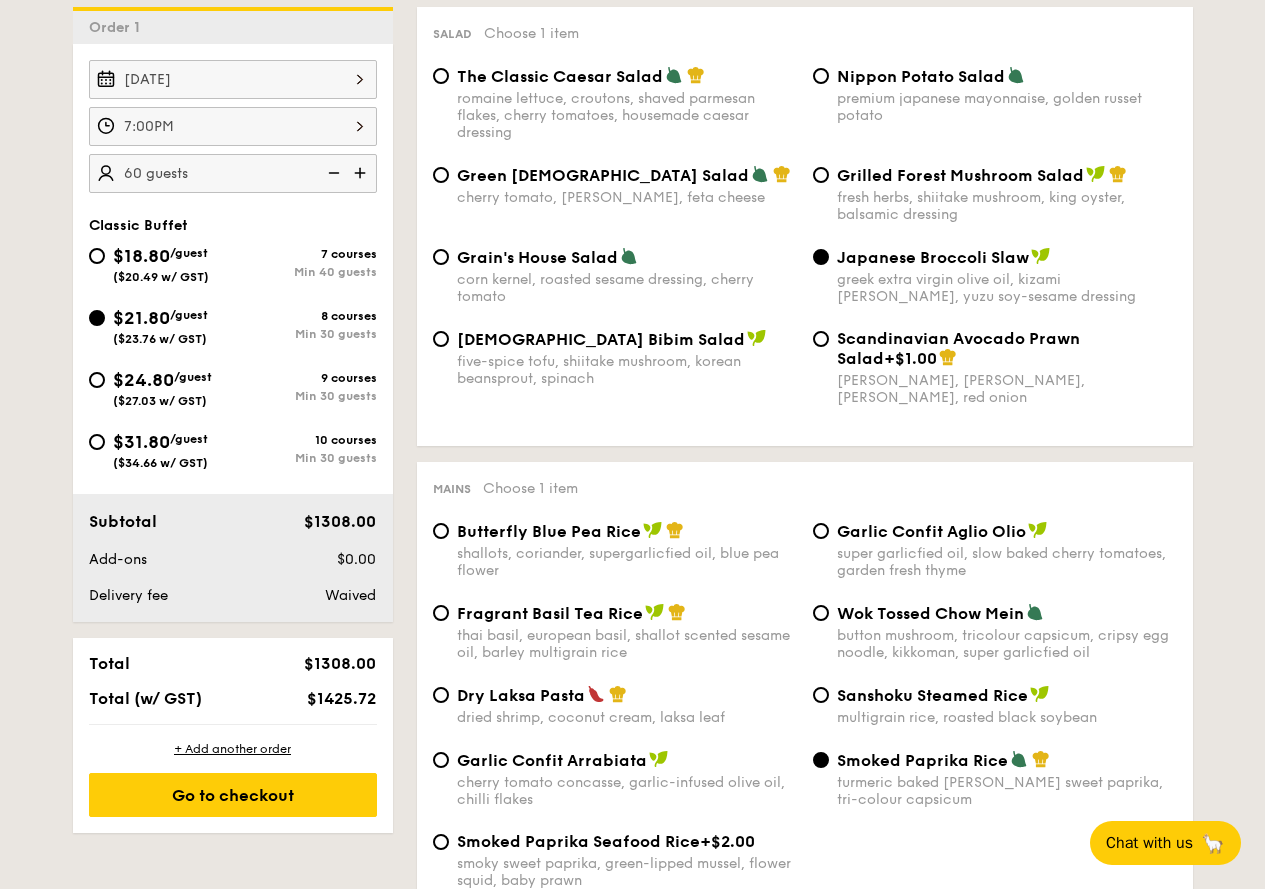 scroll, scrollTop: 823, scrollLeft: 0, axis: vertical 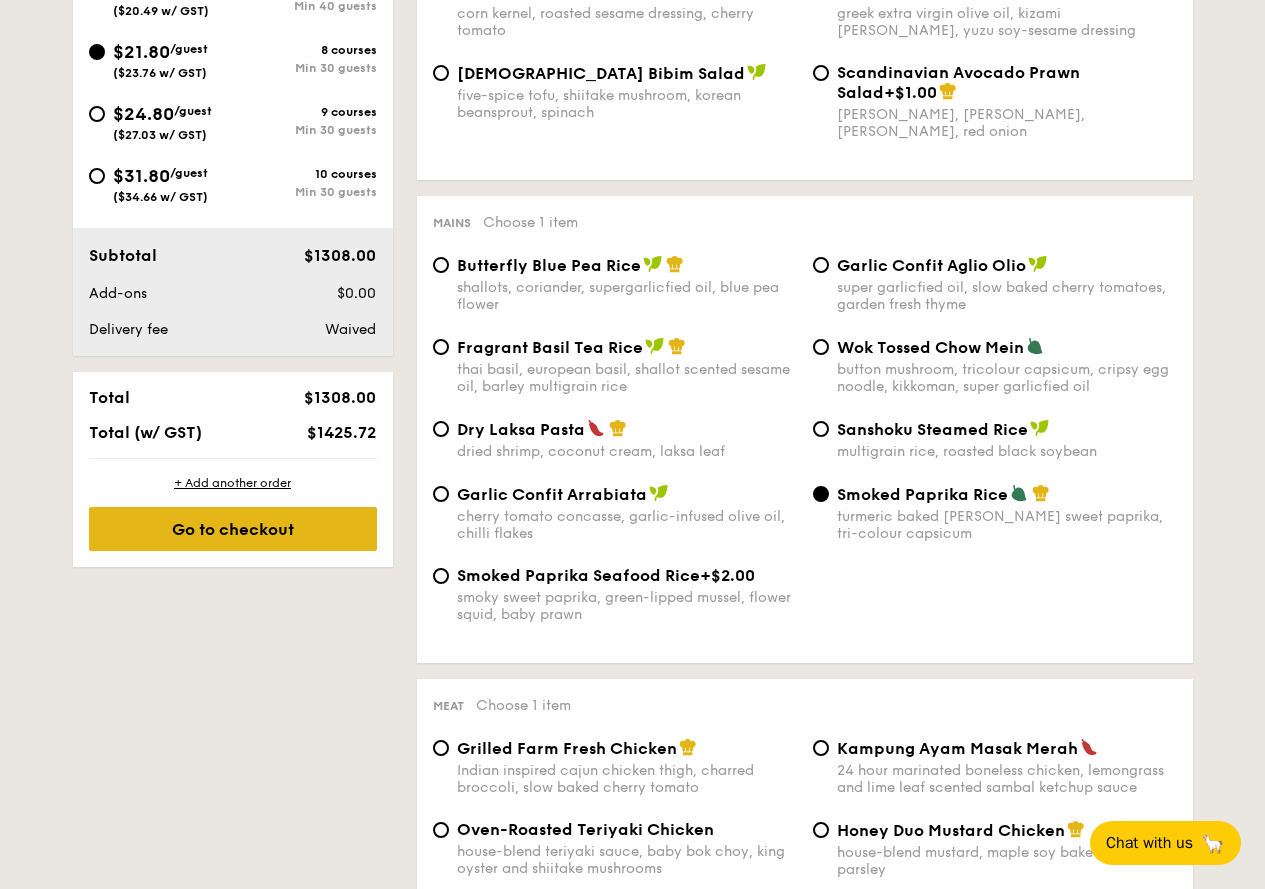 click on "Go to checkout" at bounding box center [233, 529] 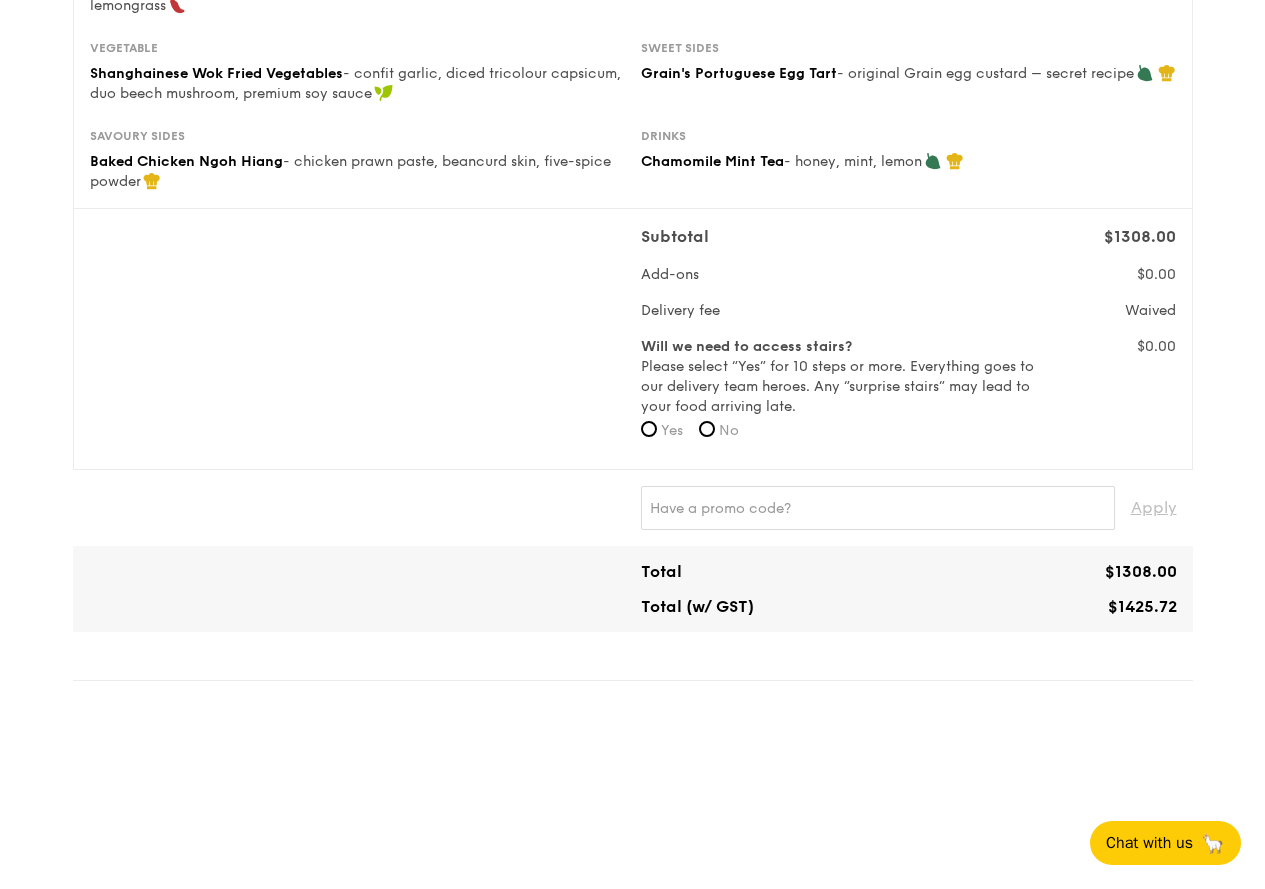 scroll, scrollTop: 0, scrollLeft: 0, axis: both 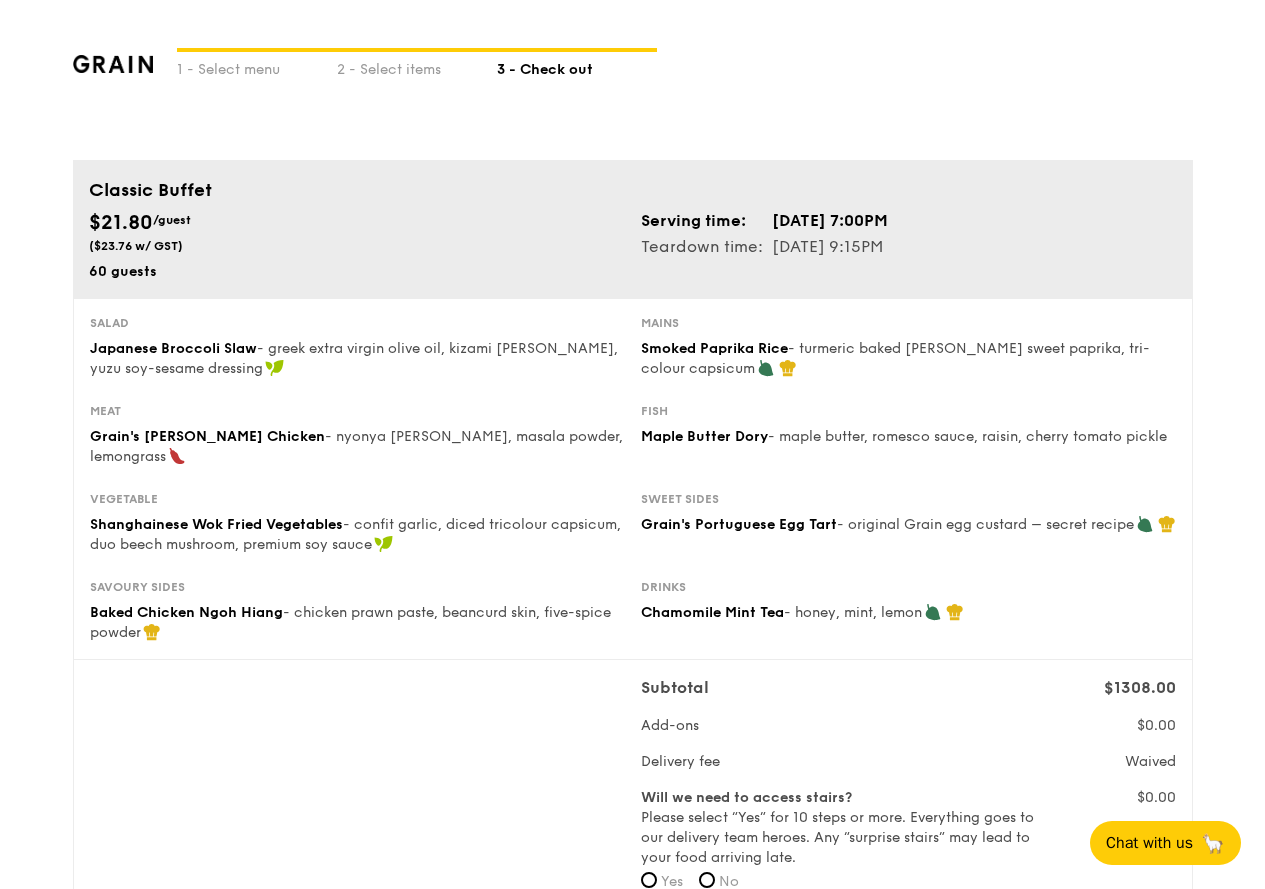 click on "Fish" at bounding box center [908, 411] 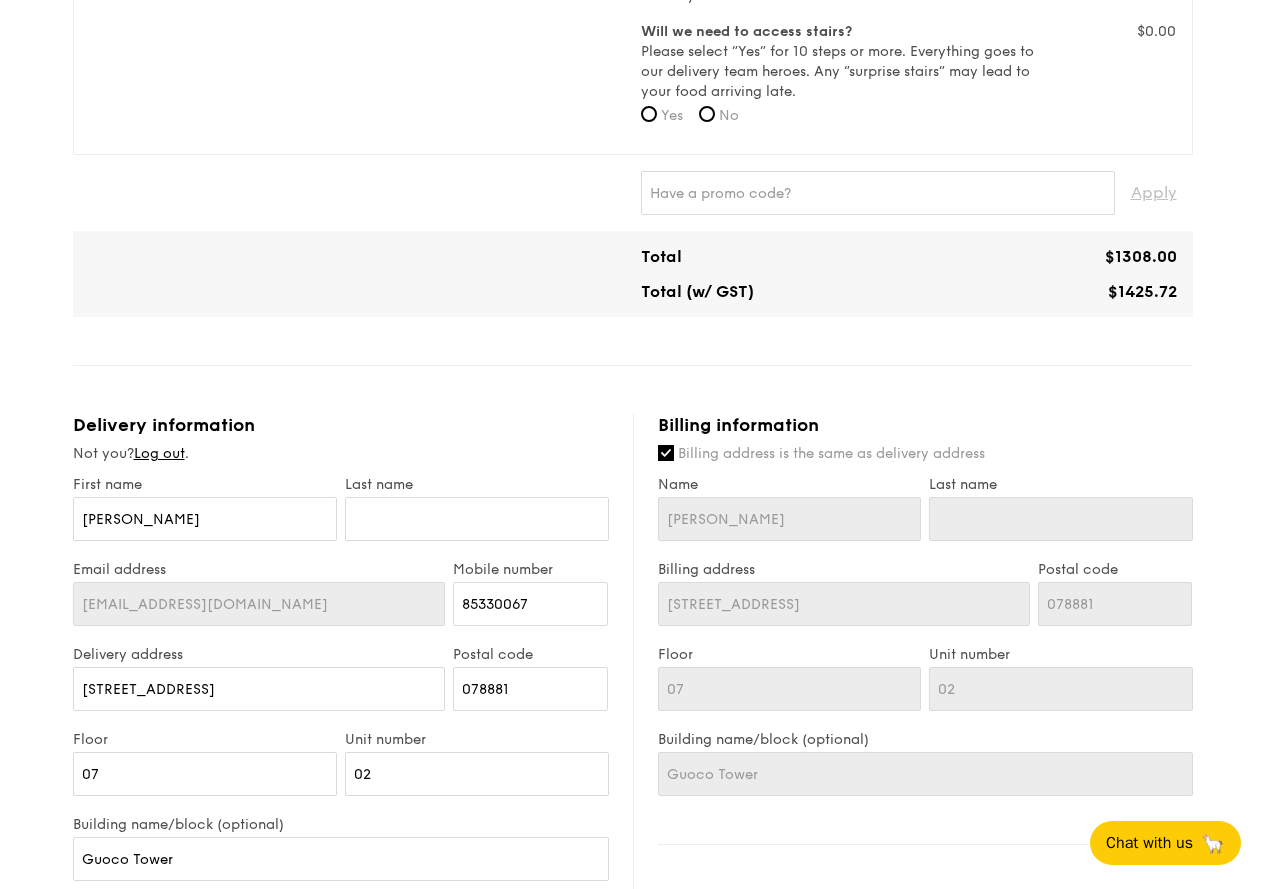 scroll, scrollTop: 800, scrollLeft: 0, axis: vertical 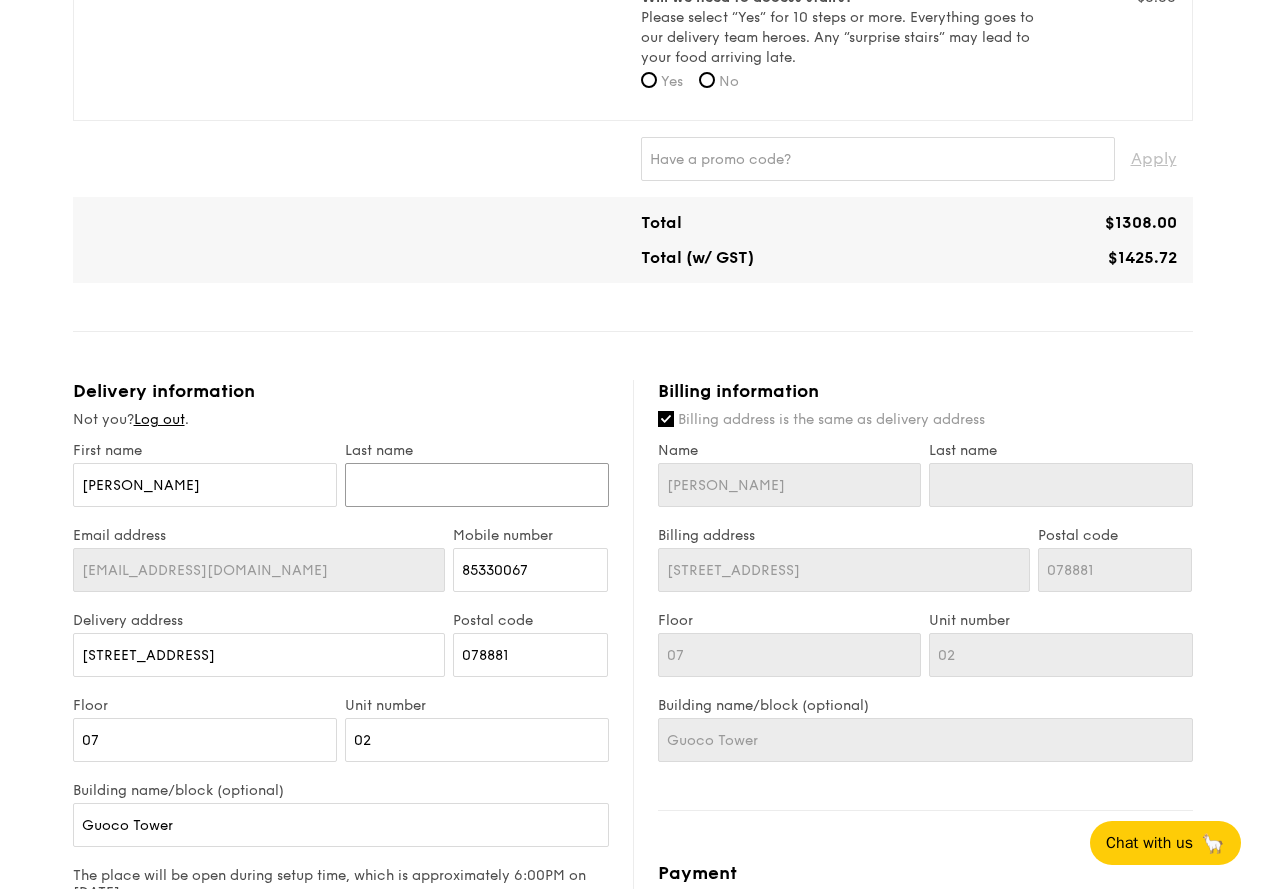 click at bounding box center (477, 485) 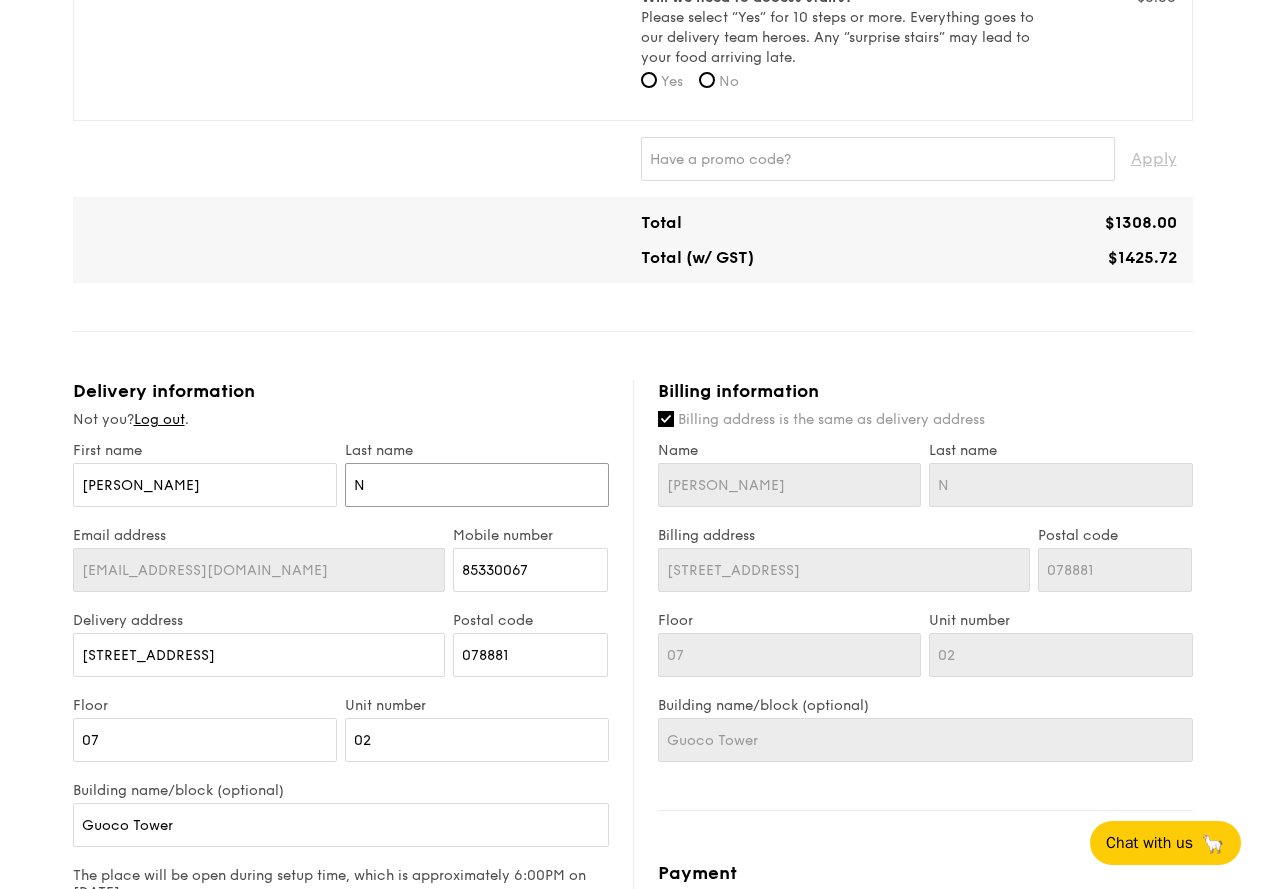 type on "Ng" 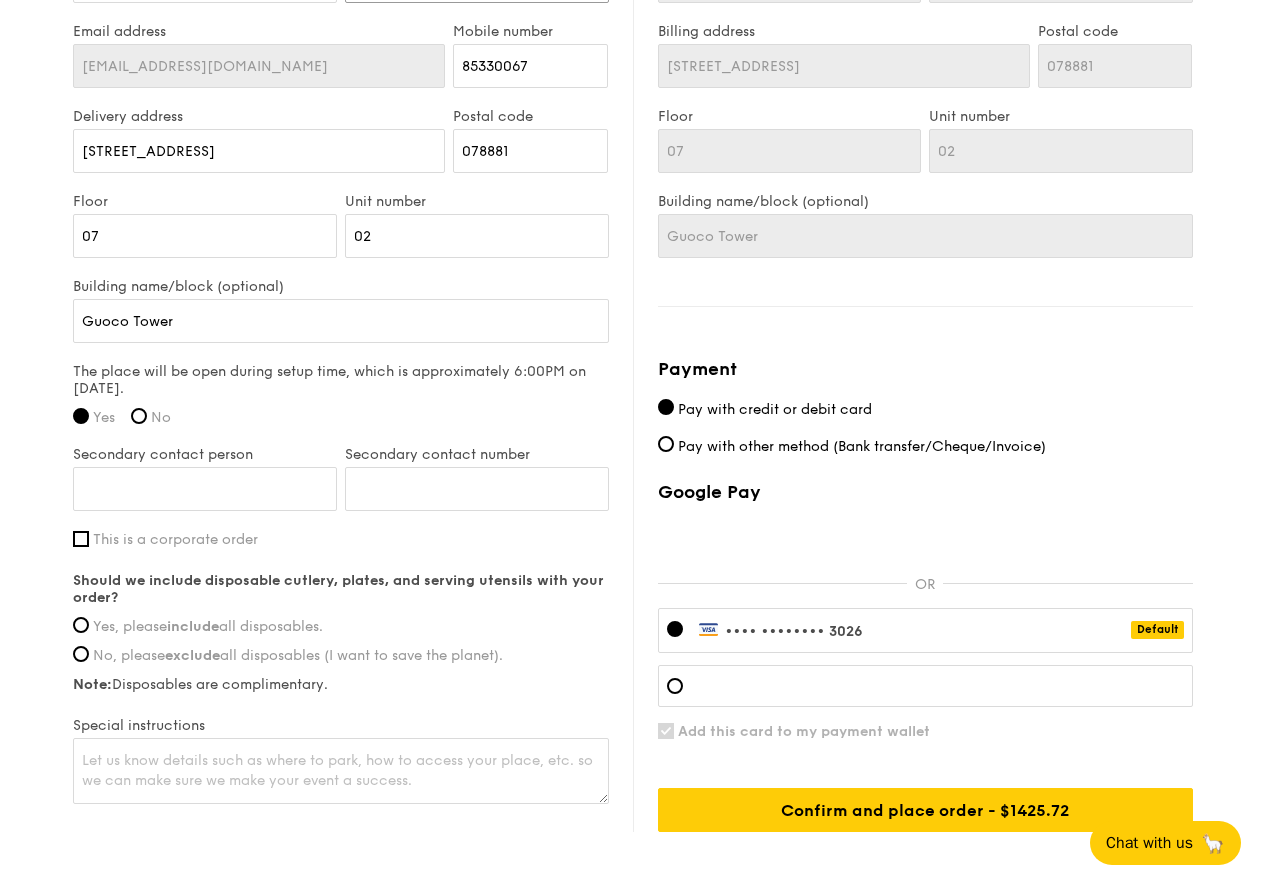 scroll, scrollTop: 1334, scrollLeft: 0, axis: vertical 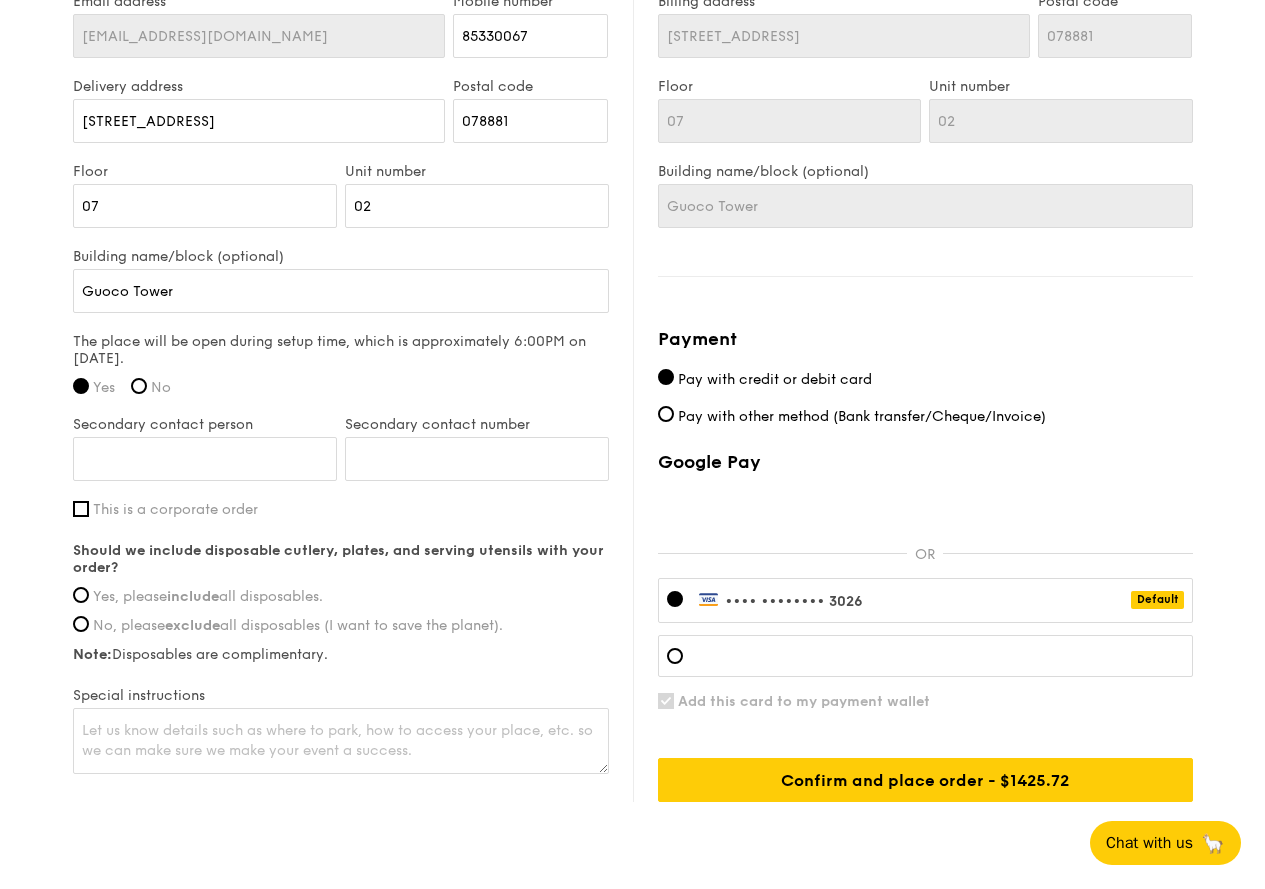 type on "Ng" 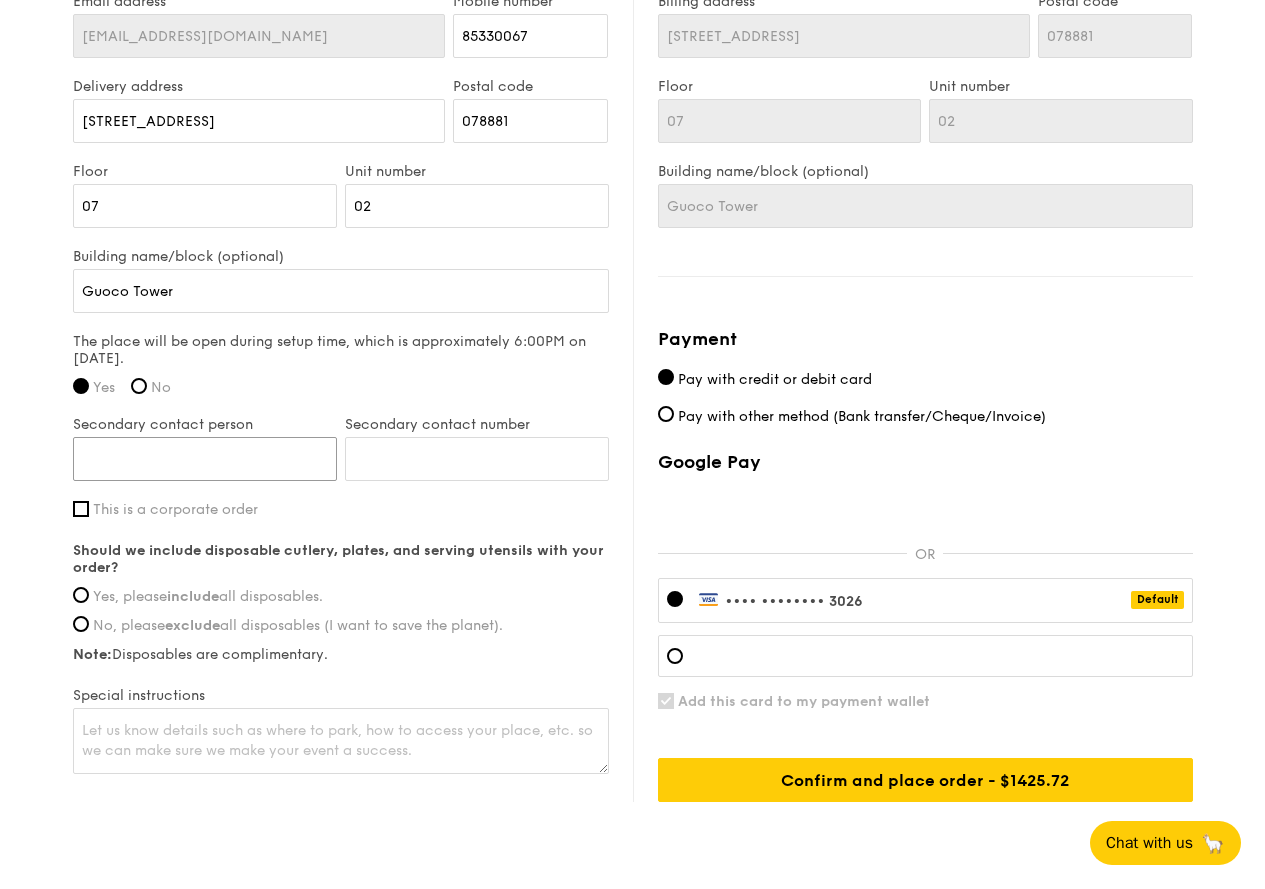 click on "Secondary contact person" at bounding box center (205, 459) 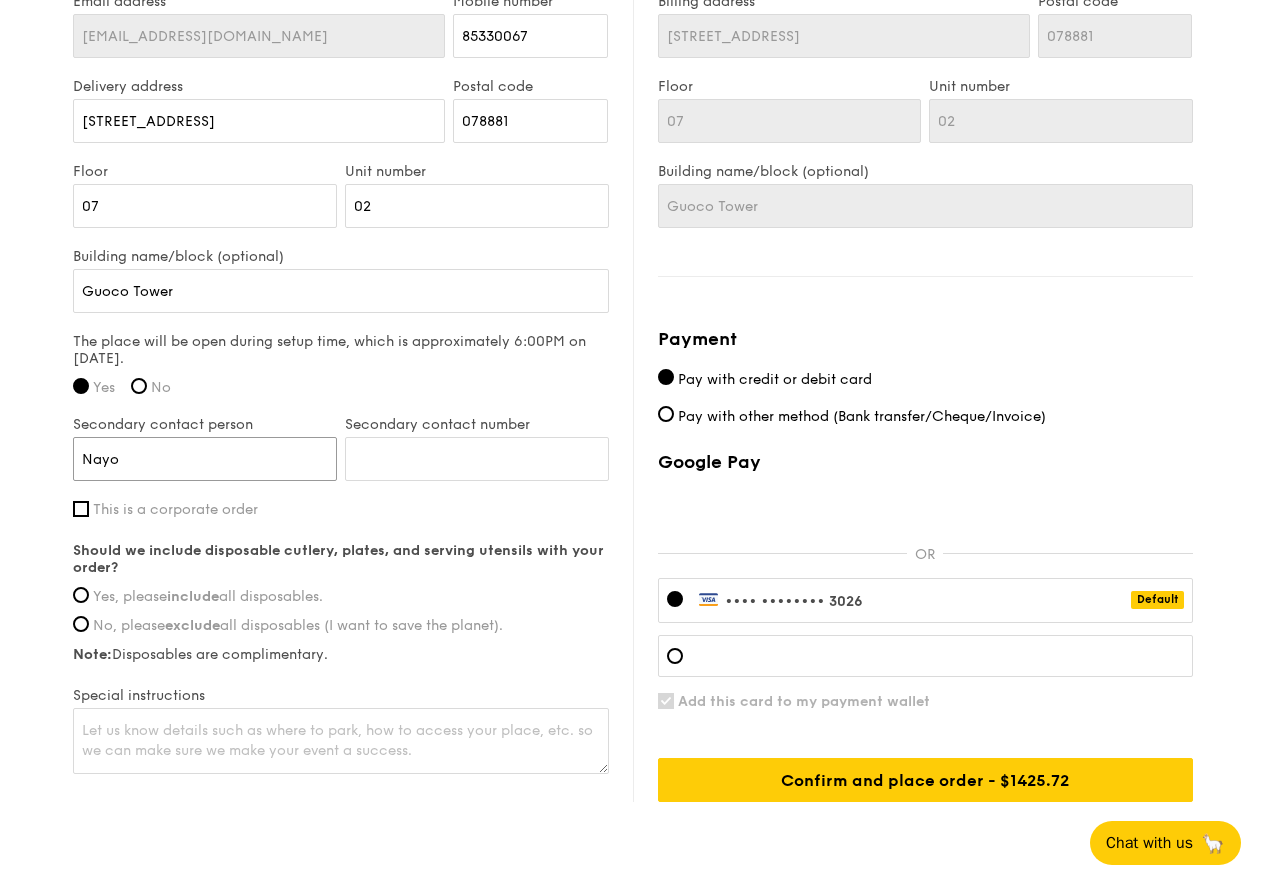 type on "Nayo" 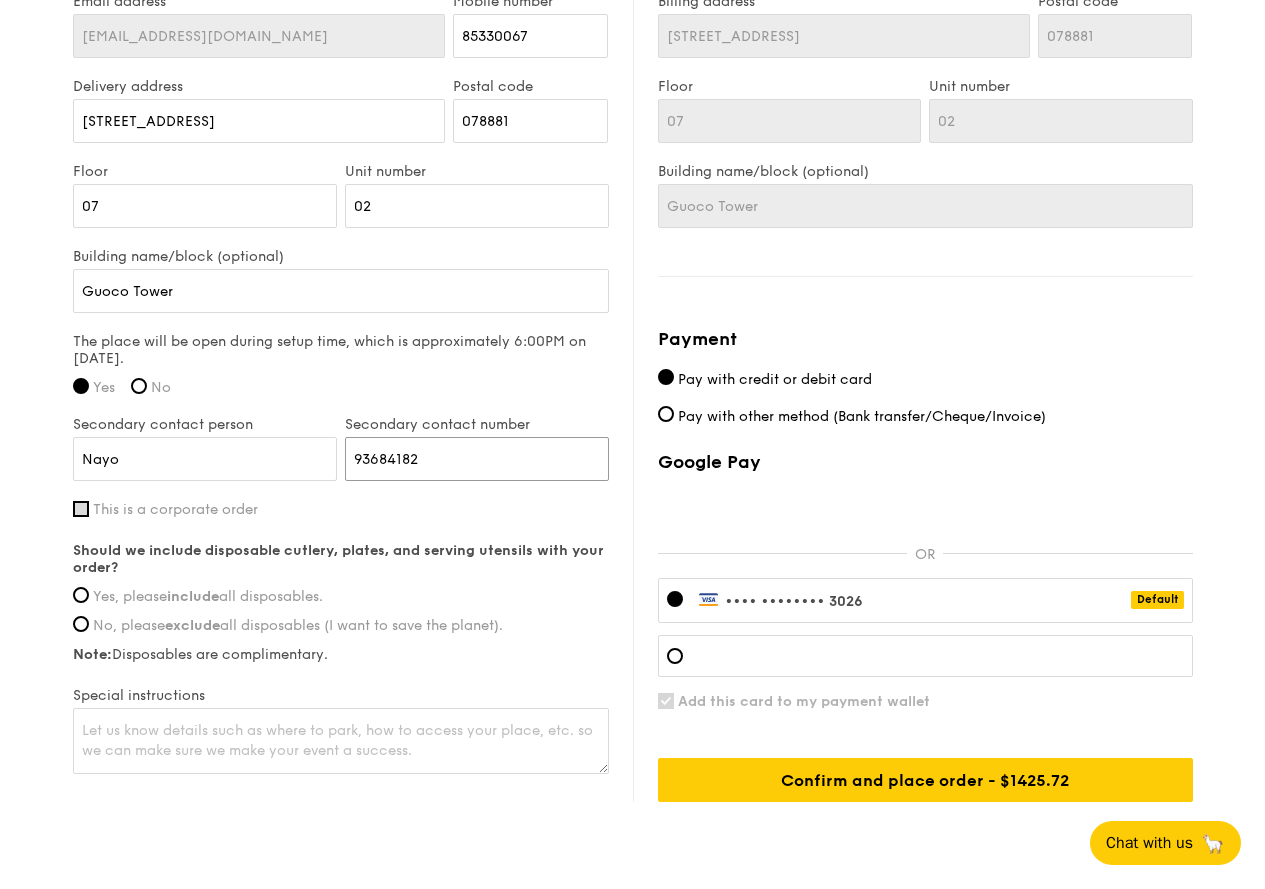 type on "93684182" 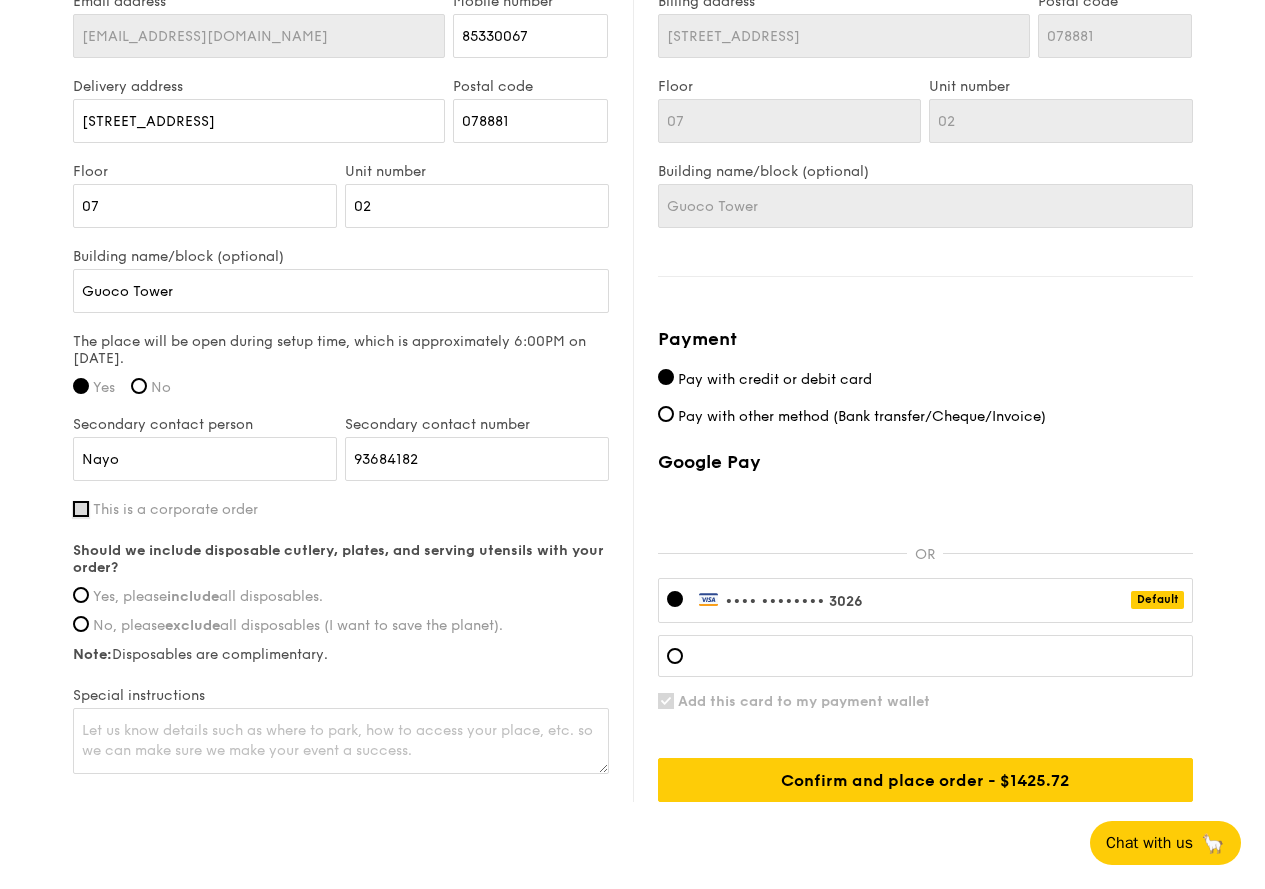 click on "This is a corporate order" at bounding box center (81, 509) 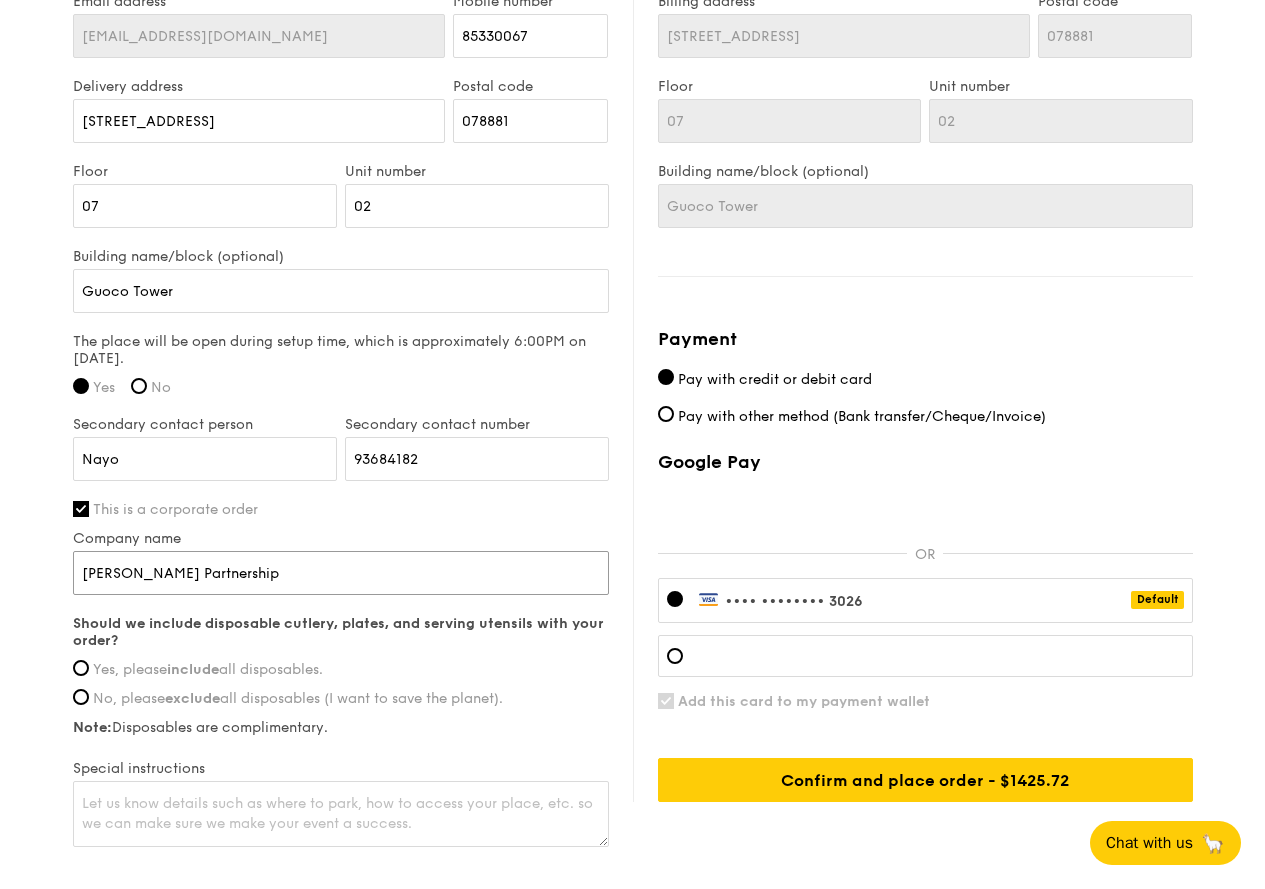 drag, startPoint x: 300, startPoint y: 565, endPoint x: 0, endPoint y: 580, distance: 300.37476 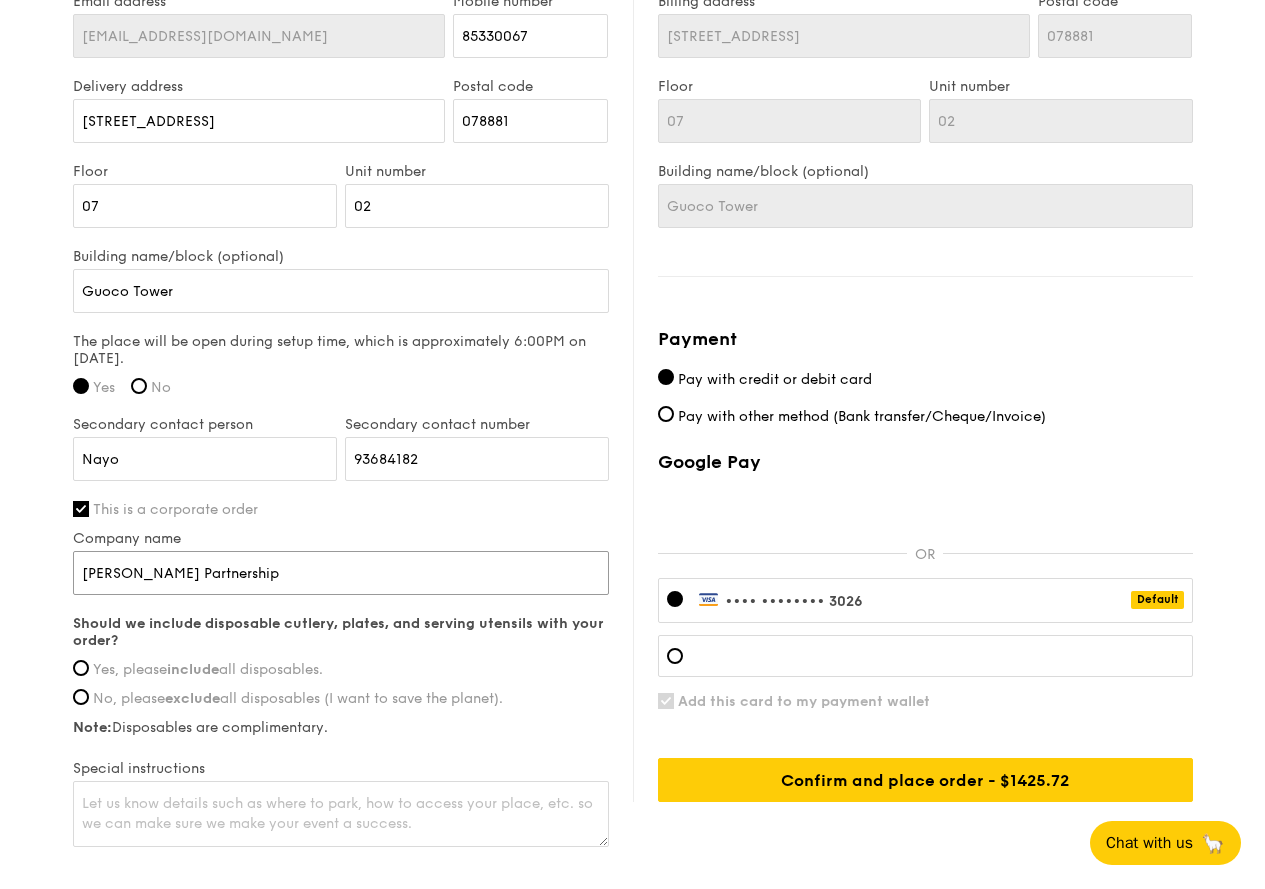 click on "1 - Select menu
2 - Select items
3 - Check out
Classic Buffet
$21.80
/guest
($23.76 w/ GST)
60 guests
Serving time:
Jul 18, 2025,
7:00PM
Teardown time:
Jul 18, 2025,
9:15PM
Salad
Japanese Broccoli Slaw - greek extra virgin olive oil, kizami nori, ginger, yuzu soy-sesame dressing
Mains
Smoked Paprika Rice - turmeric baked rice, smokey sweet paprika, tri-colour capsicum
Meat
Grain's Curry Chicken - nyonya curry, masala powder, lemongrass
Fish
Maple Butter Dory - maple butter, romesco sauce, raisin, cherry tomato pickle
Vegetable
Shanghainese Wok Fried Vegetables - confit garlic, diced tricolour capsicum, duo beech mushroom, premium soy sauce
Sweet sides
Darren Ng 07" at bounding box center [632, -202] 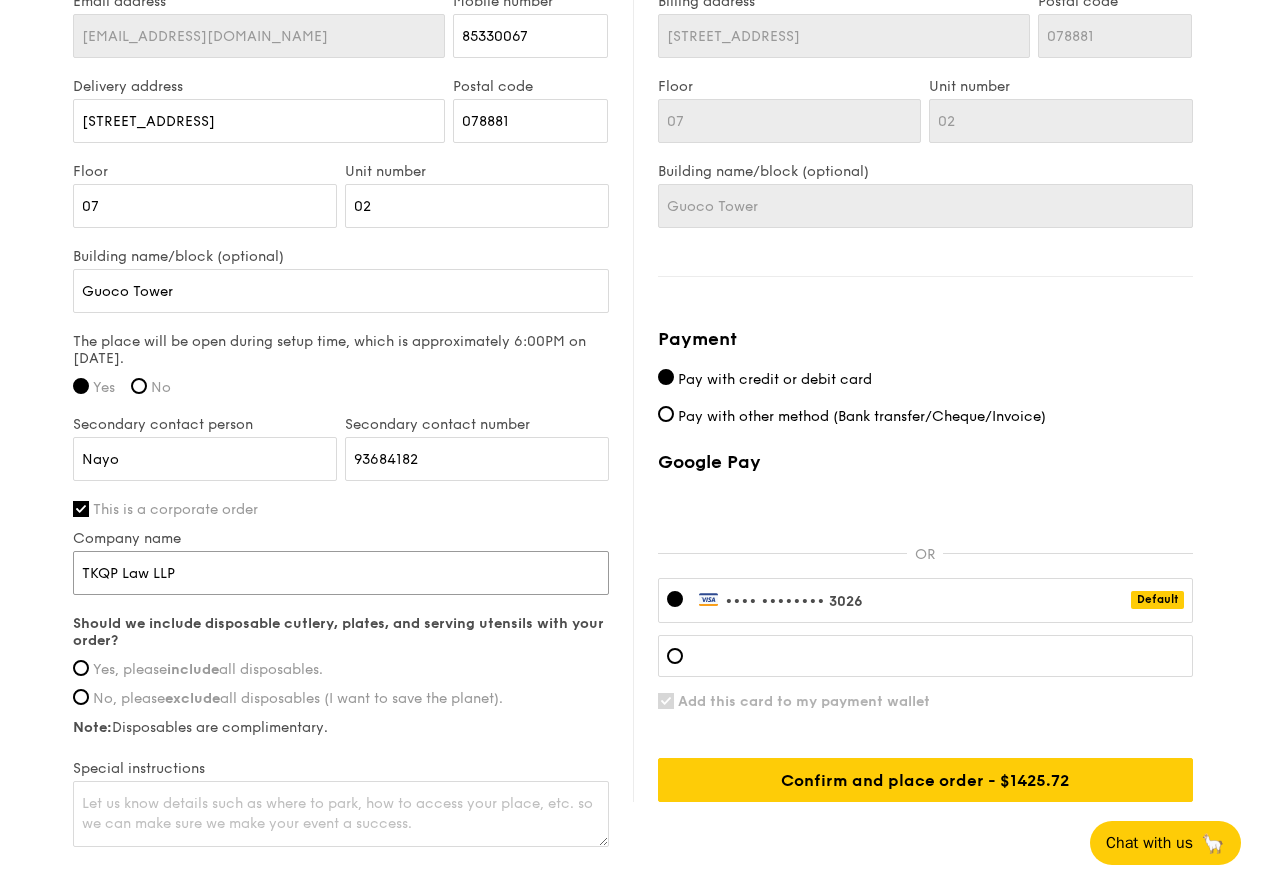 type on "TKQP Law LLP" 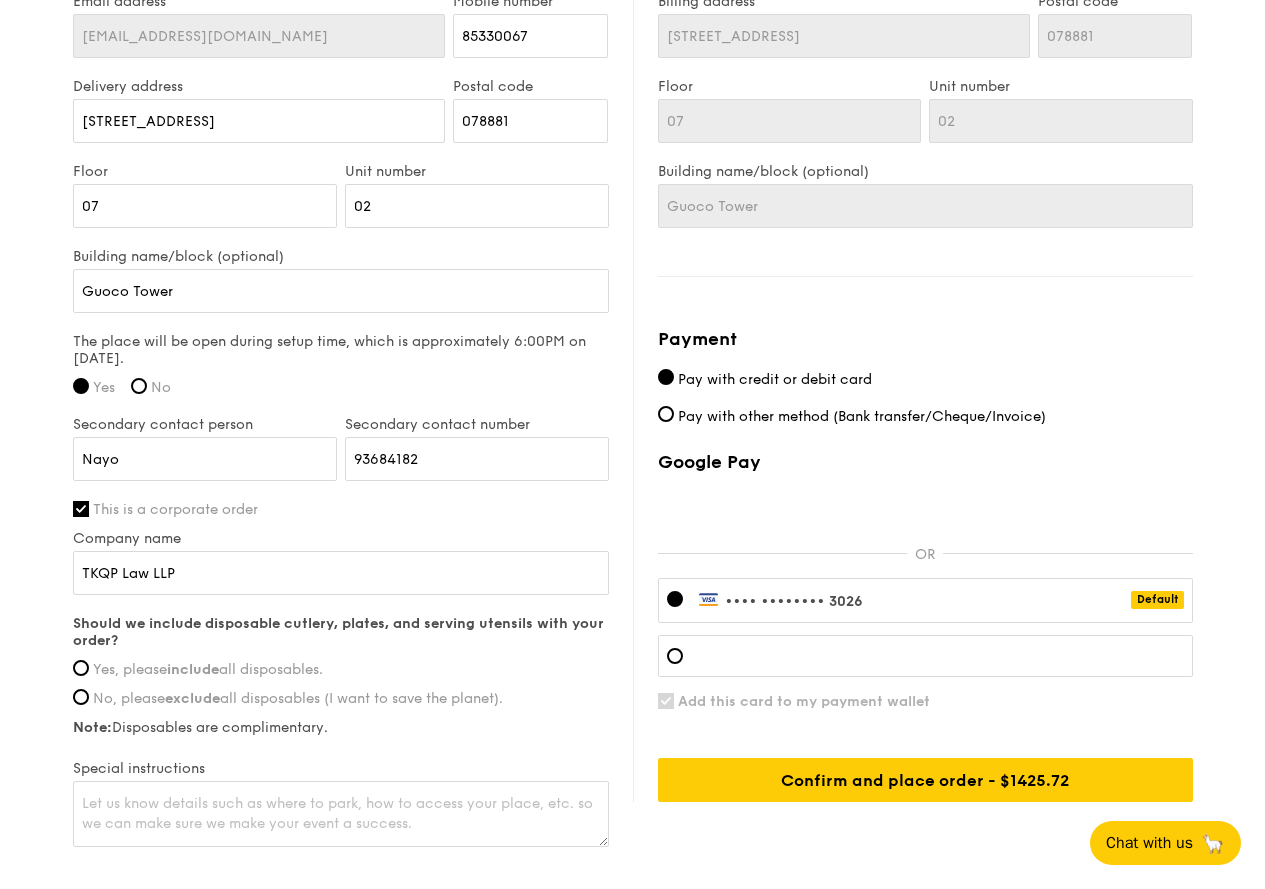 click on "Yes, please  include  all disposables." at bounding box center (208, 669) 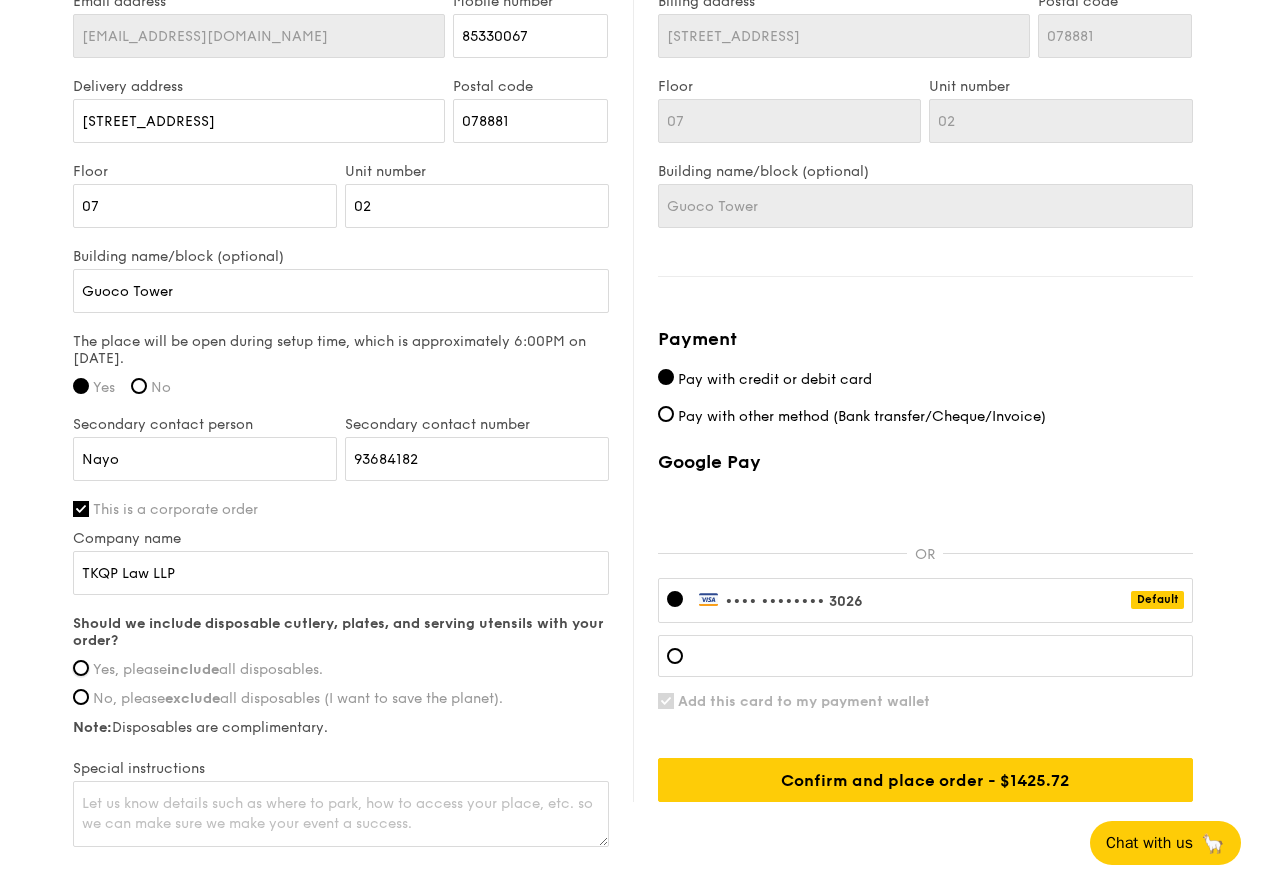 click on "Yes, please  include  all disposables." at bounding box center (81, 668) 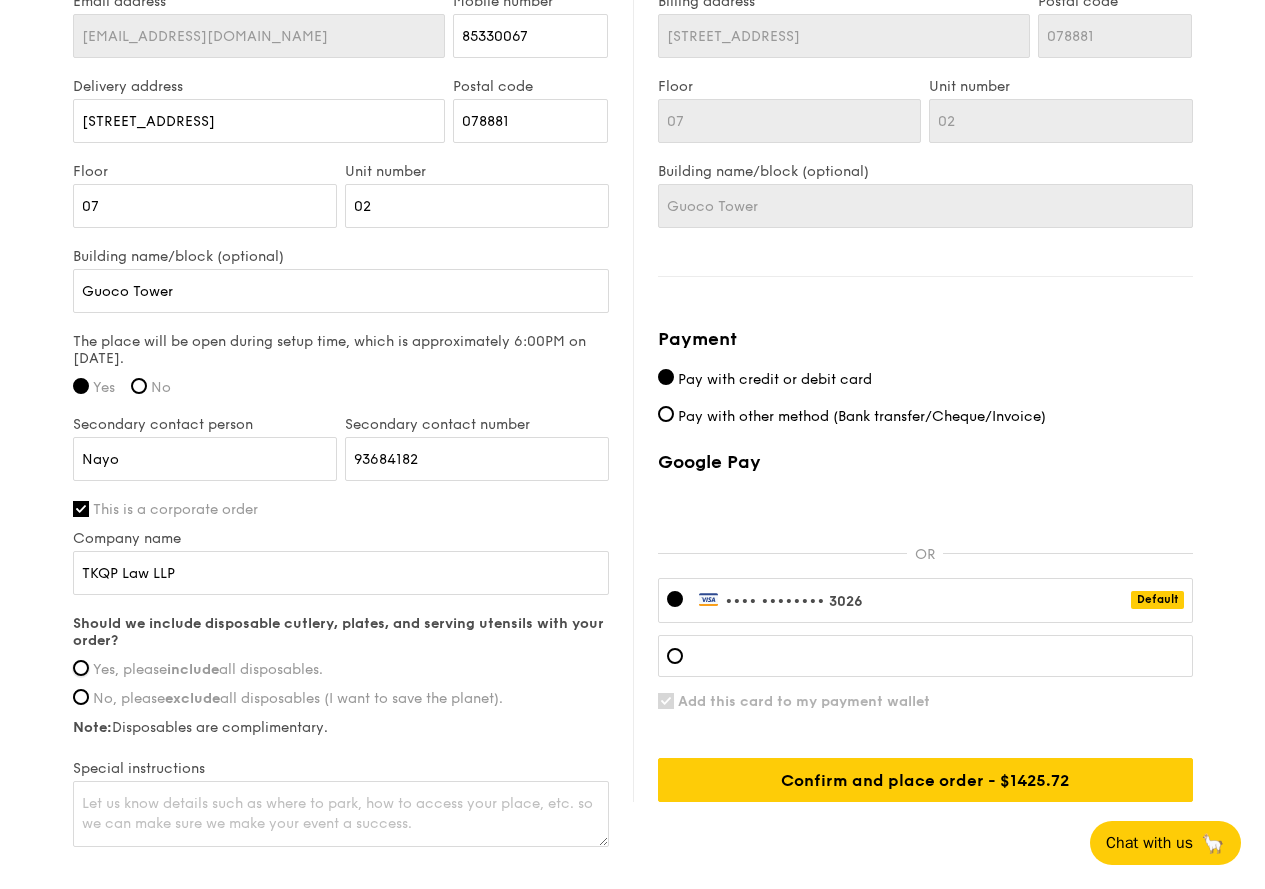 radio on "true" 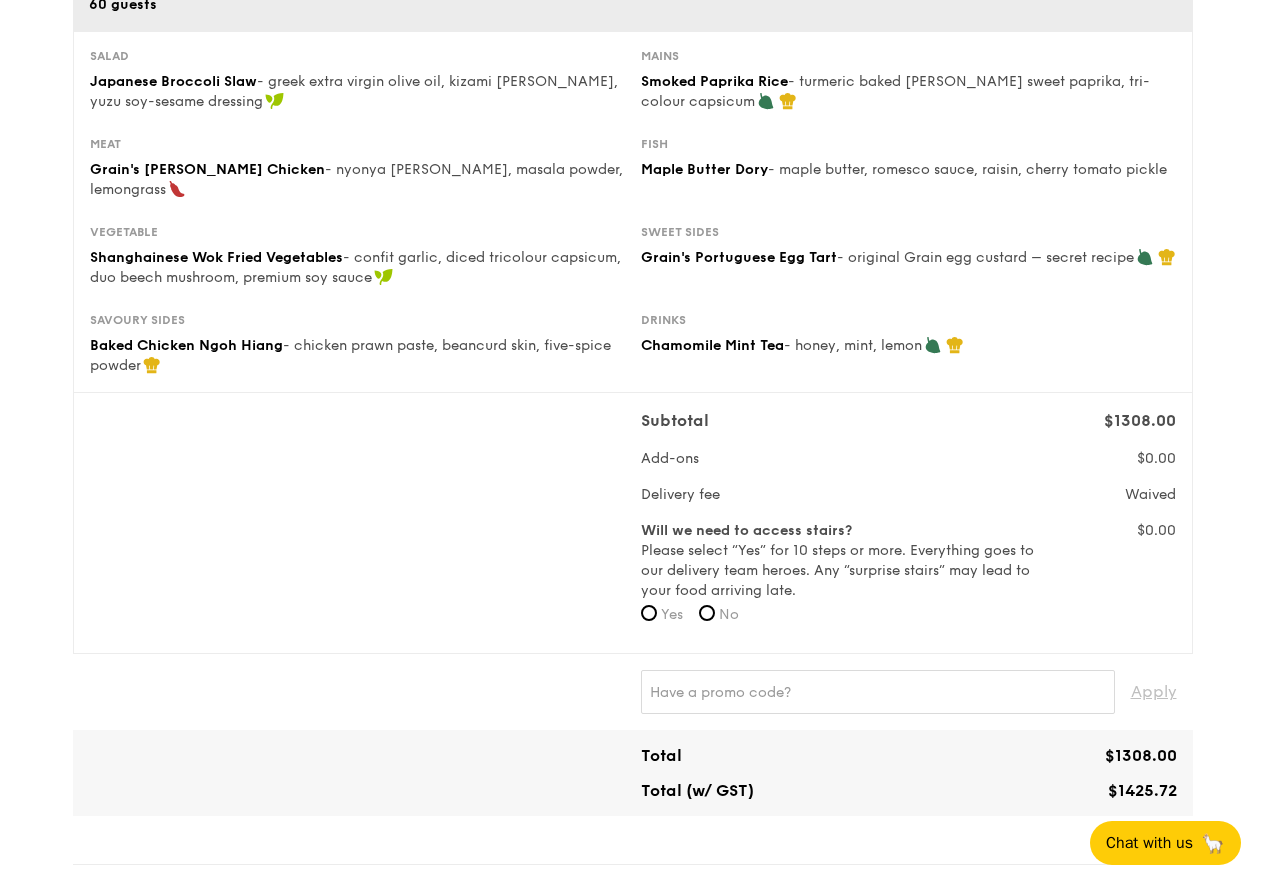 scroll, scrollTop: 1436, scrollLeft: 0, axis: vertical 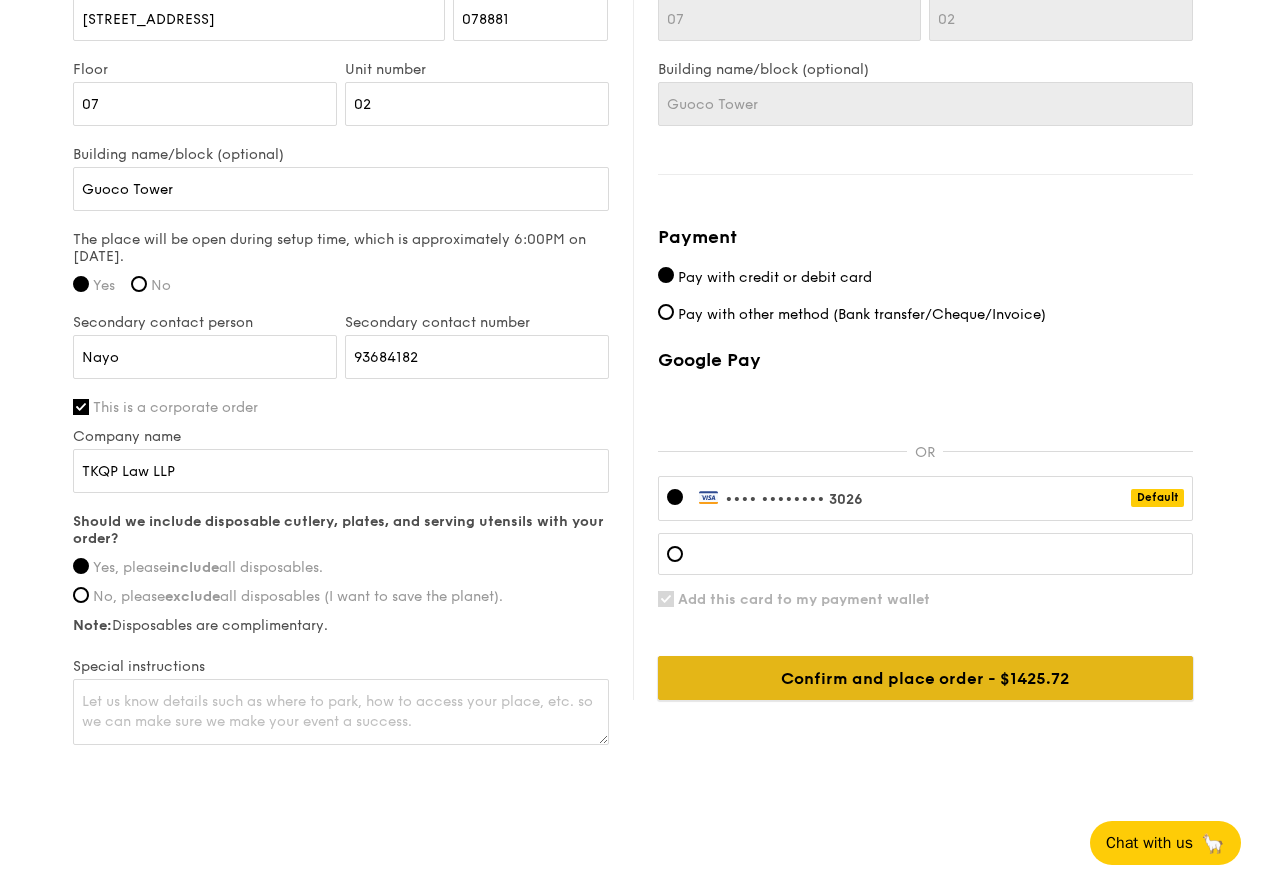 click on "Confirm and place order - $1425.72" at bounding box center (925, 678) 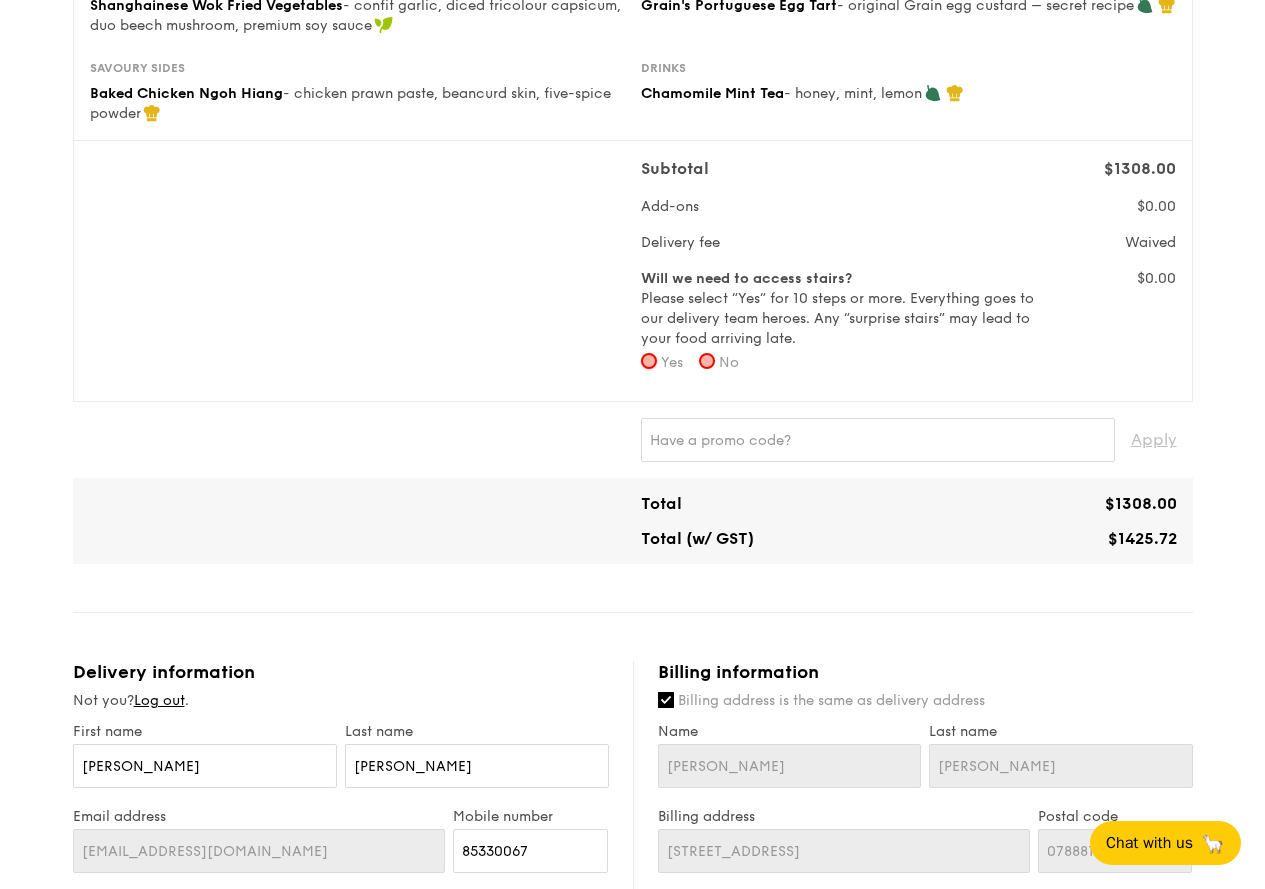 scroll, scrollTop: 319, scrollLeft: 0, axis: vertical 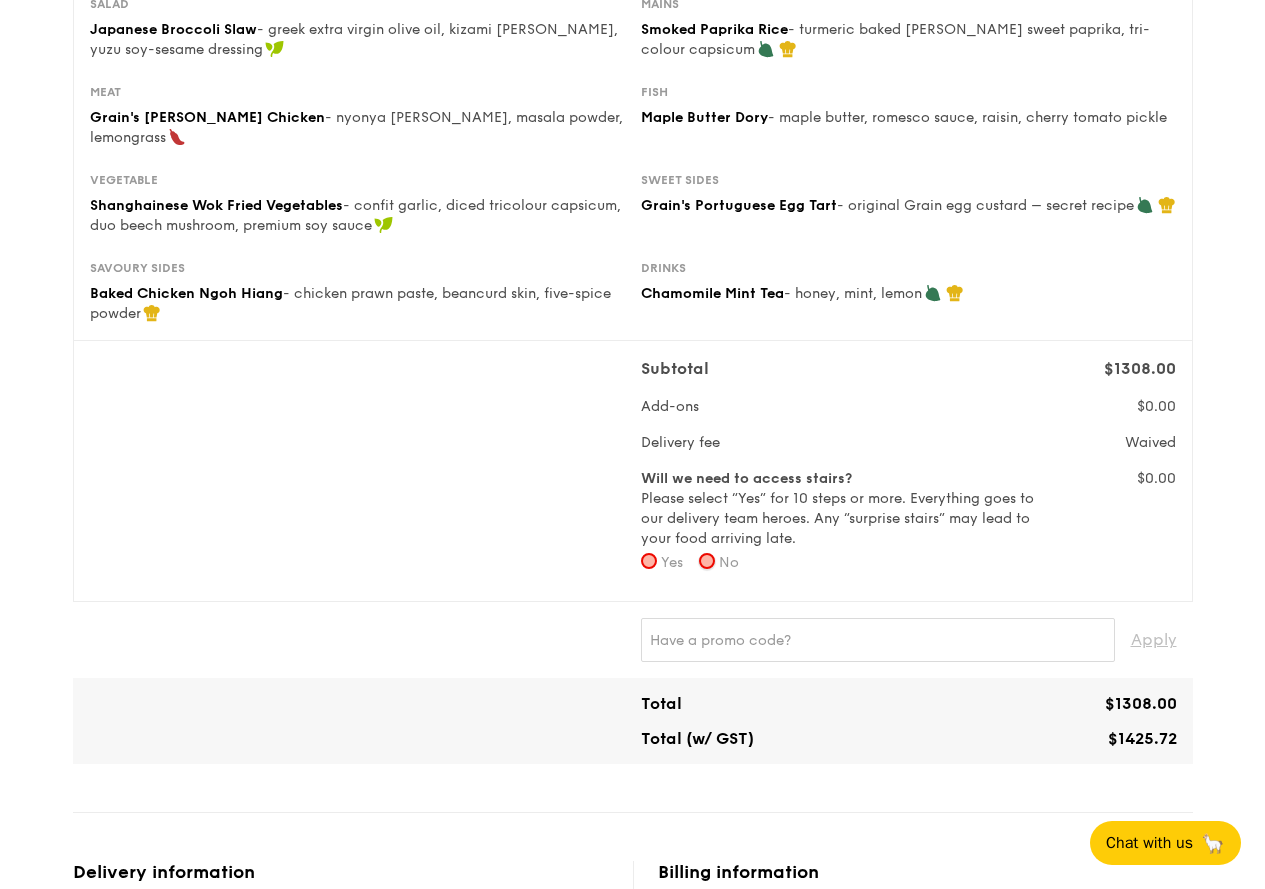 click on "No" at bounding box center [707, 561] 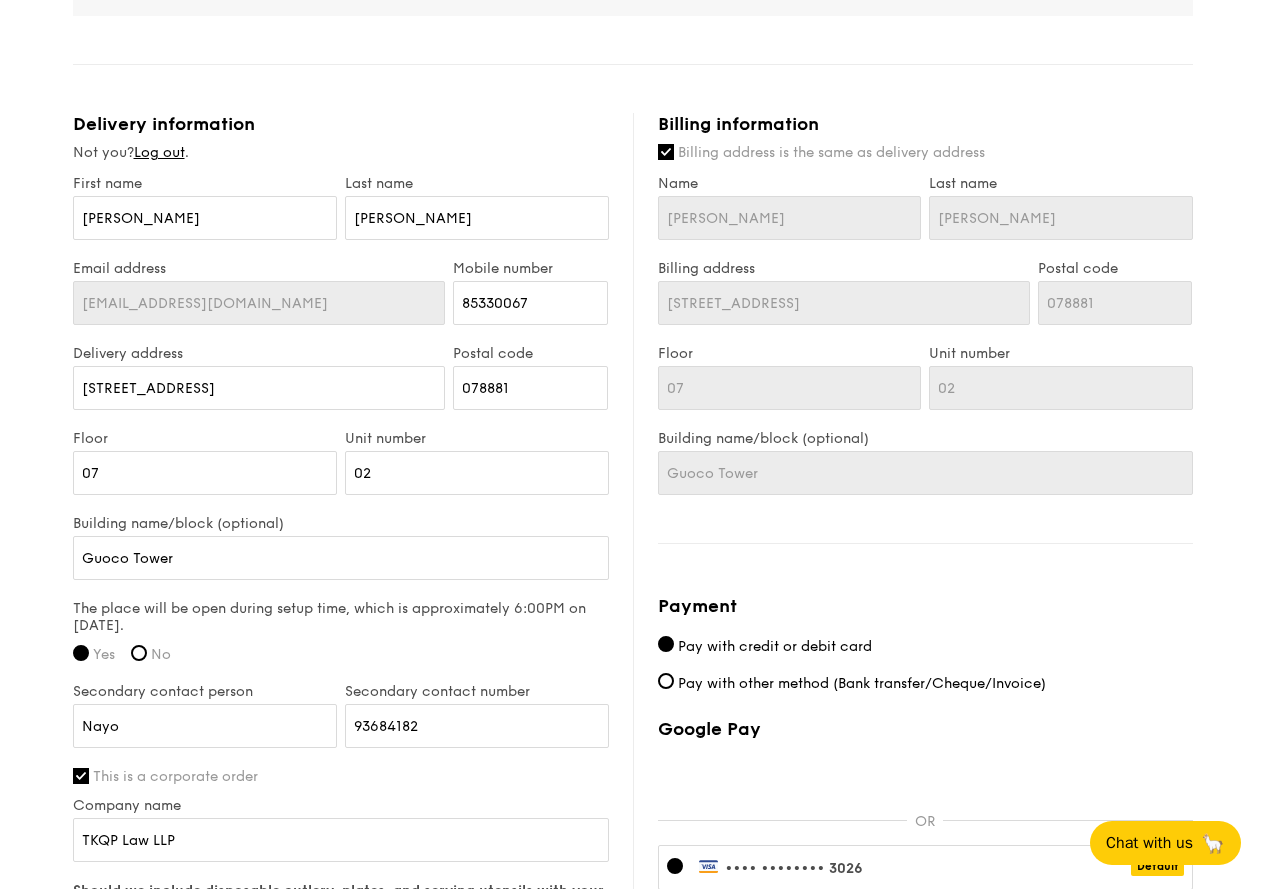scroll, scrollTop: 1436, scrollLeft: 0, axis: vertical 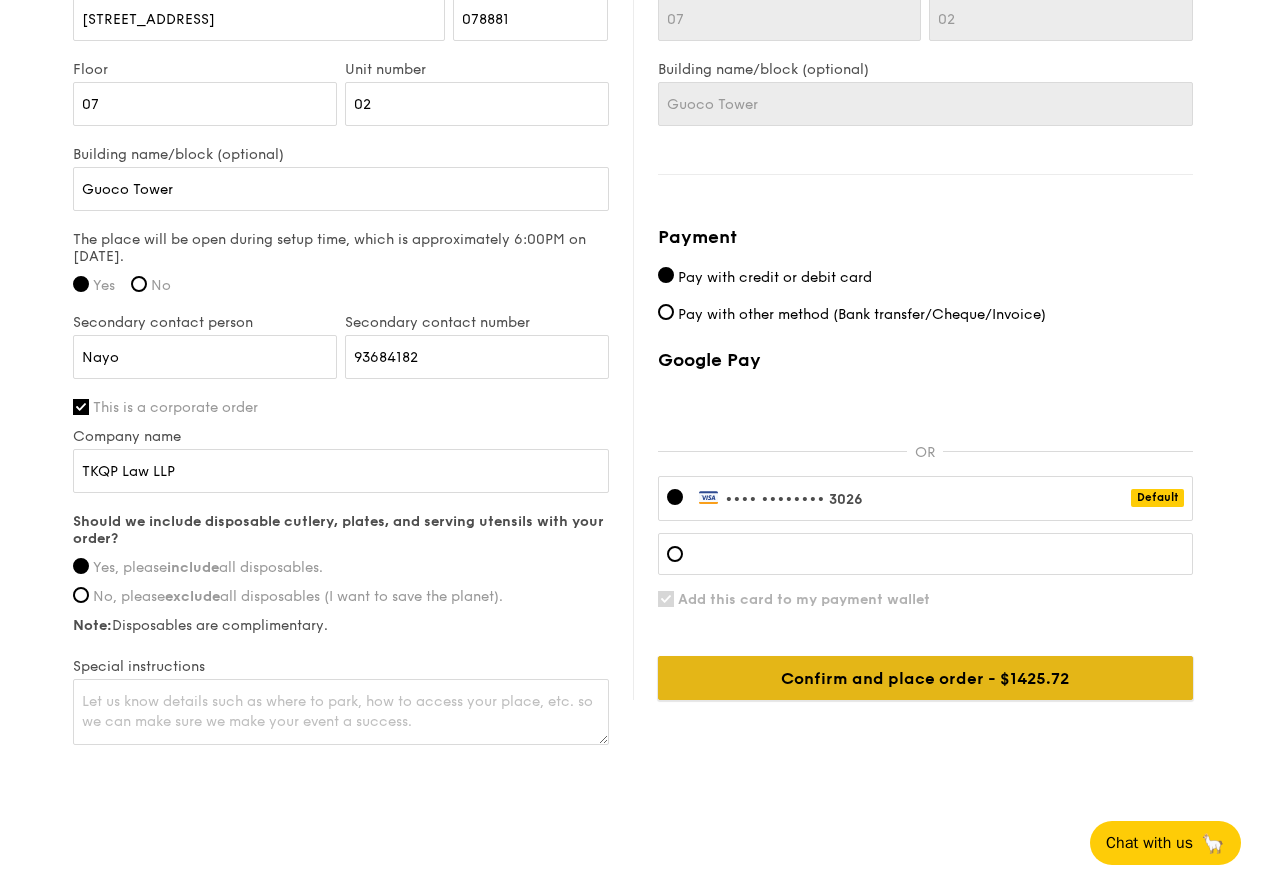 click on "Confirm and place order - $1425.72" at bounding box center (925, 678) 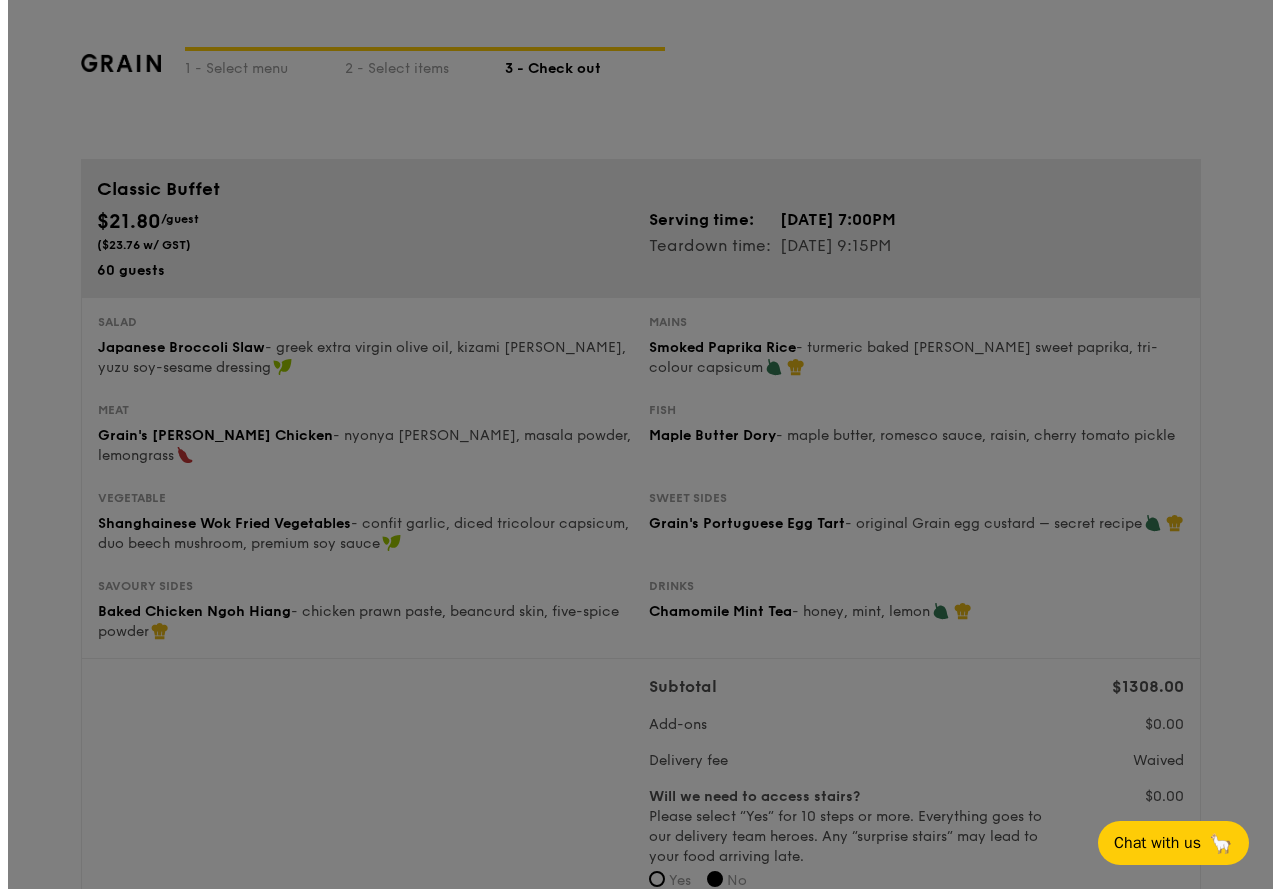 scroll, scrollTop: 0, scrollLeft: 0, axis: both 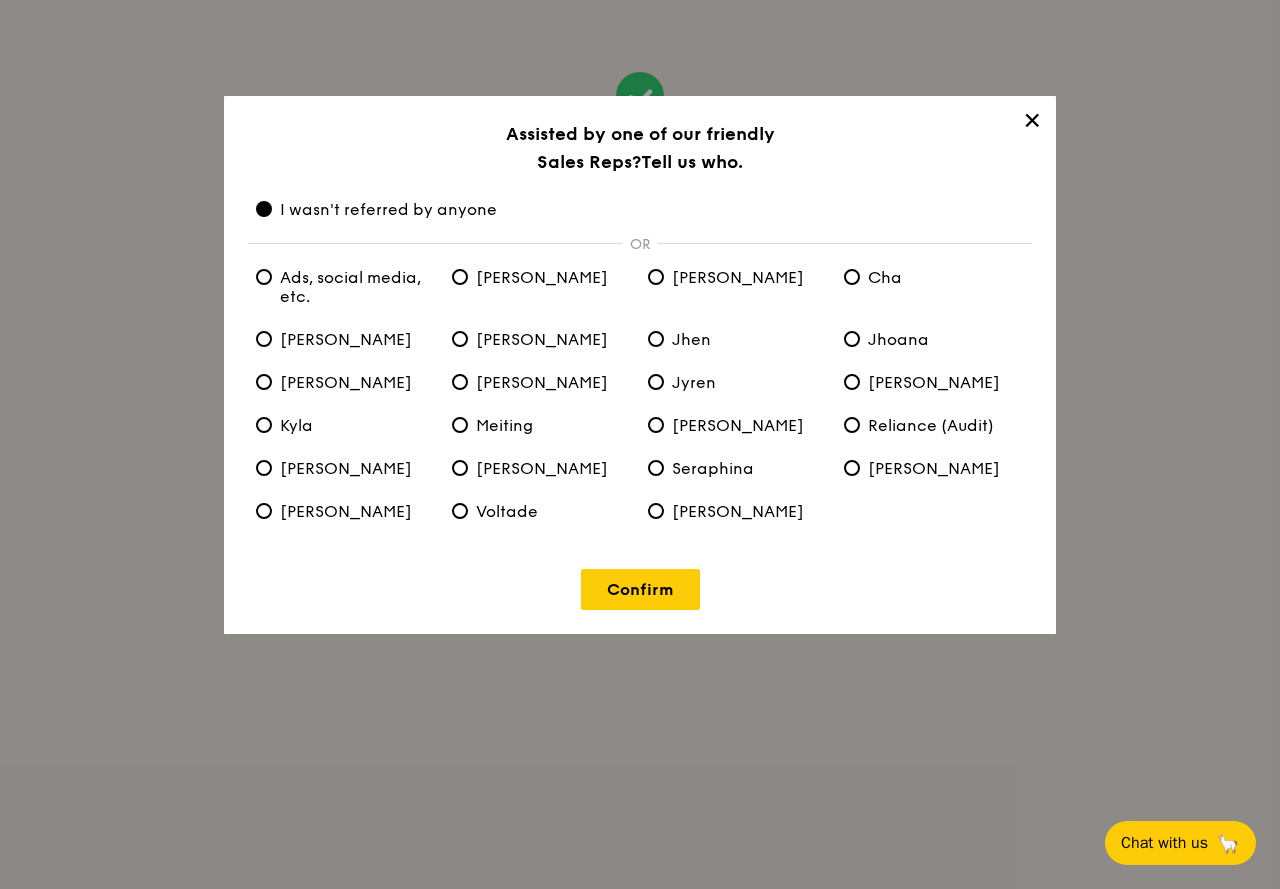 click on "Jyren" at bounding box center (682, 382) 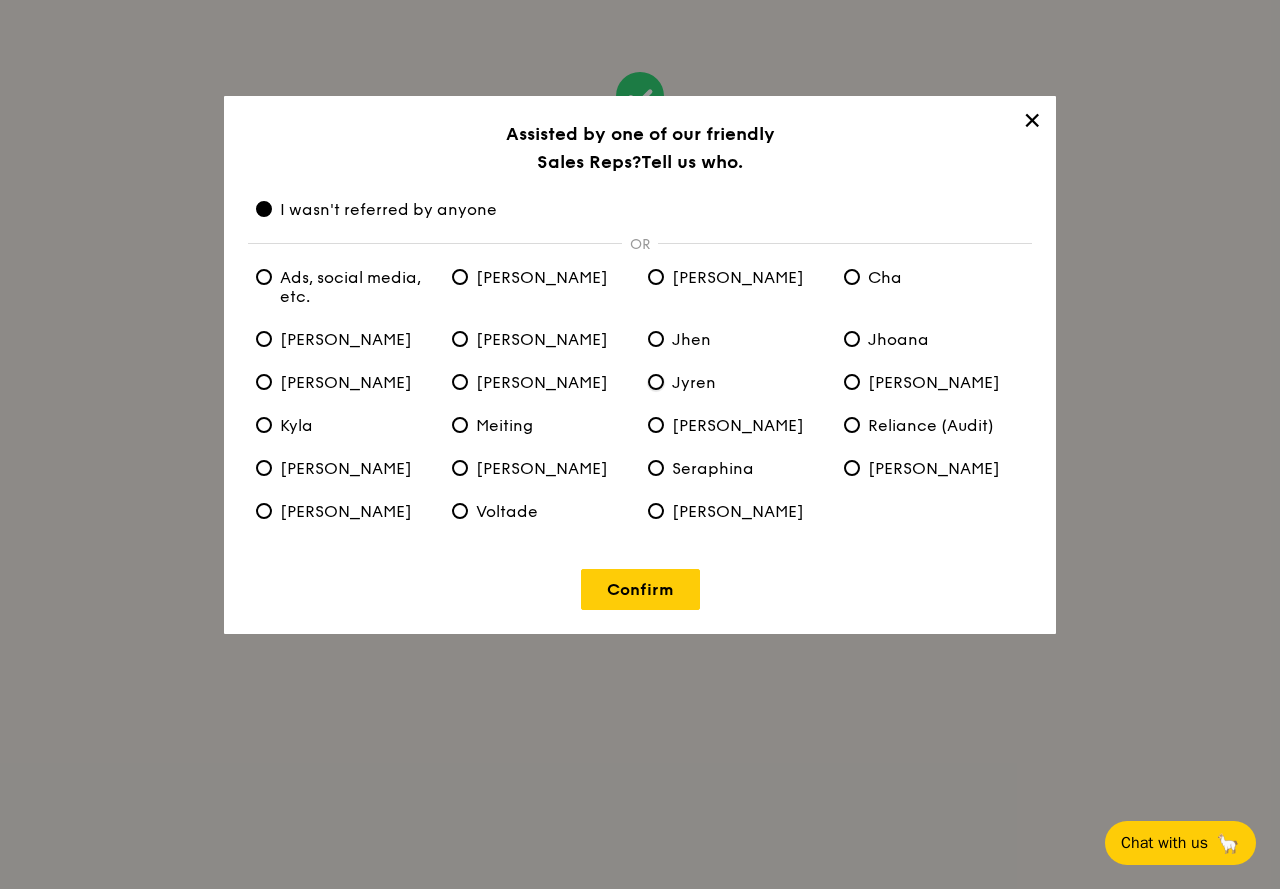 click on "Jyren" at bounding box center (656, 382) 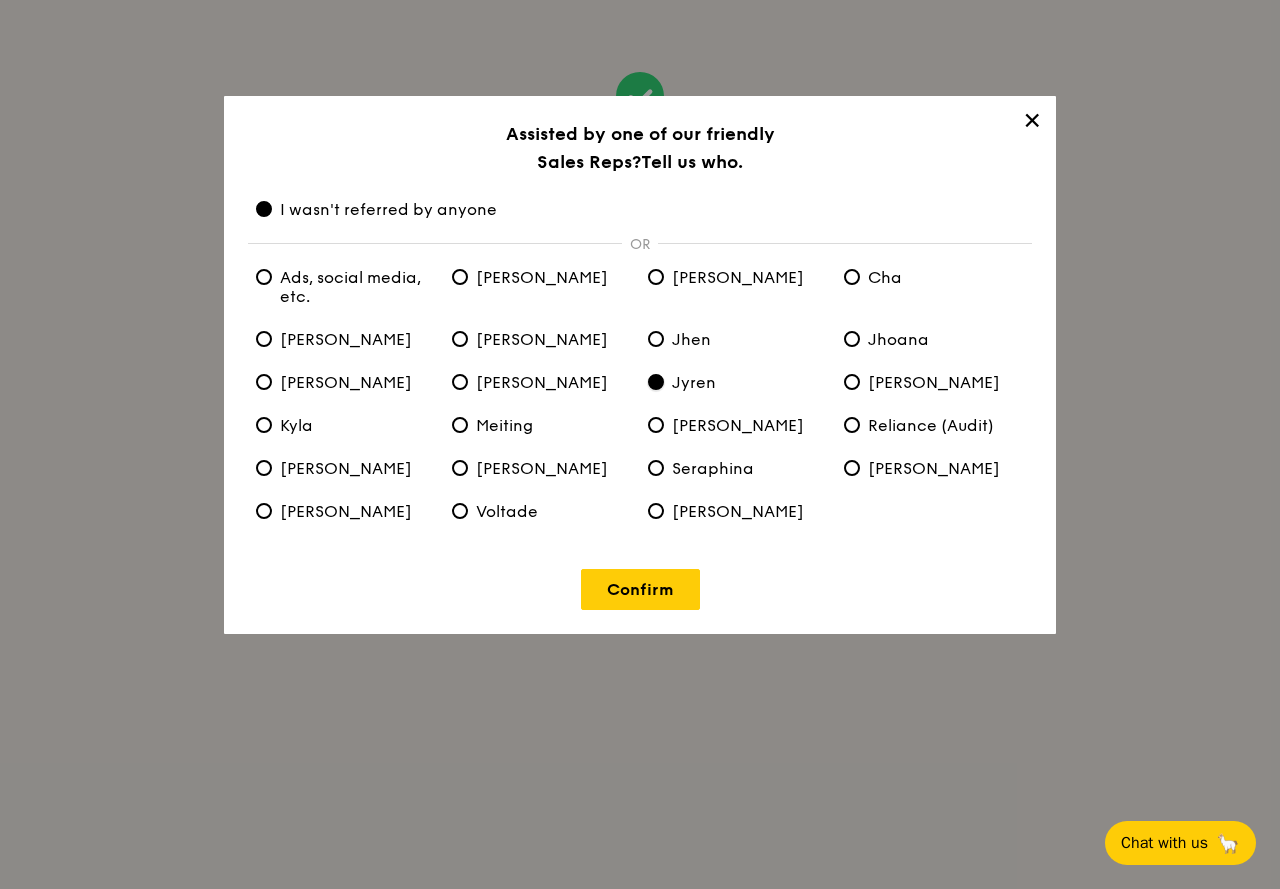 radio on "false" 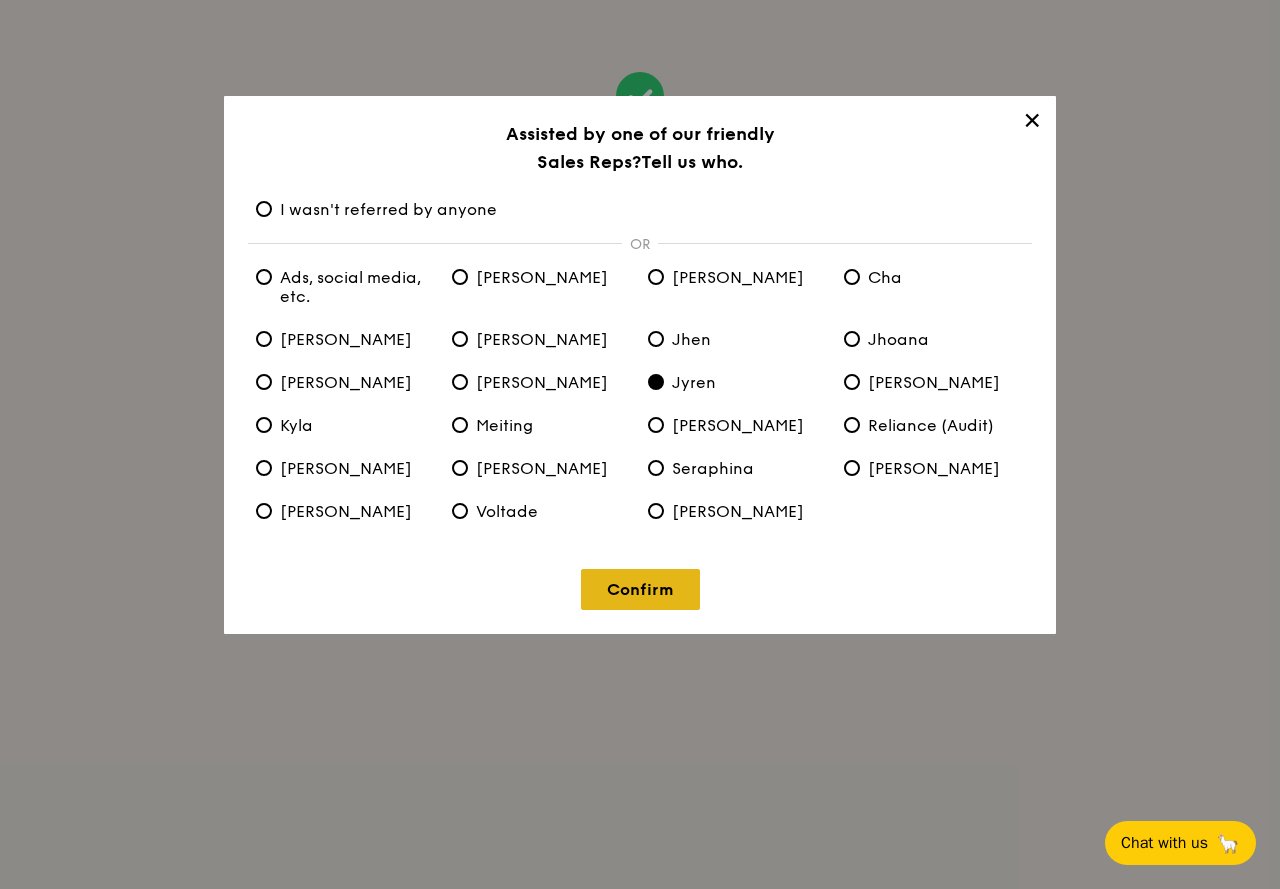 click on "Confirm" at bounding box center (640, 589) 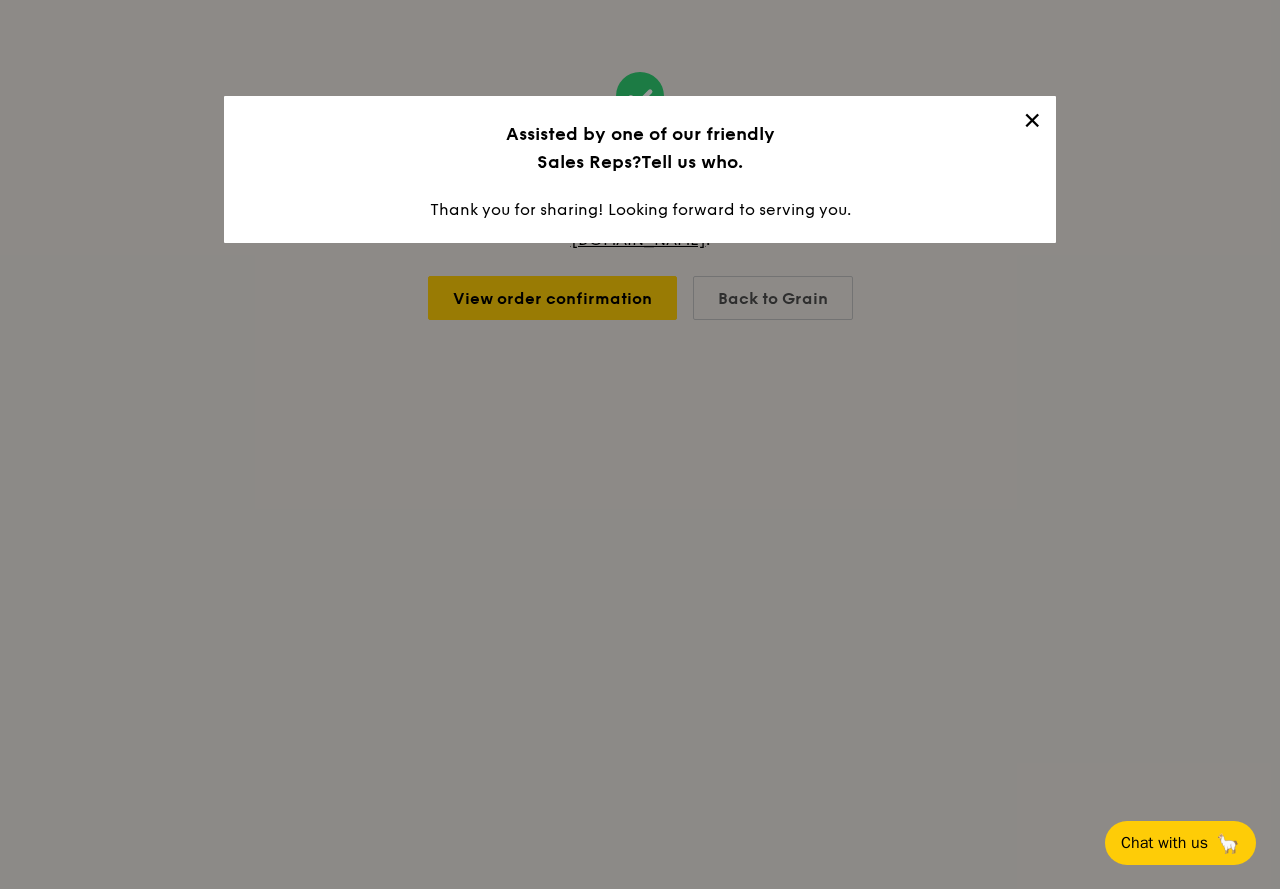 click on "✕" at bounding box center [1032, 124] 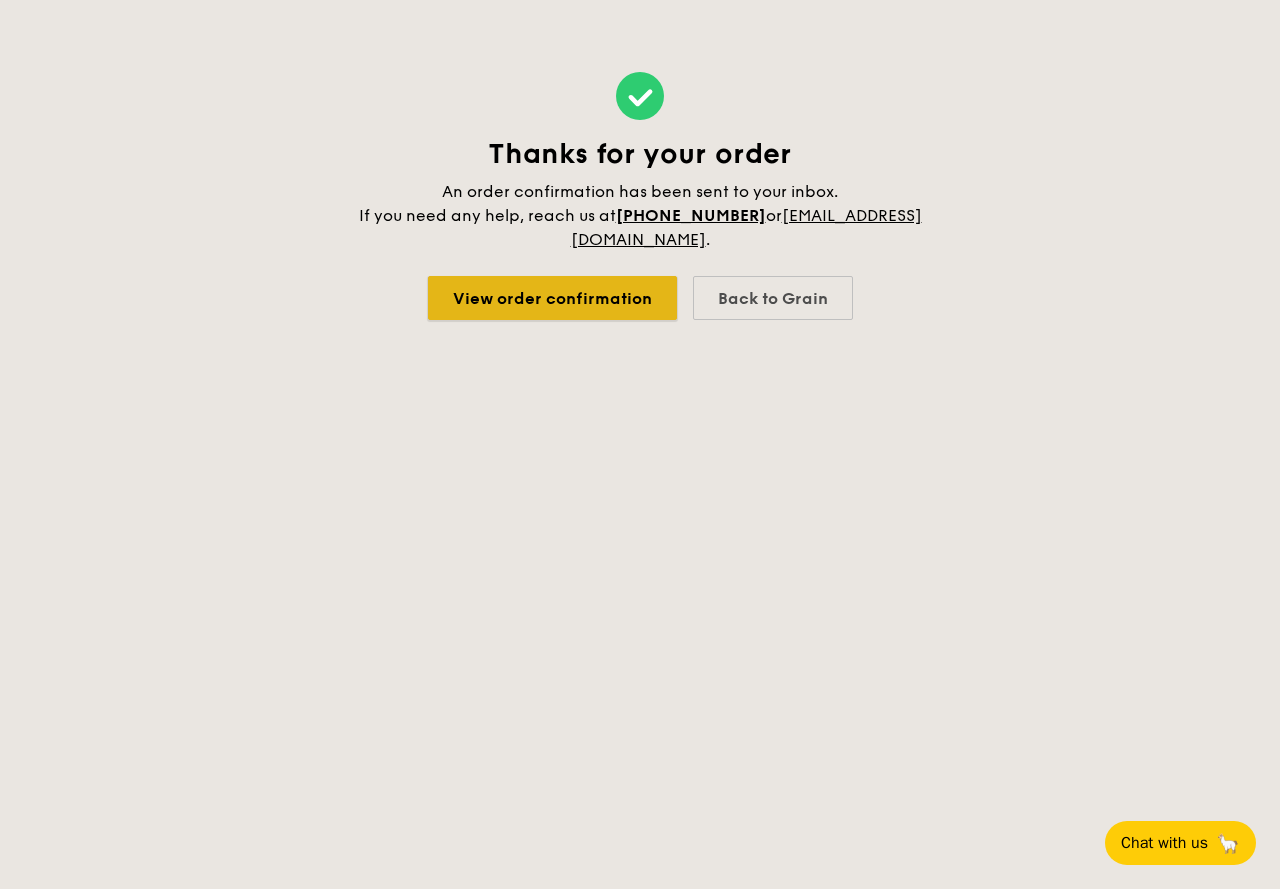 click on "View order confirmation" at bounding box center [552, 298] 